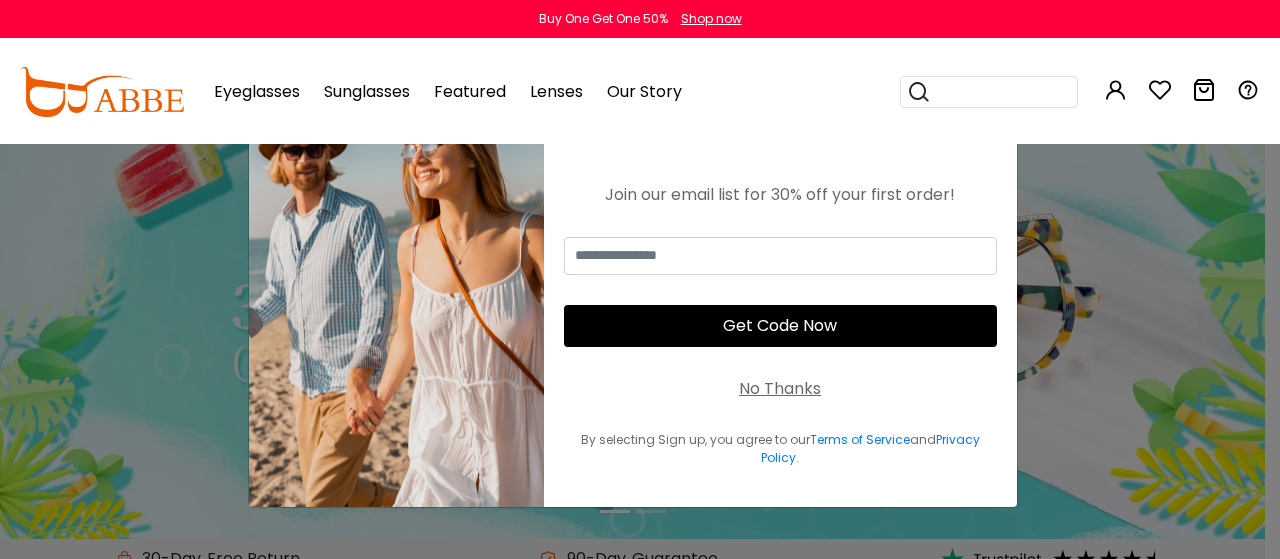 scroll, scrollTop: 0, scrollLeft: 0, axis: both 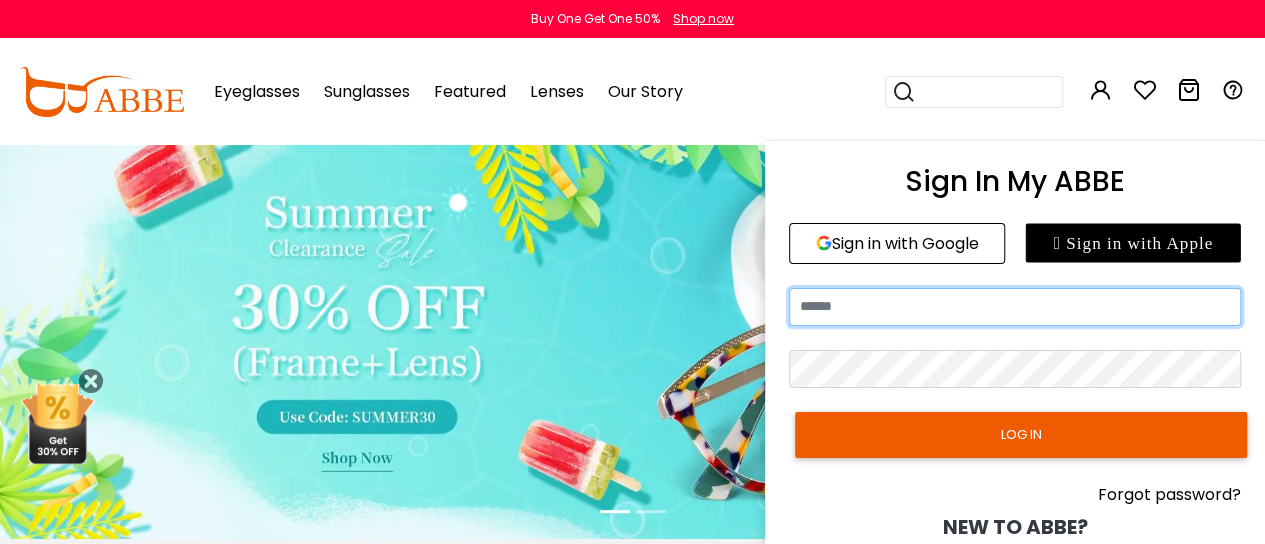 click at bounding box center [1015, 307] 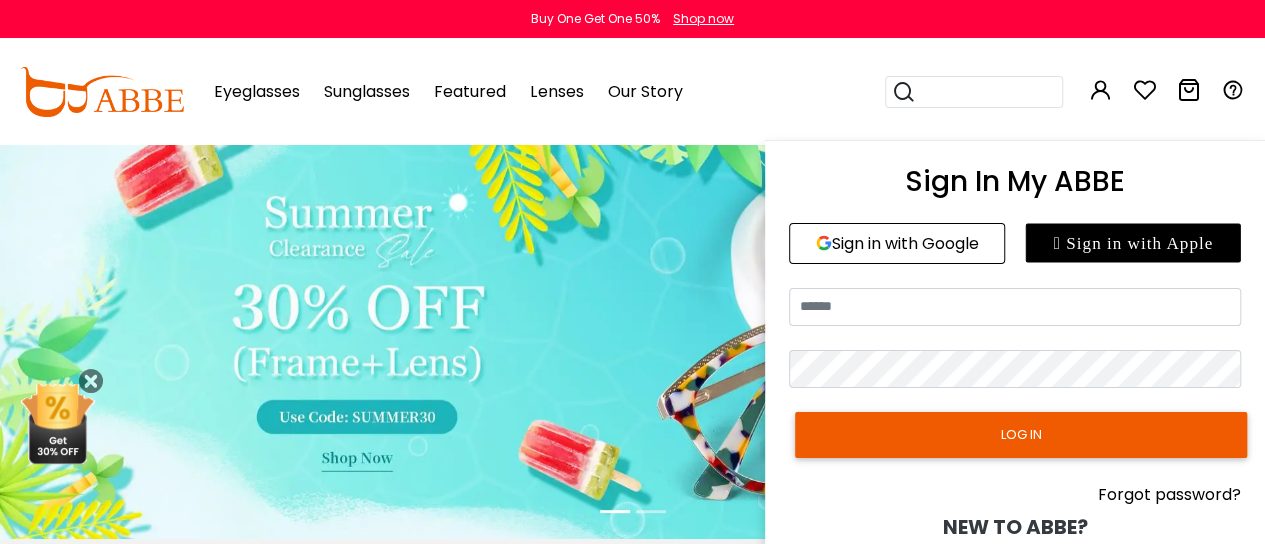 click at bounding box center (1101, 90) 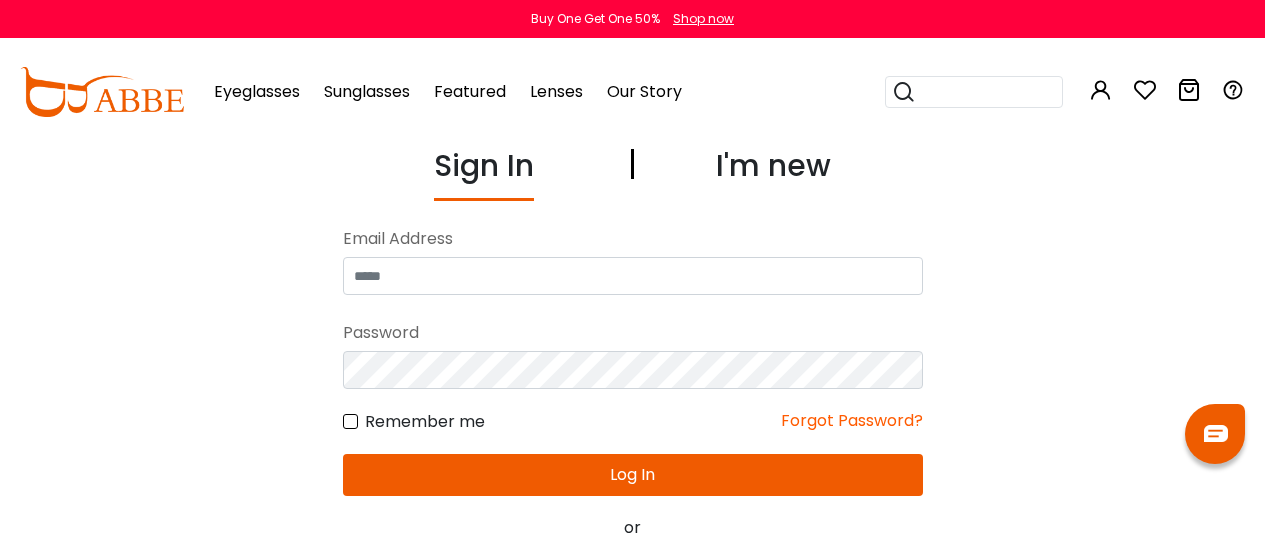 scroll, scrollTop: 0, scrollLeft: 0, axis: both 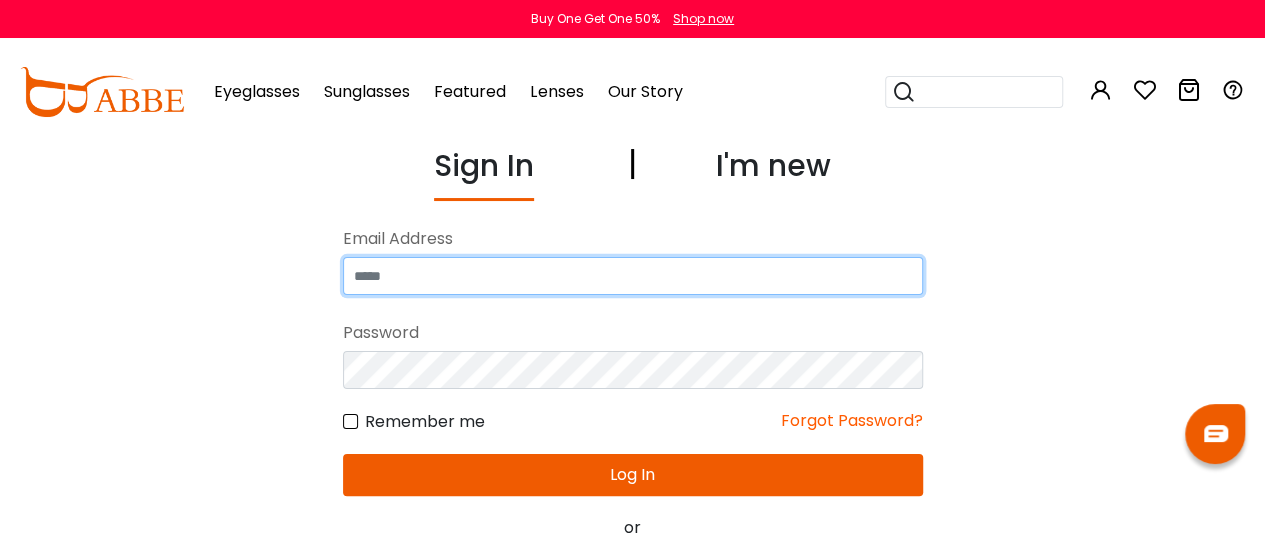 click at bounding box center [633, 276] 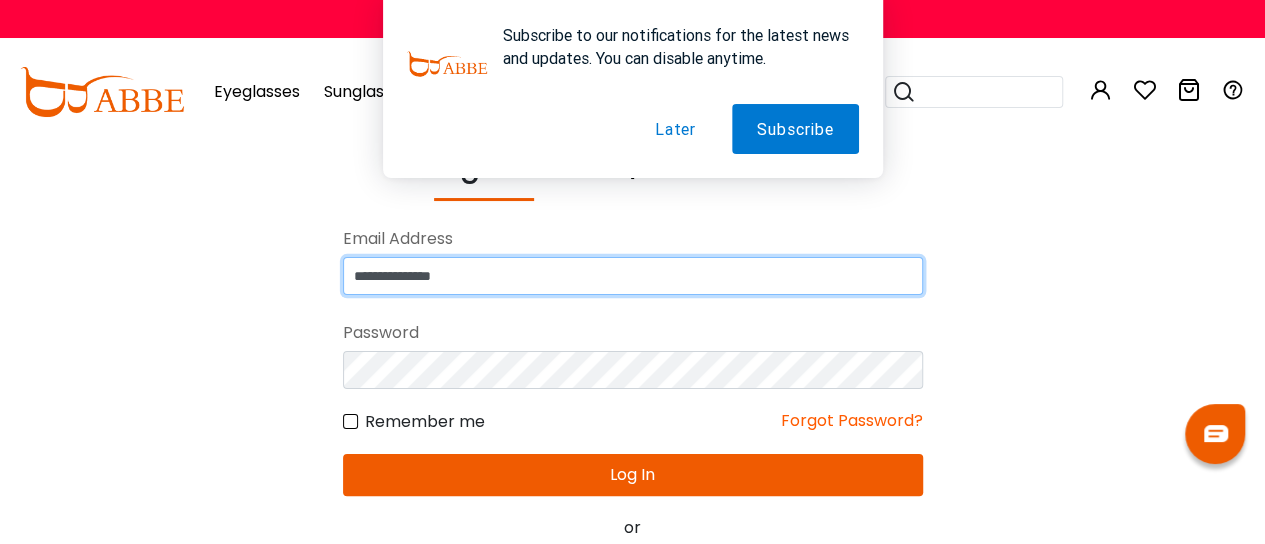 type on "**********" 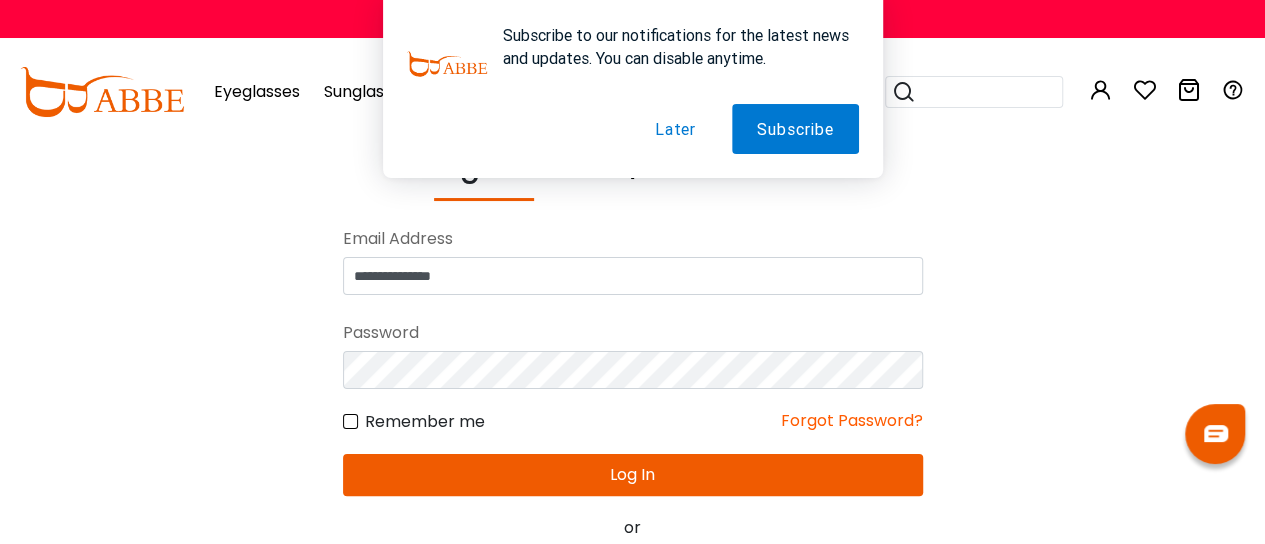 click on "Log In" at bounding box center (633, 475) 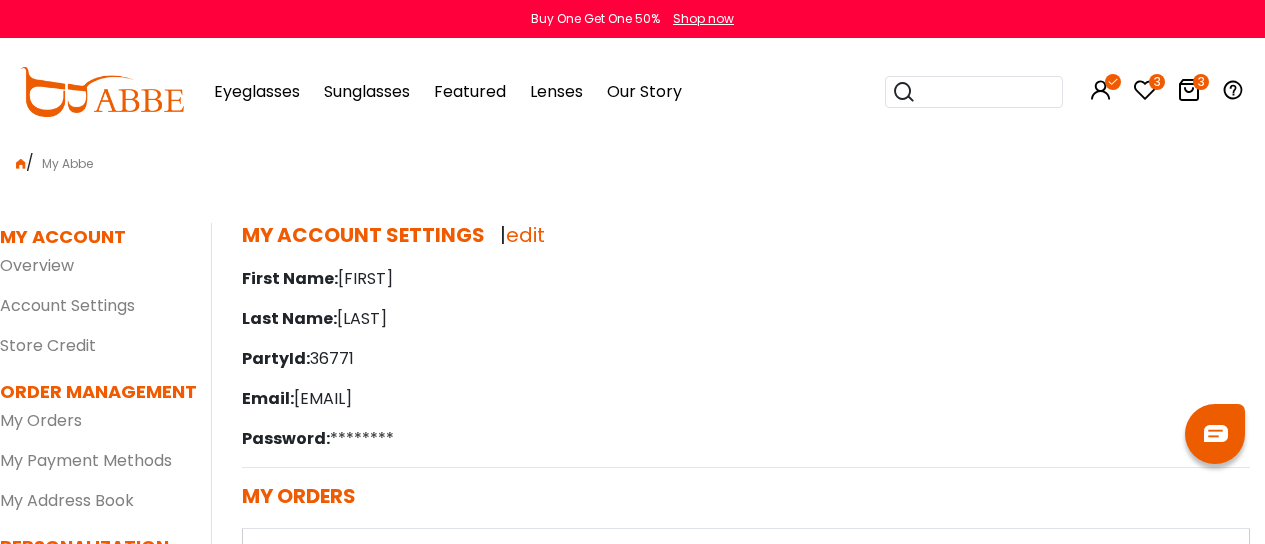 scroll, scrollTop: 0, scrollLeft: 0, axis: both 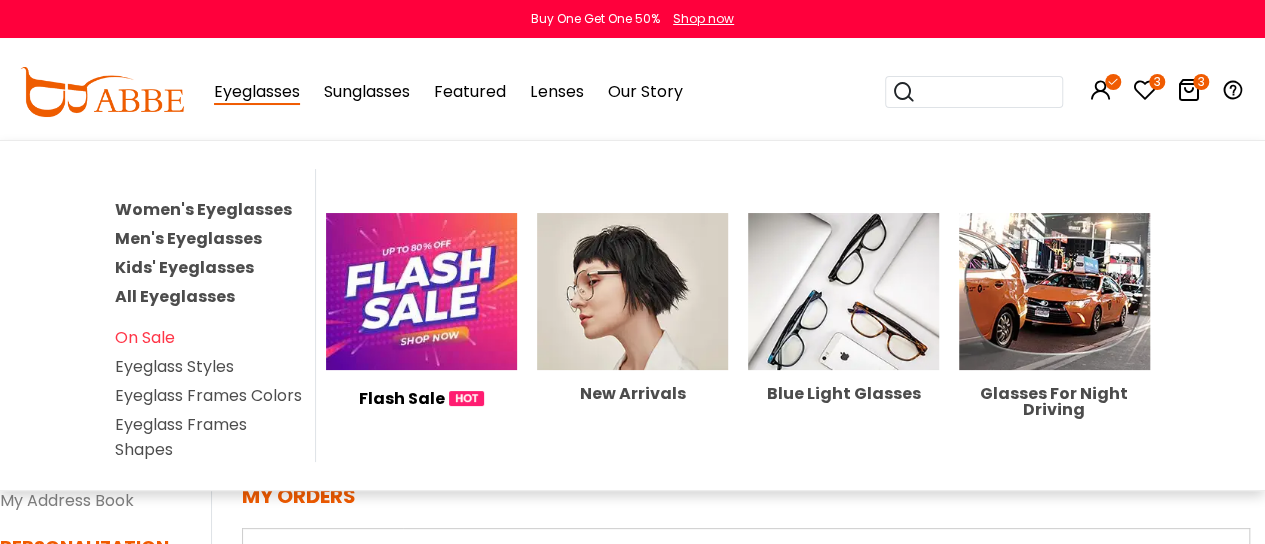 click on "Eyeglasses" at bounding box center (257, 92) 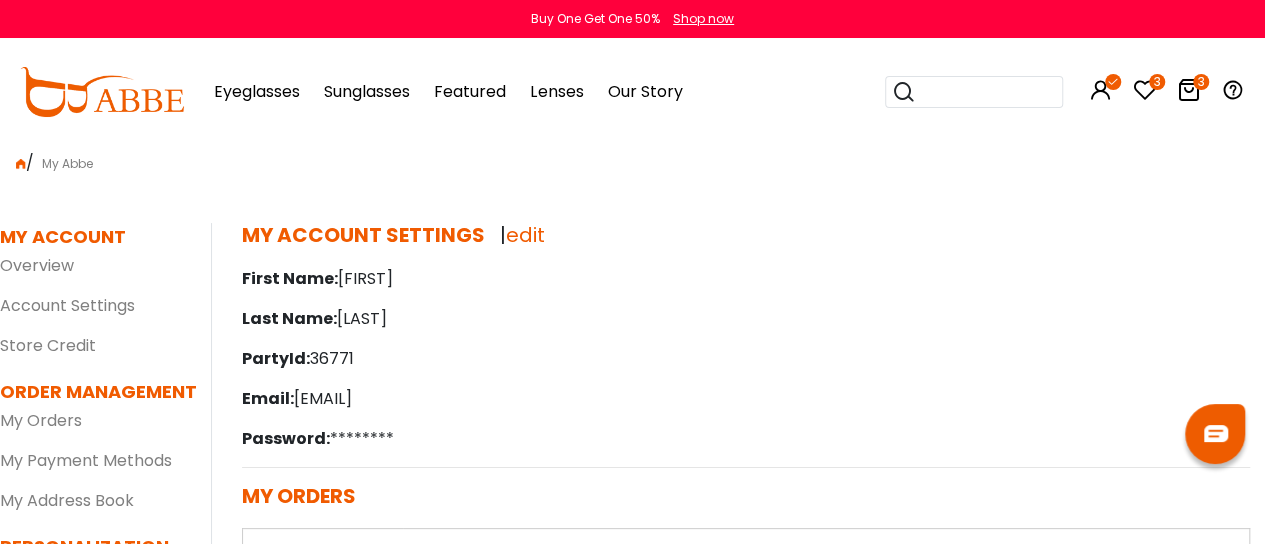 click at bounding box center [1145, 90] 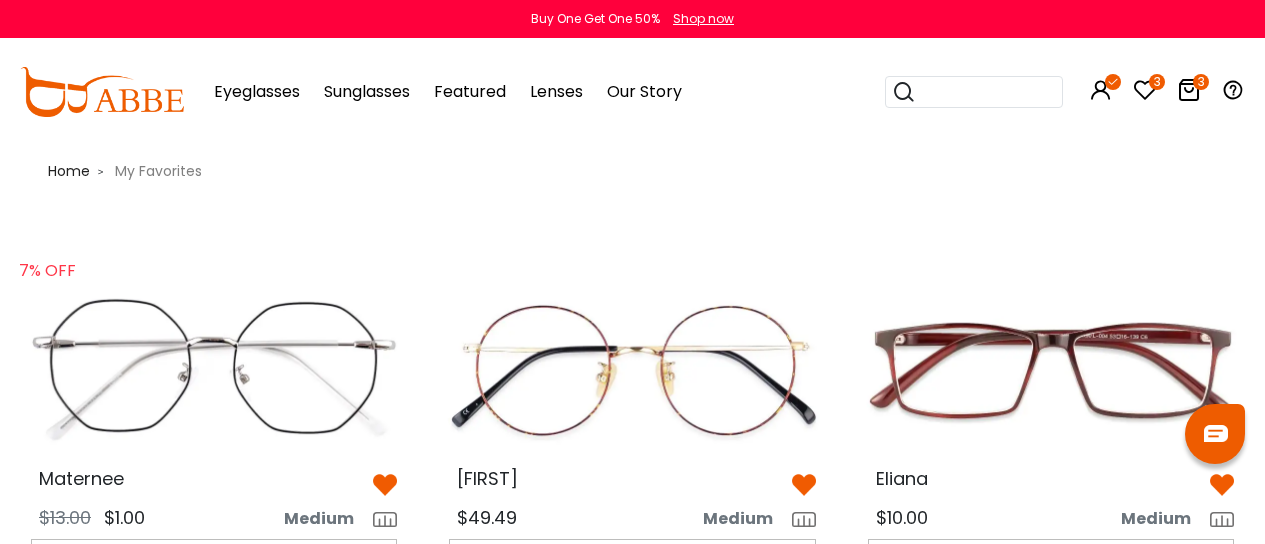 scroll, scrollTop: 0, scrollLeft: 0, axis: both 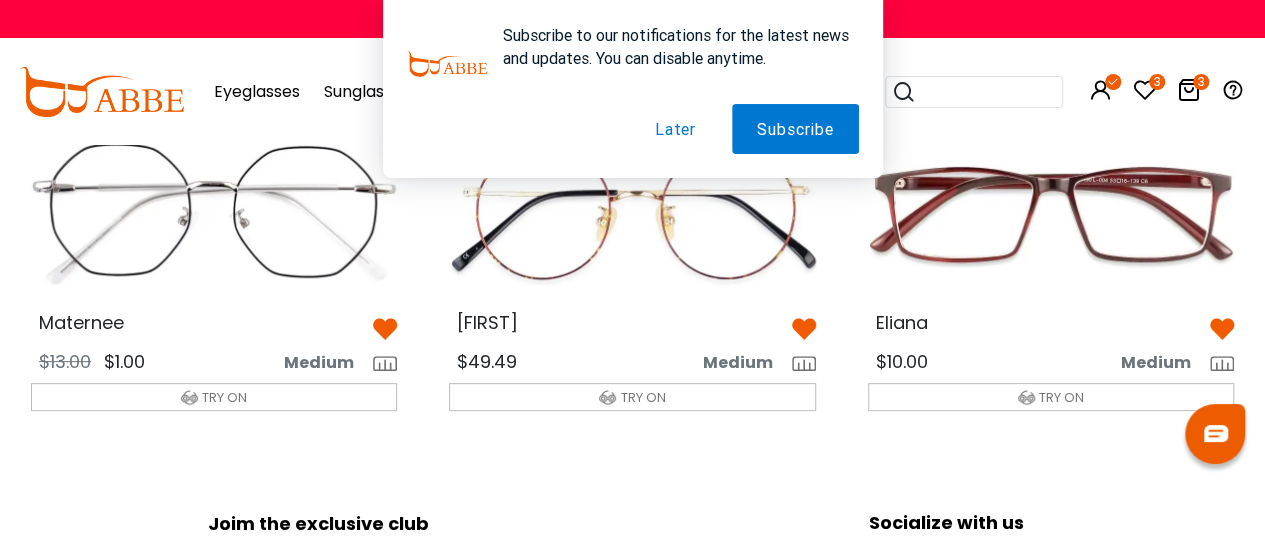 click on "Later" at bounding box center [675, 129] 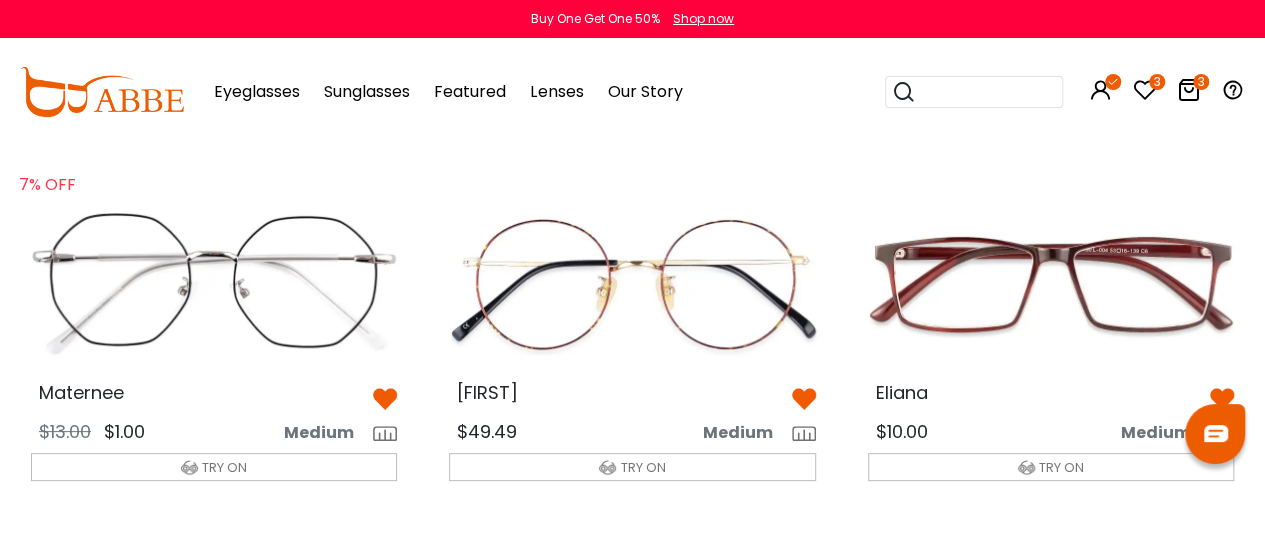 scroll, scrollTop: 84, scrollLeft: 0, axis: vertical 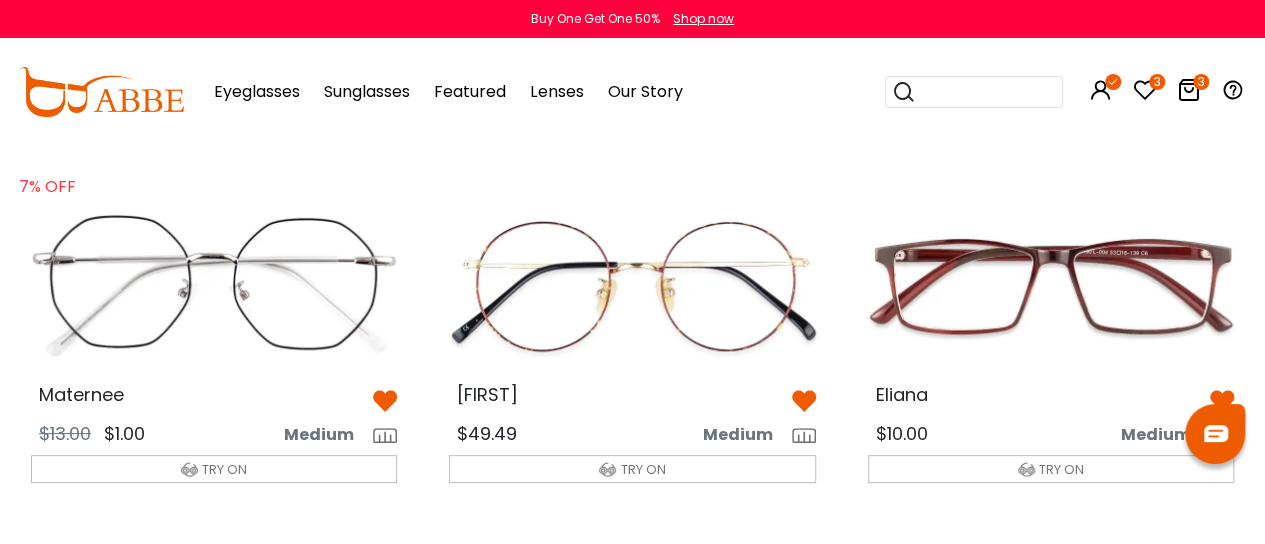 click at bounding box center [1051, 286] 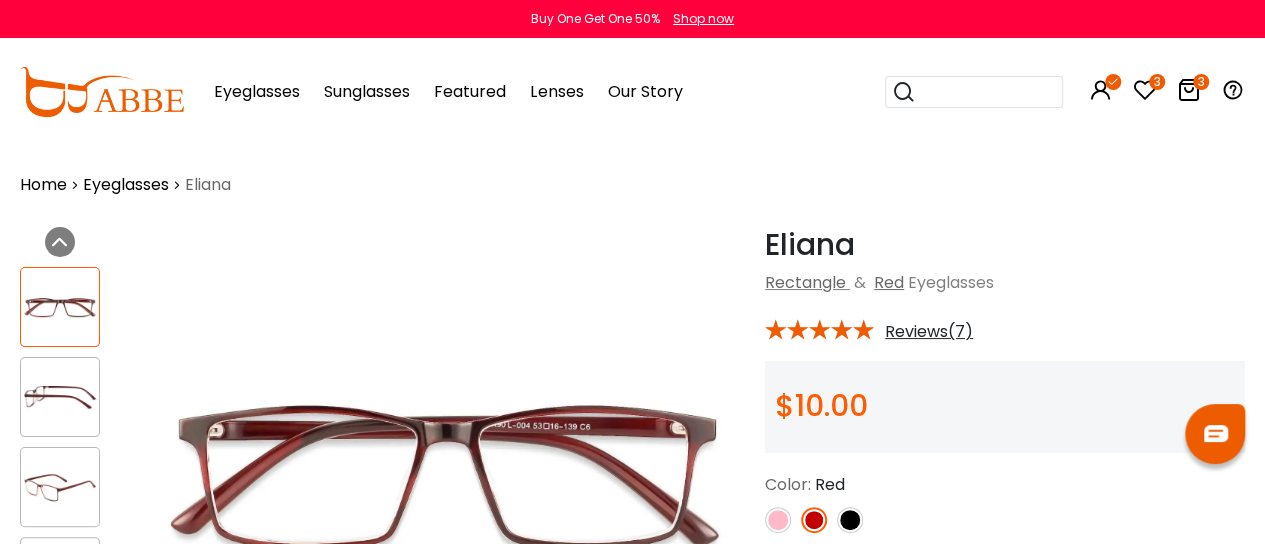 scroll, scrollTop: 0, scrollLeft: 0, axis: both 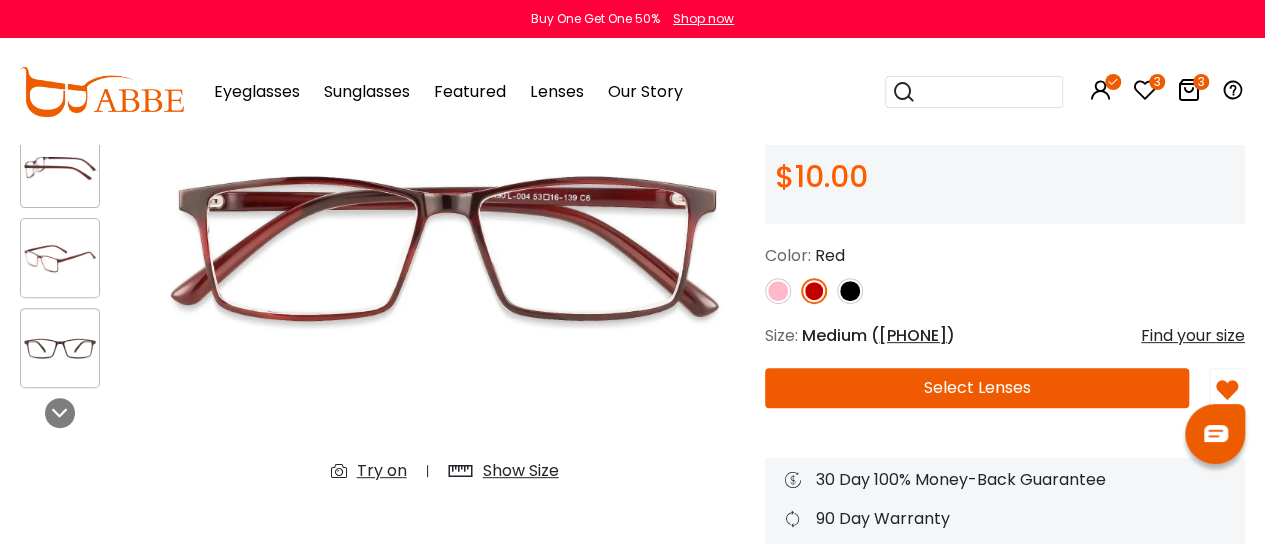 click on "Try on" at bounding box center (382, 471) 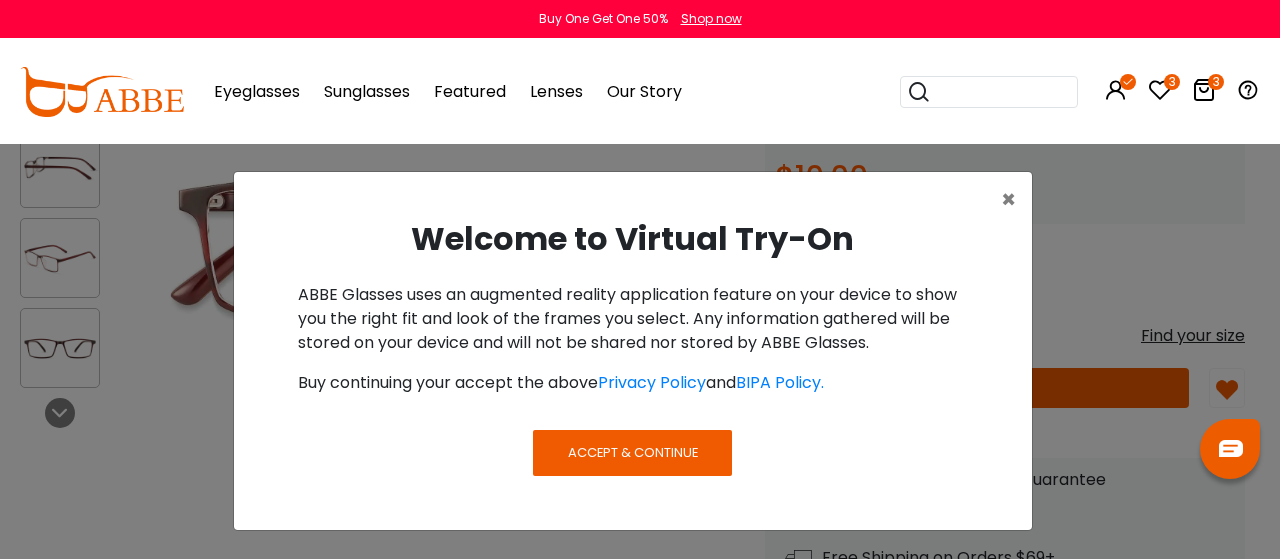 click on "Accept & Continue" at bounding box center [633, 452] 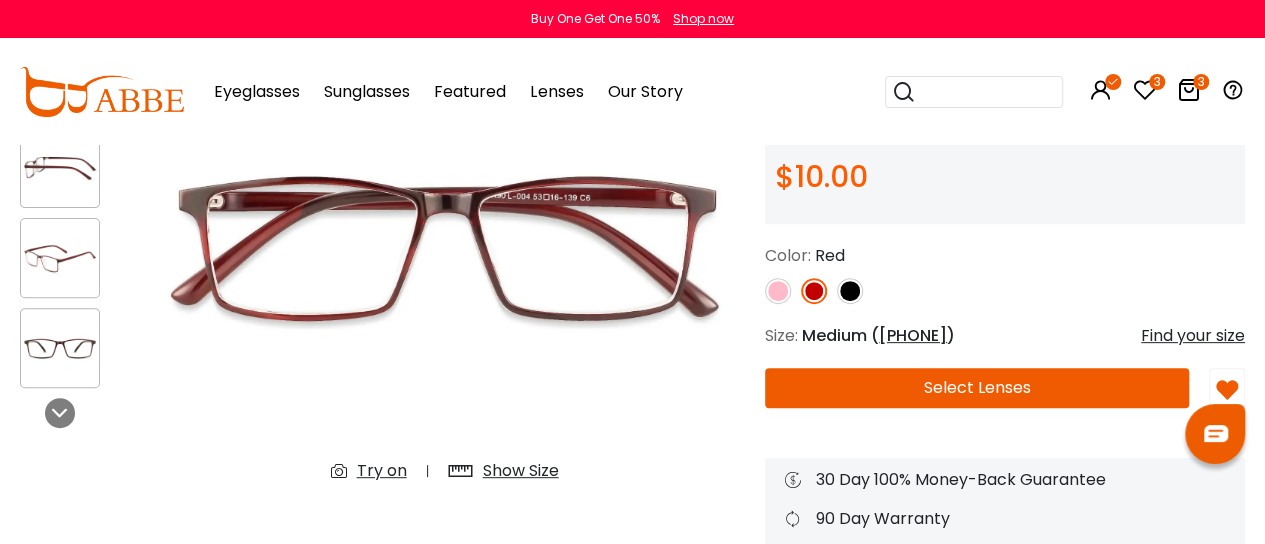 click at bounding box center (344, 471) 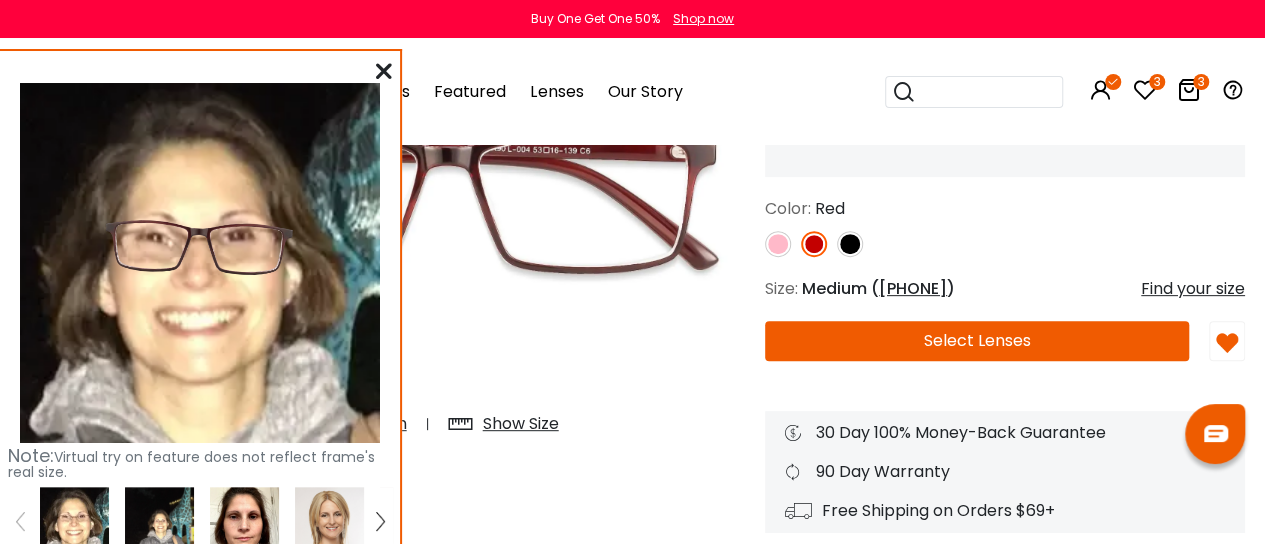 scroll, scrollTop: 274, scrollLeft: 0, axis: vertical 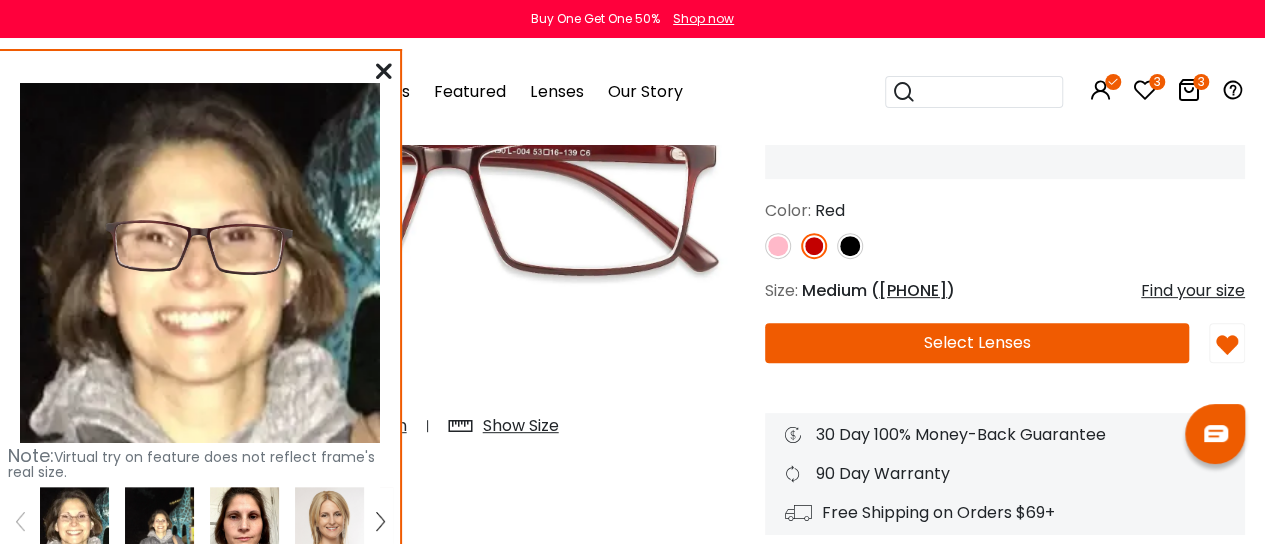 click at bounding box center (244, 521) 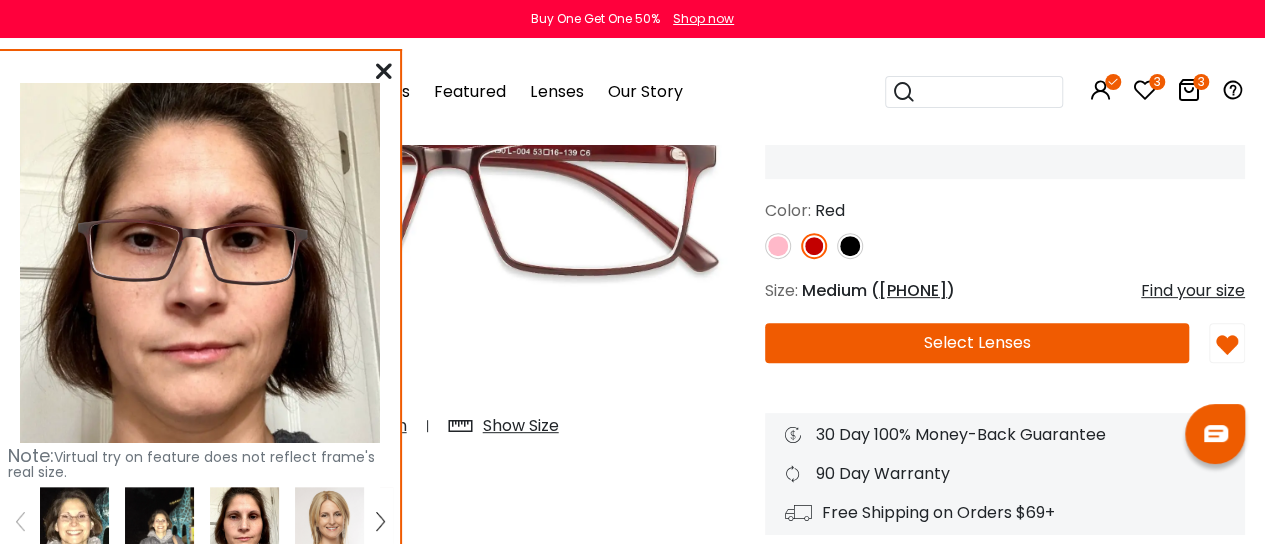 click at bounding box center (159, 521) 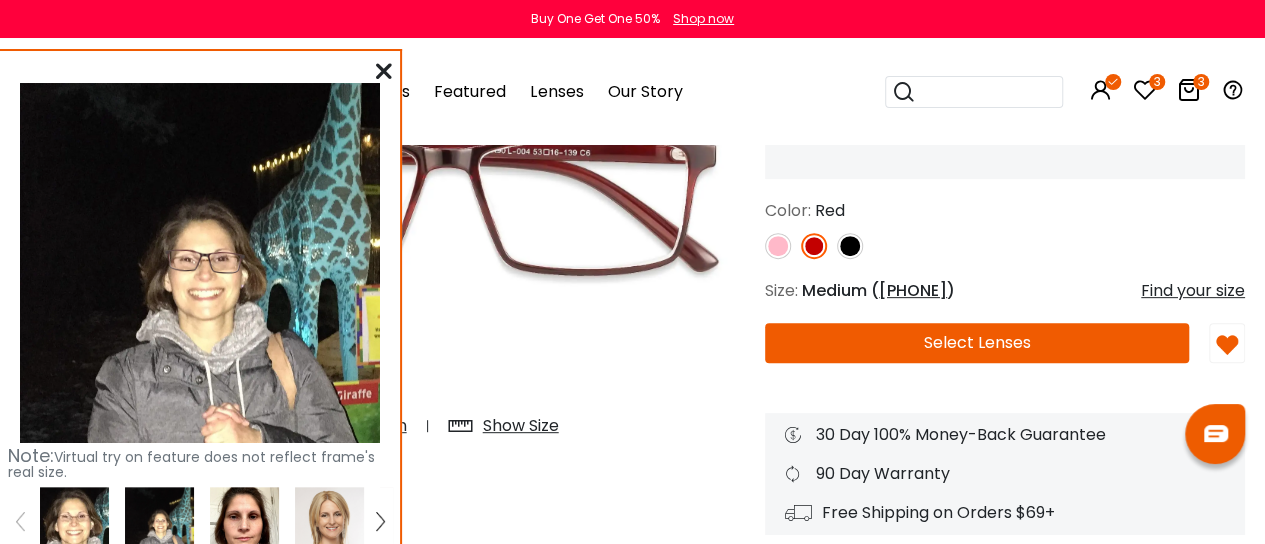 click at bounding box center [244, 521] 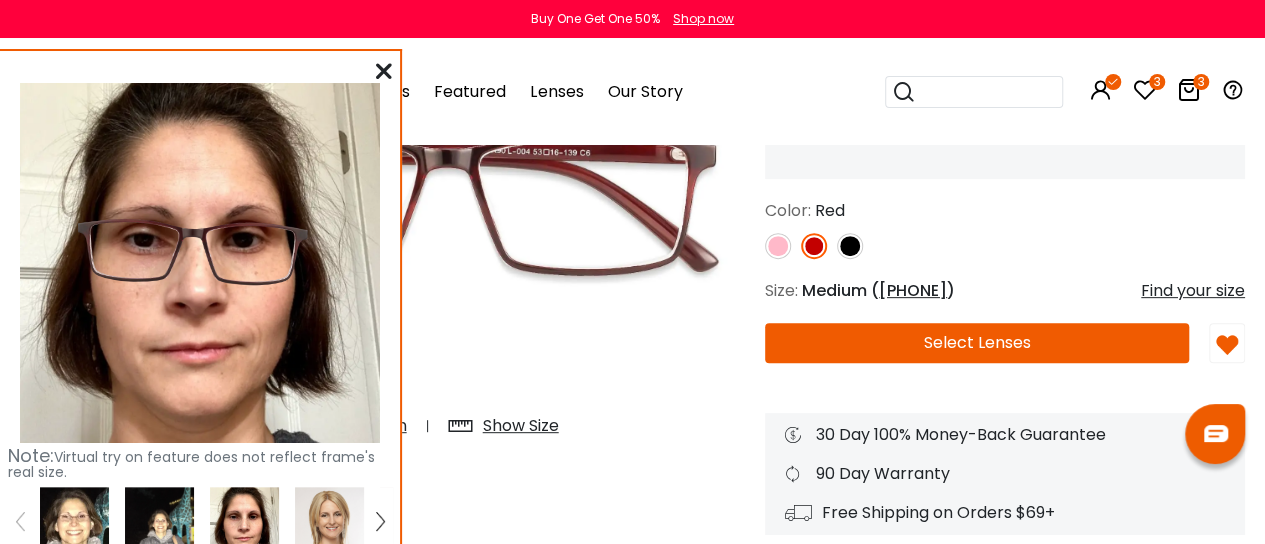 click at bounding box center [74, 521] 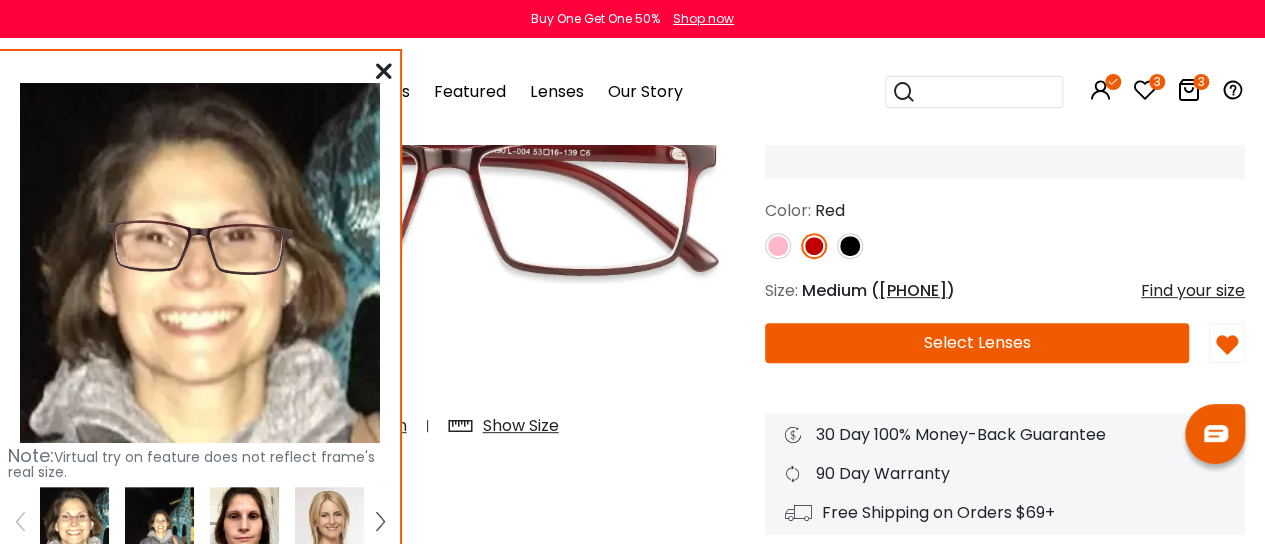 click at bounding box center (159, 521) 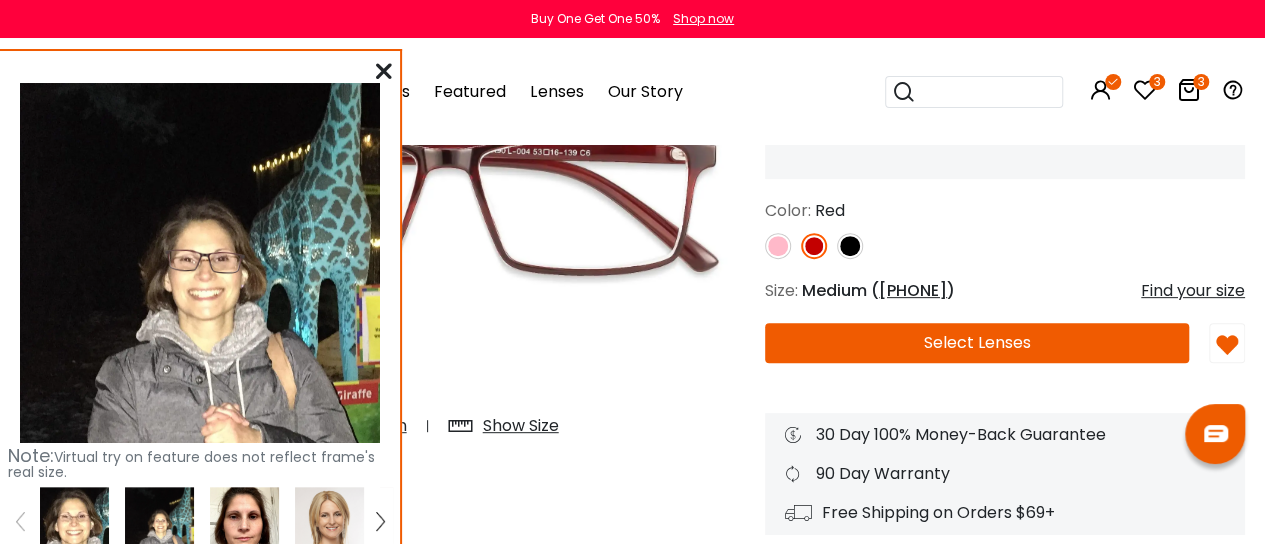 click at bounding box center [244, 521] 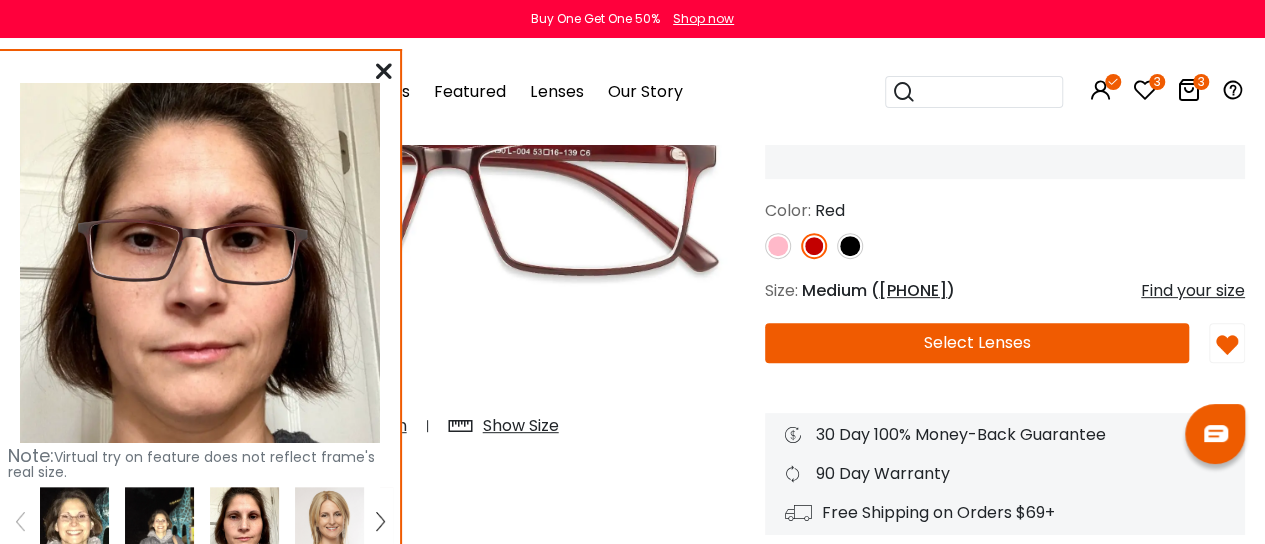 click at bounding box center [74, 521] 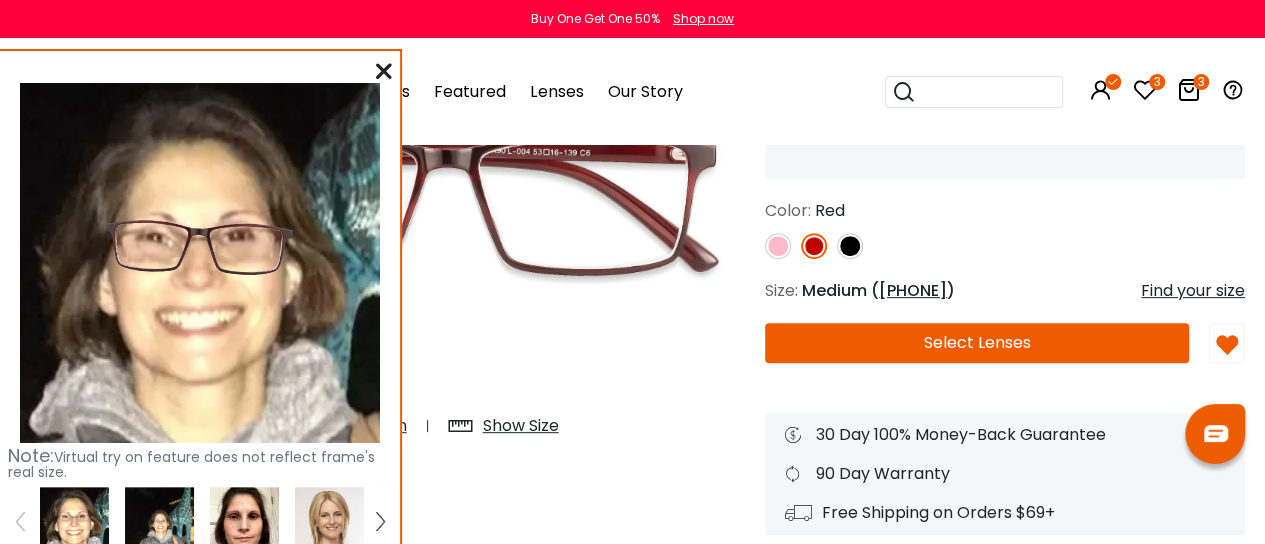 click at bounding box center (159, 521) 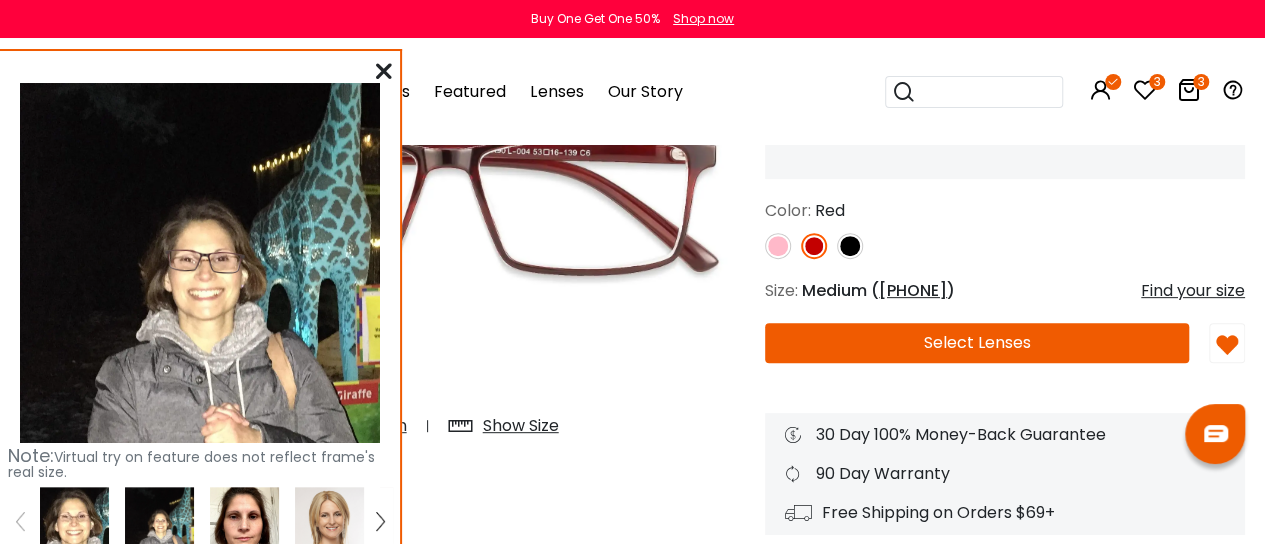 click at bounding box center (74, 521) 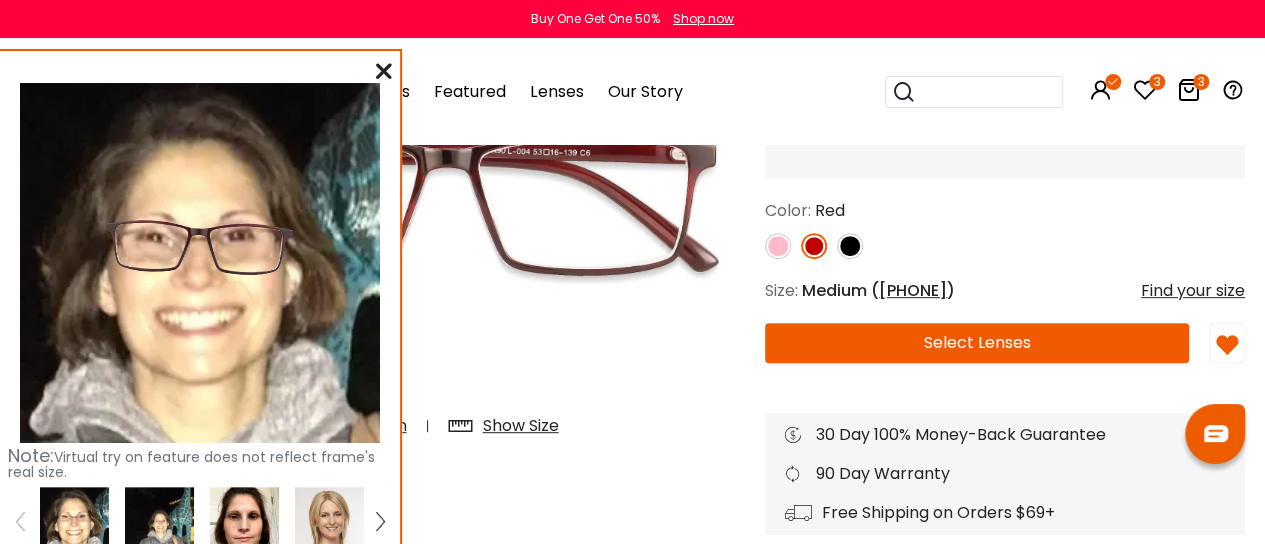 click at bounding box center [159, 521] 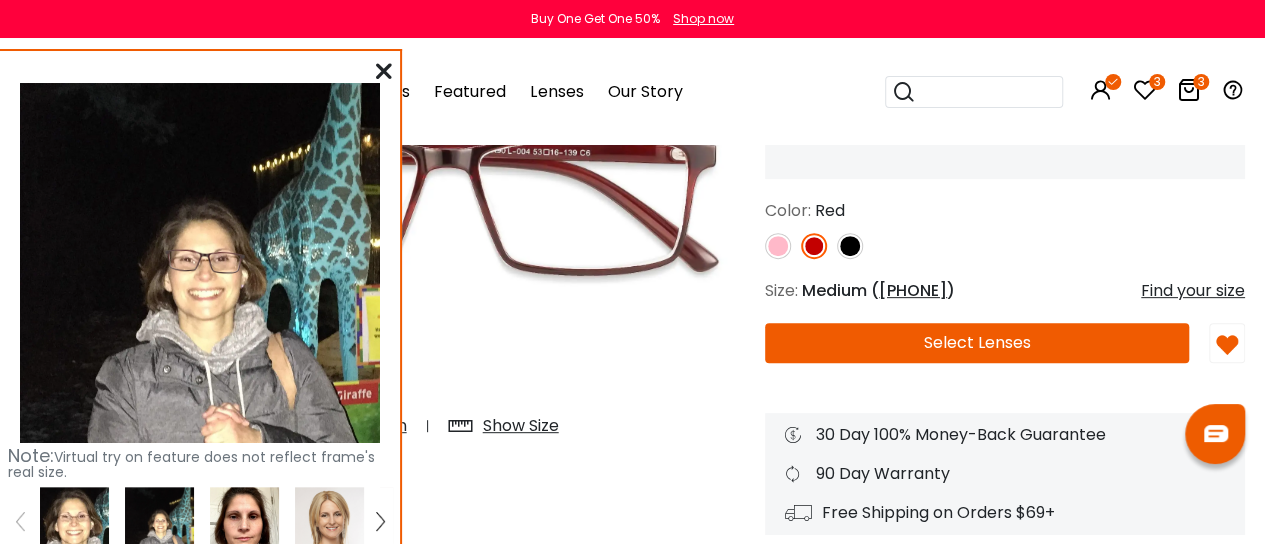 click at bounding box center (244, 521) 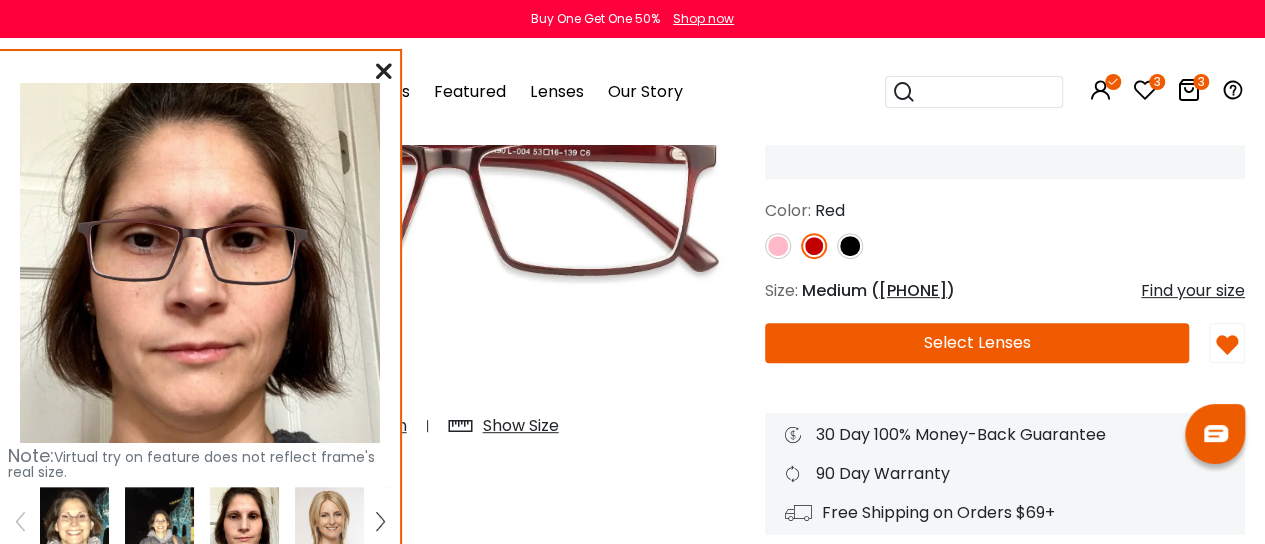 click at bounding box center (384, 71) 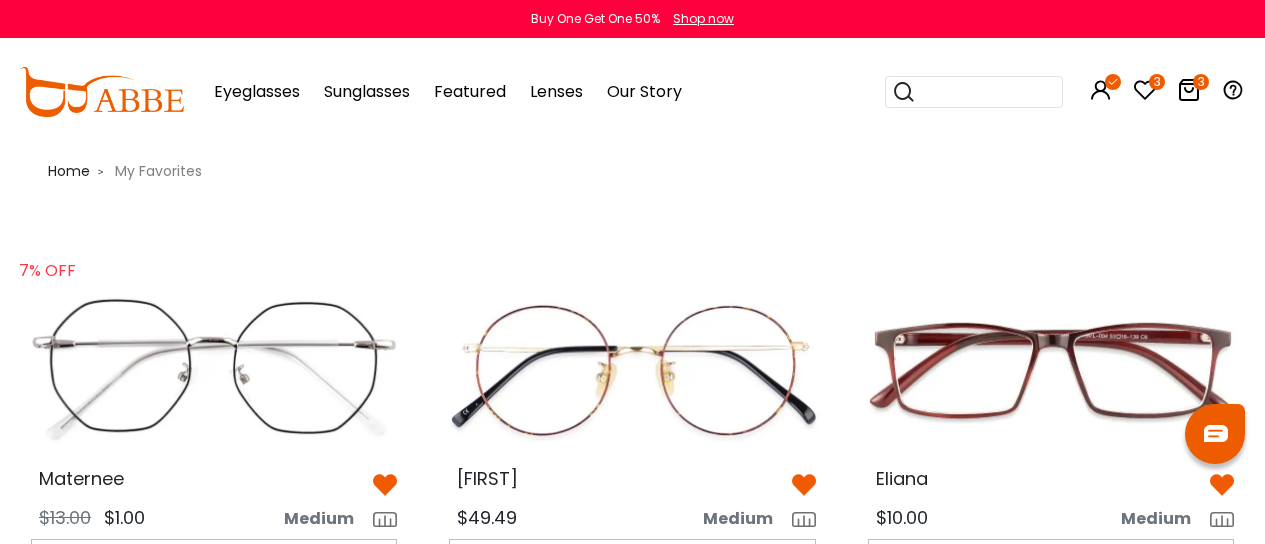 scroll, scrollTop: 84, scrollLeft: 0, axis: vertical 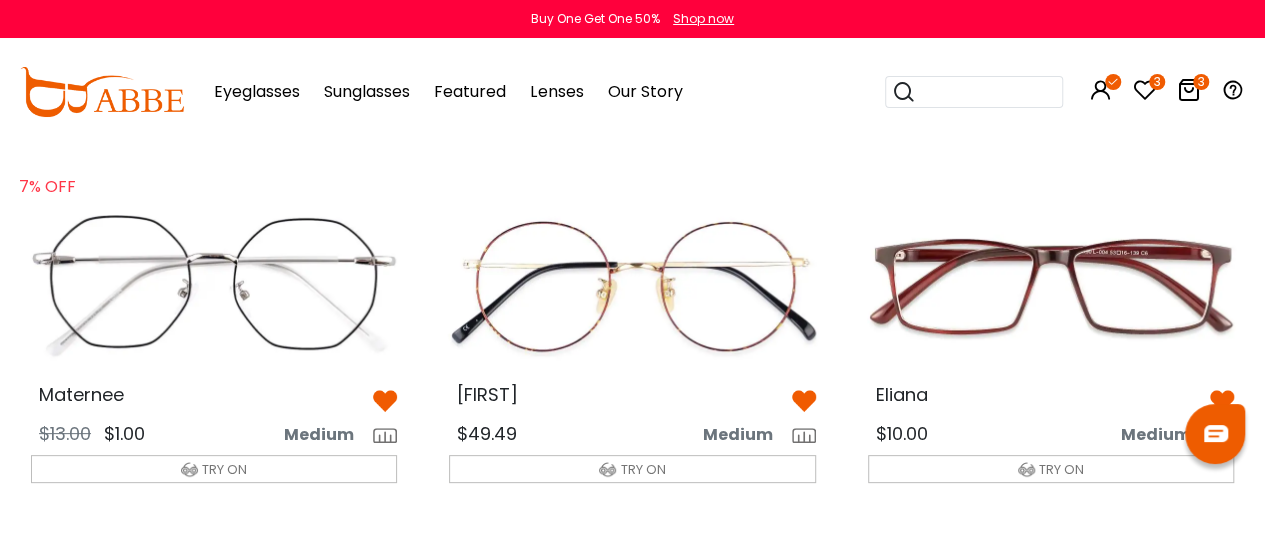 click at bounding box center (632, 286) 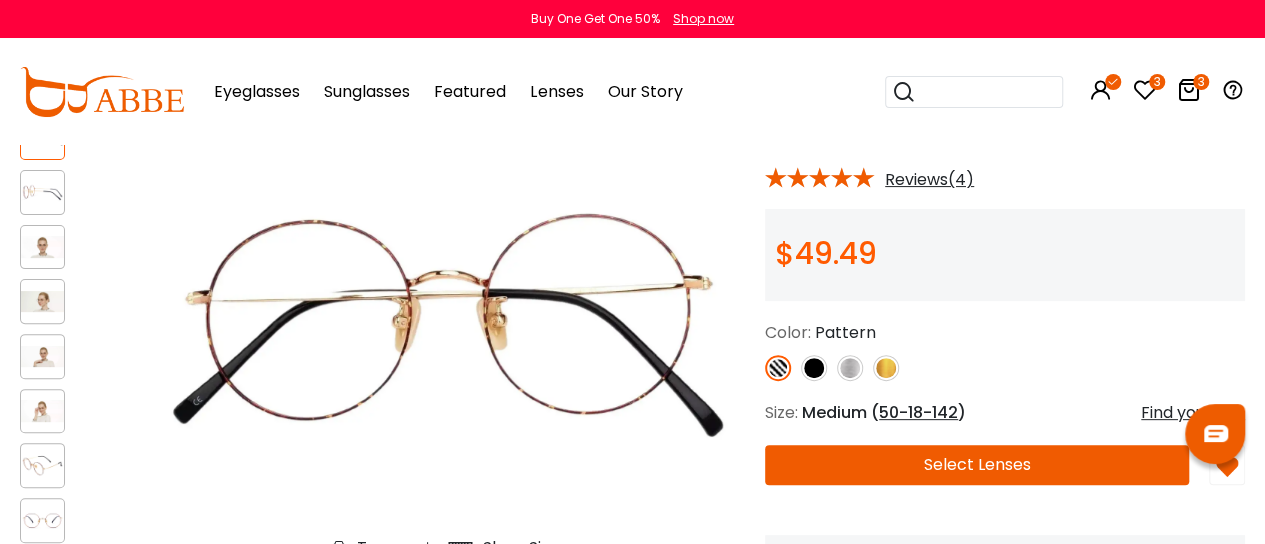 scroll, scrollTop: 348, scrollLeft: 0, axis: vertical 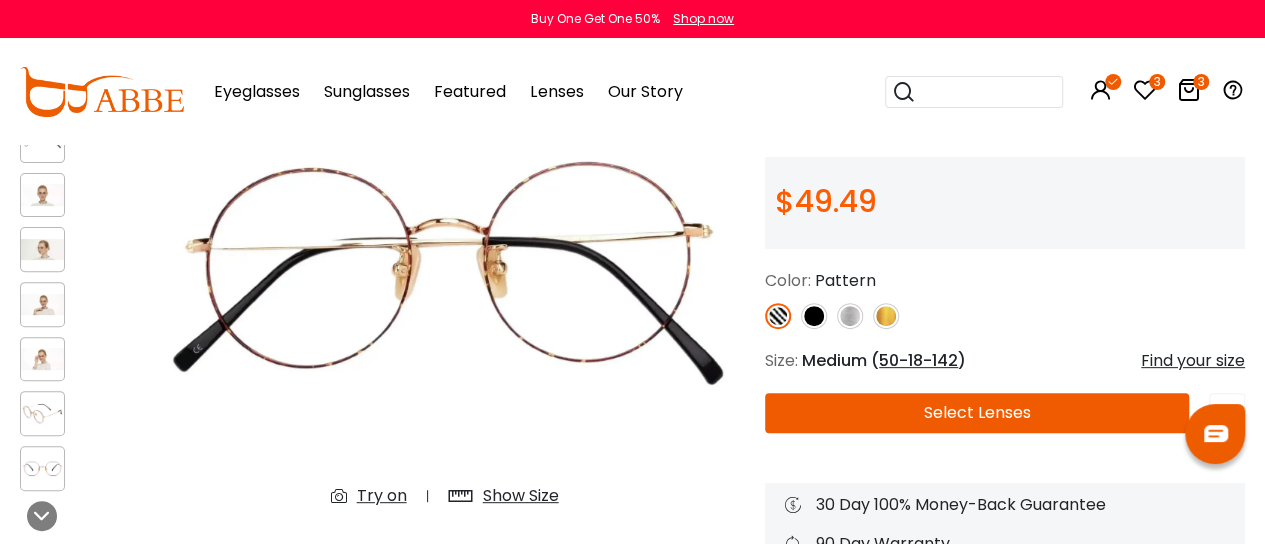 click on "Try on" at bounding box center (382, 496) 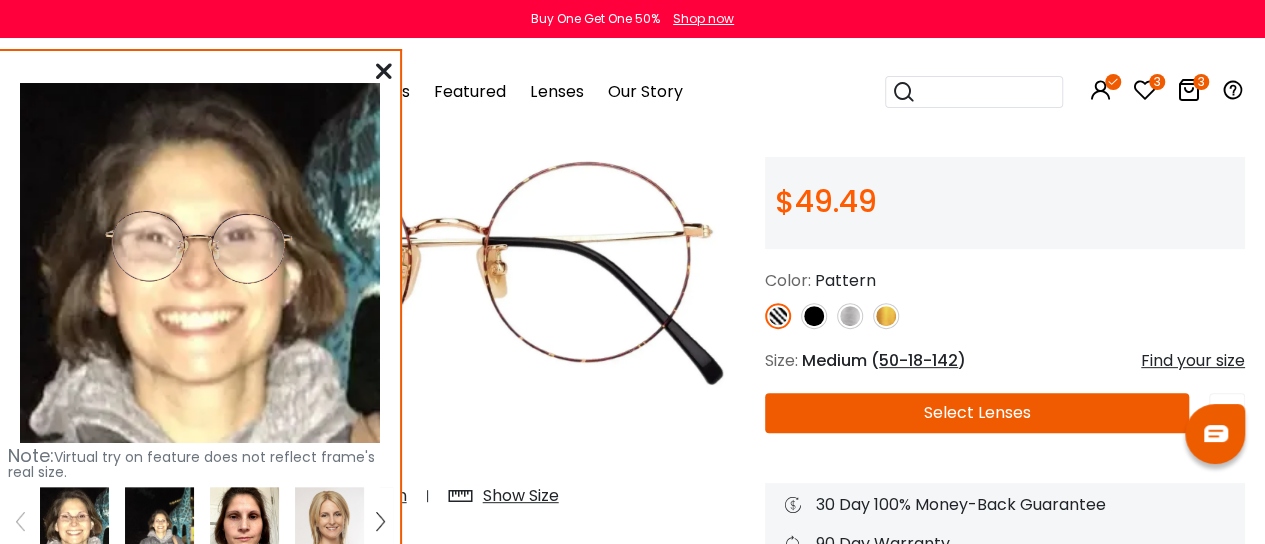 click at bounding box center [244, 521] 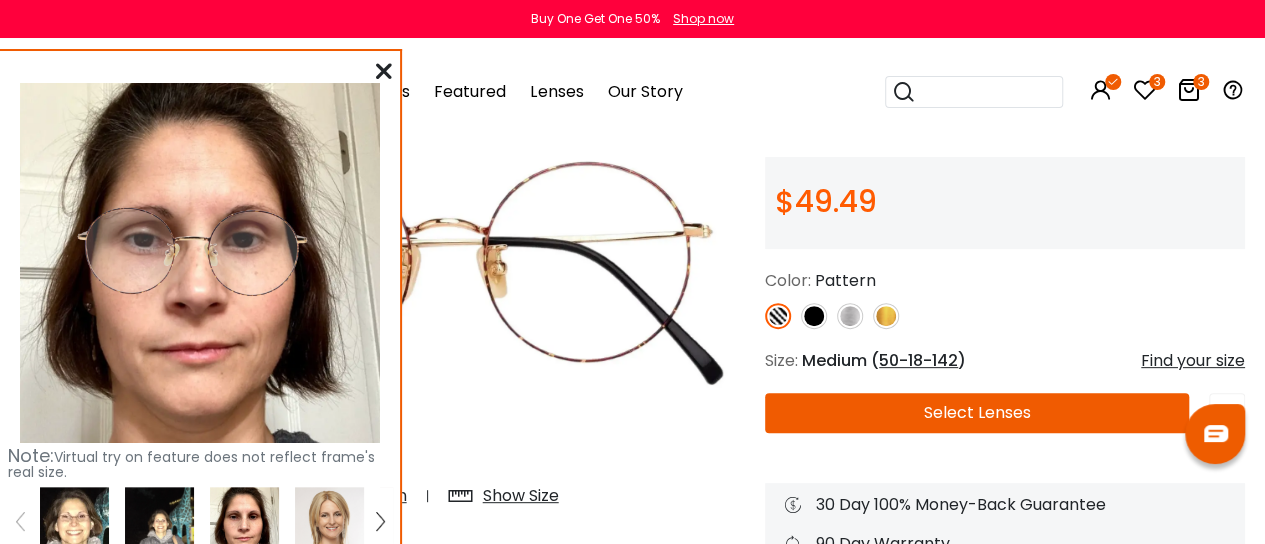 click at bounding box center [159, 521] 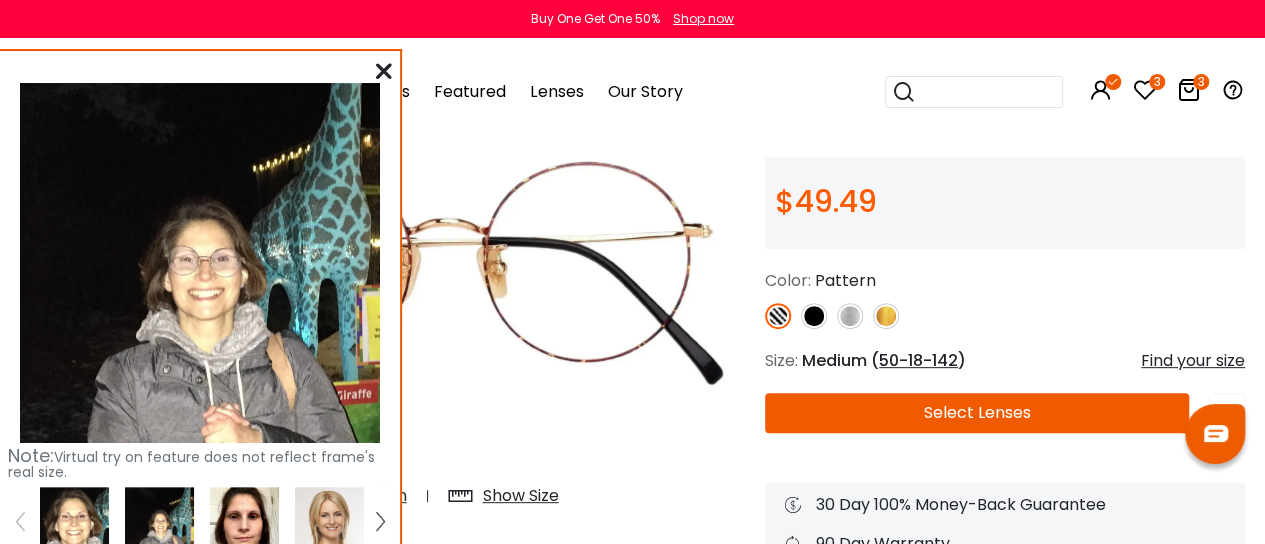 click at bounding box center [74, 521] 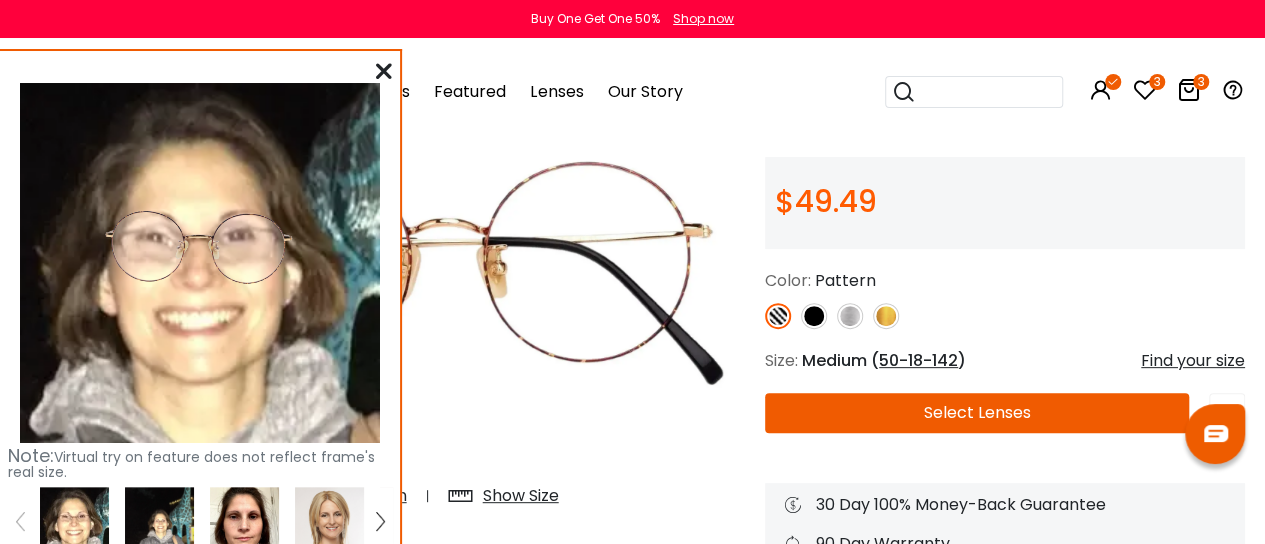 click at bounding box center [329, 521] 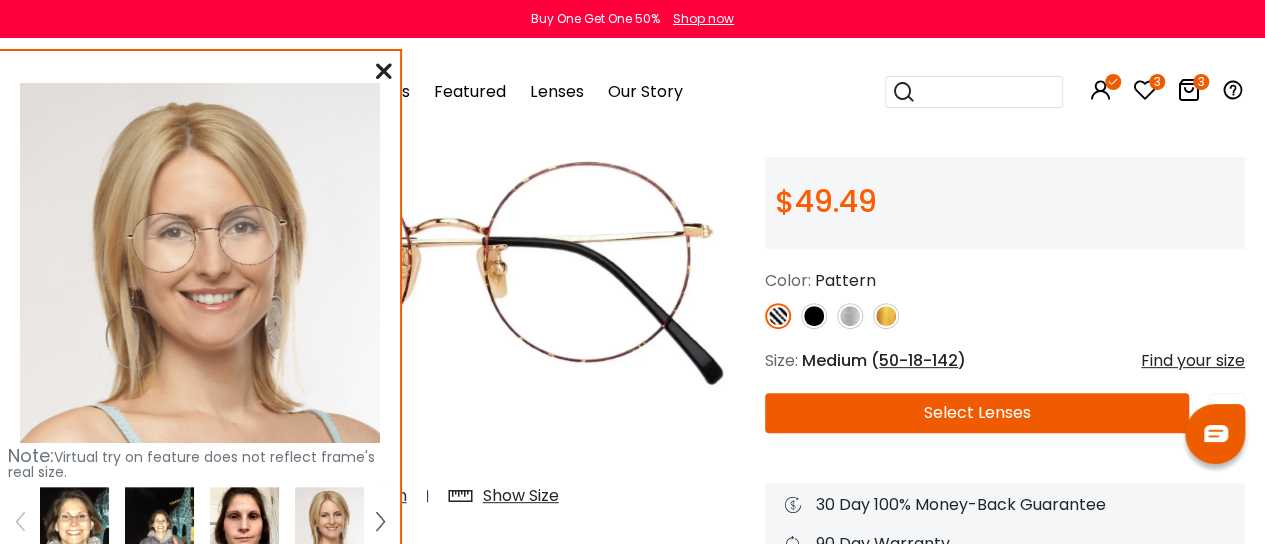 click at bounding box center [244, 521] 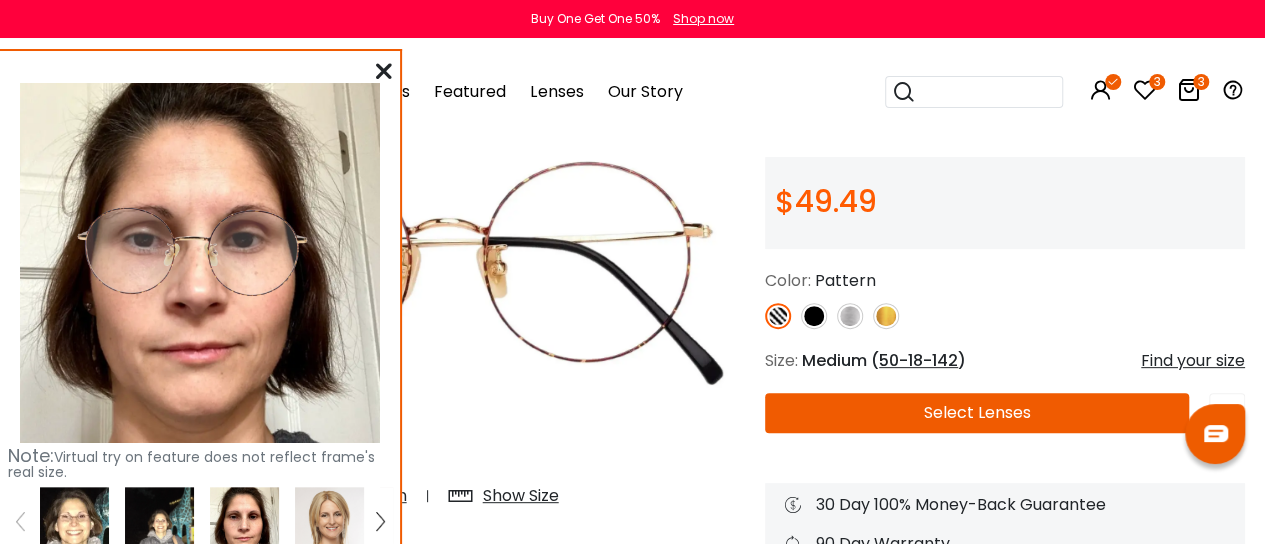 click at bounding box center [384, 71] 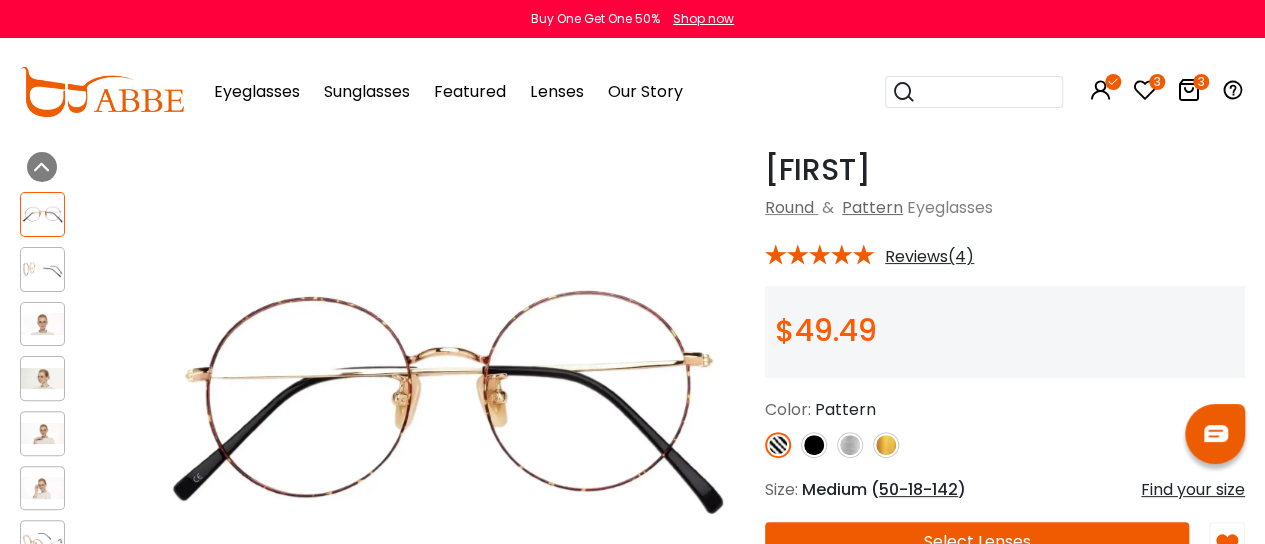 scroll, scrollTop: 55, scrollLeft: 0, axis: vertical 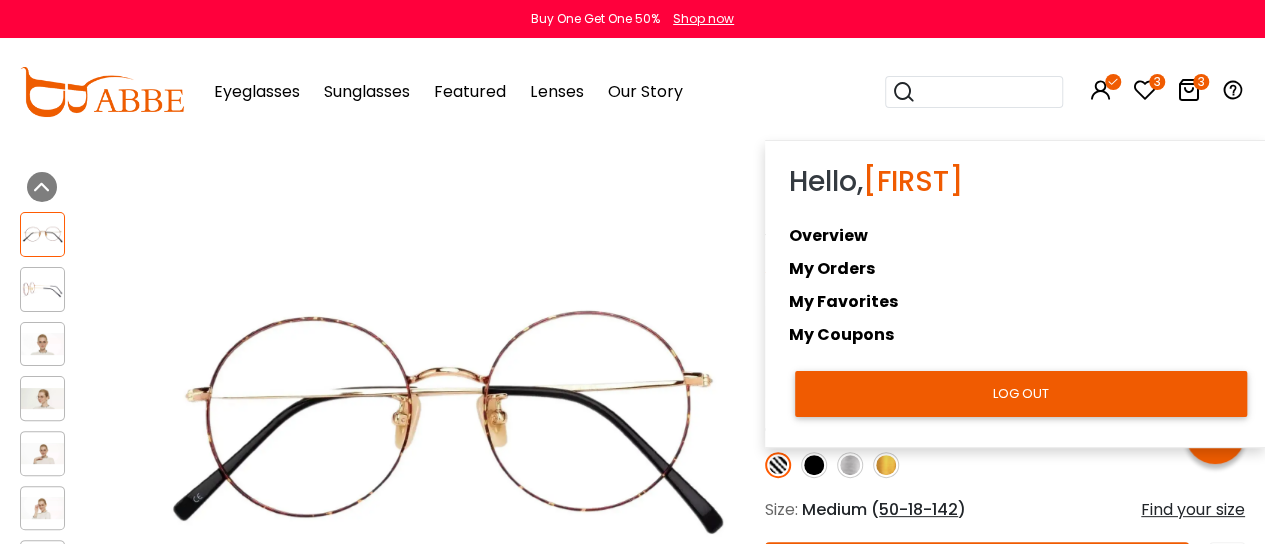 click at bounding box center (1101, 90) 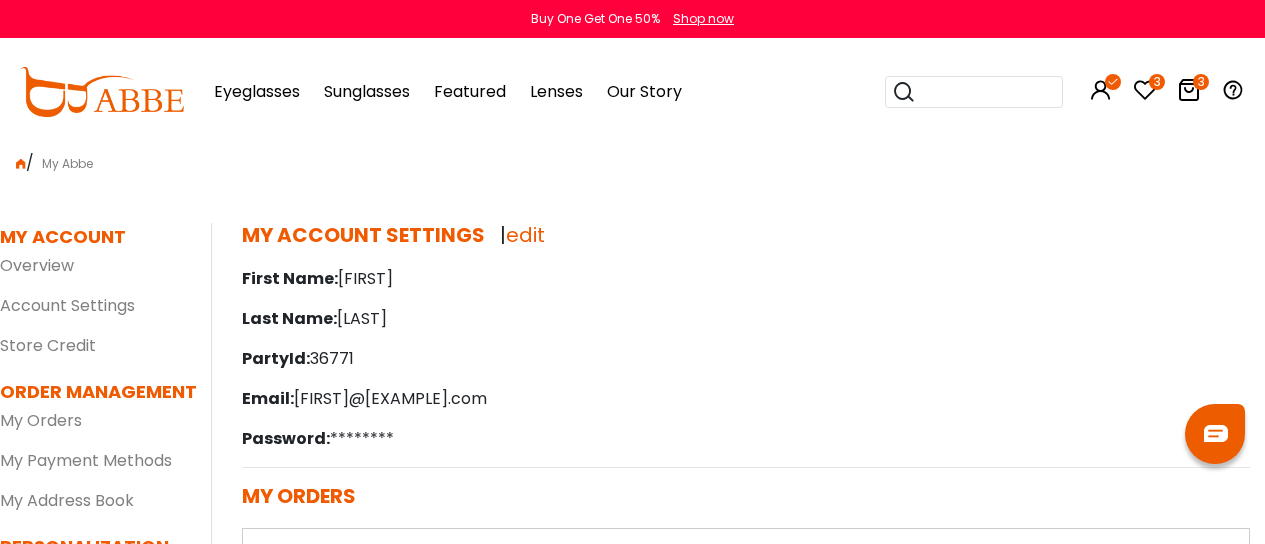 scroll, scrollTop: 0, scrollLeft: 0, axis: both 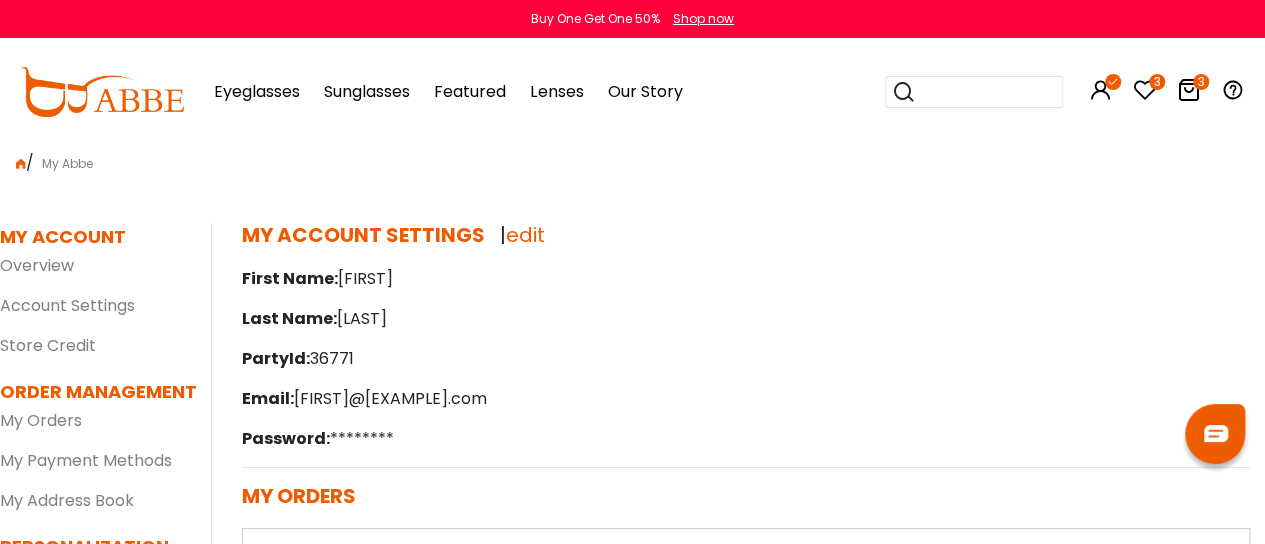 click at bounding box center [1145, 90] 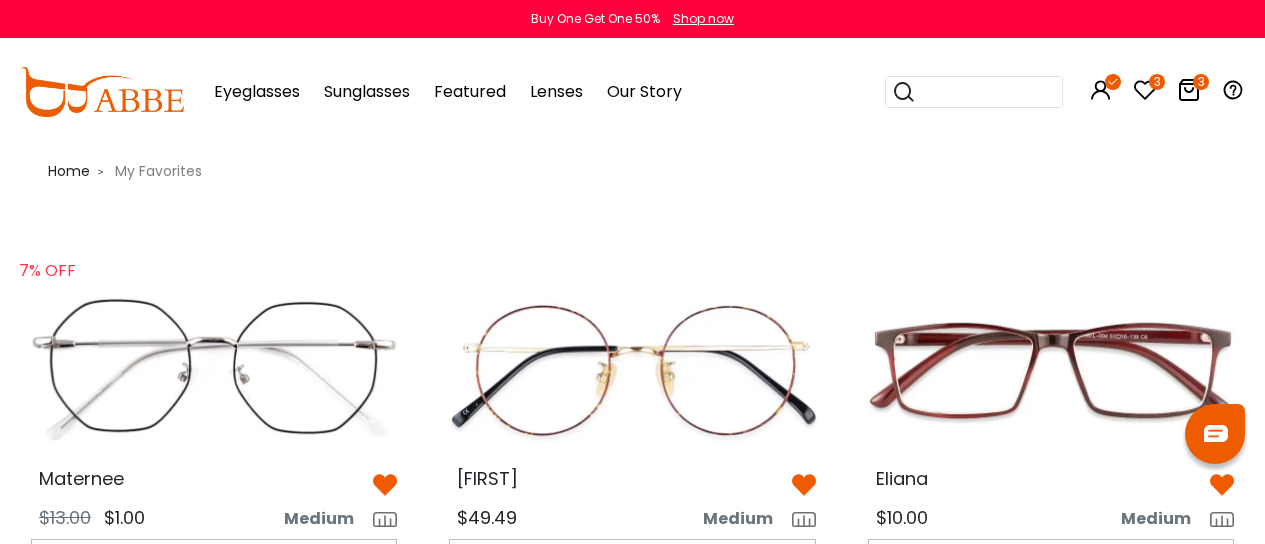 scroll, scrollTop: 0, scrollLeft: 0, axis: both 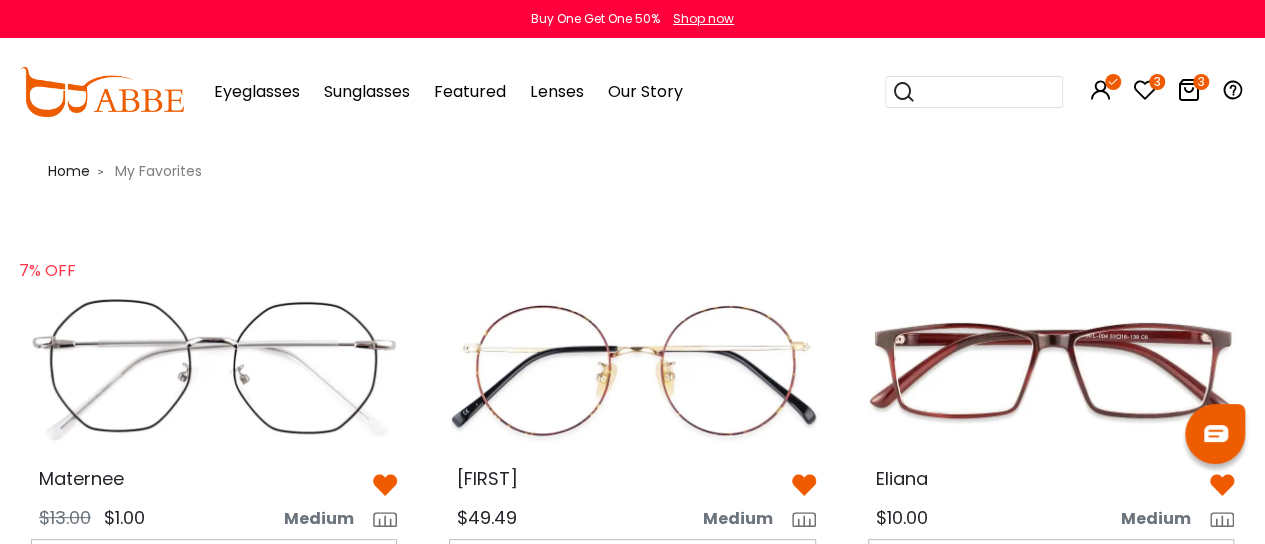 click at bounding box center [214, 370] 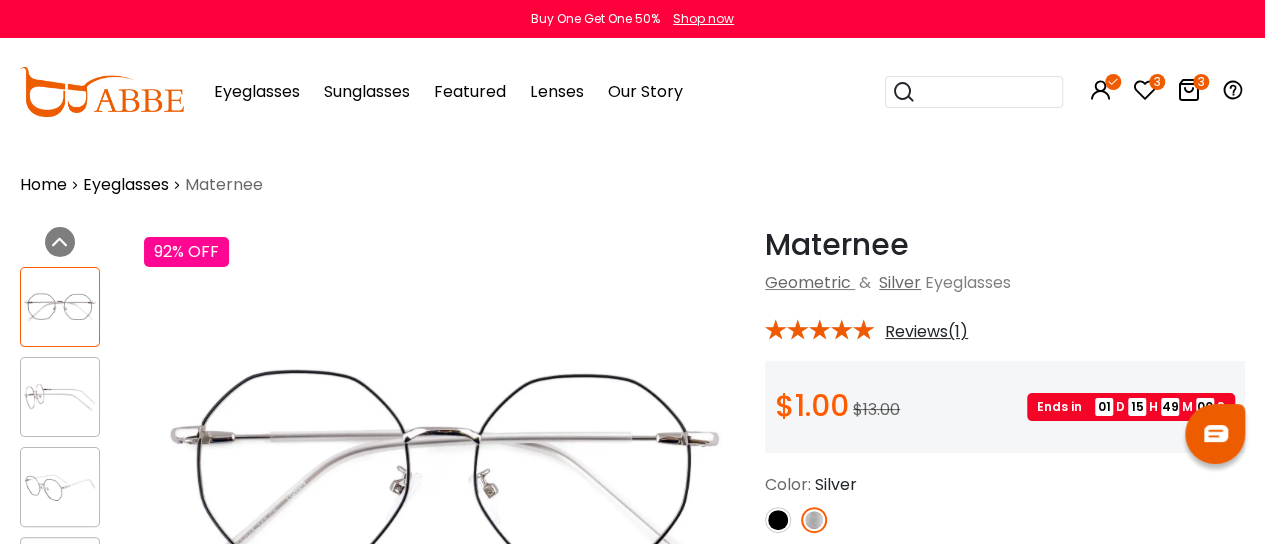 scroll, scrollTop: 0, scrollLeft: 0, axis: both 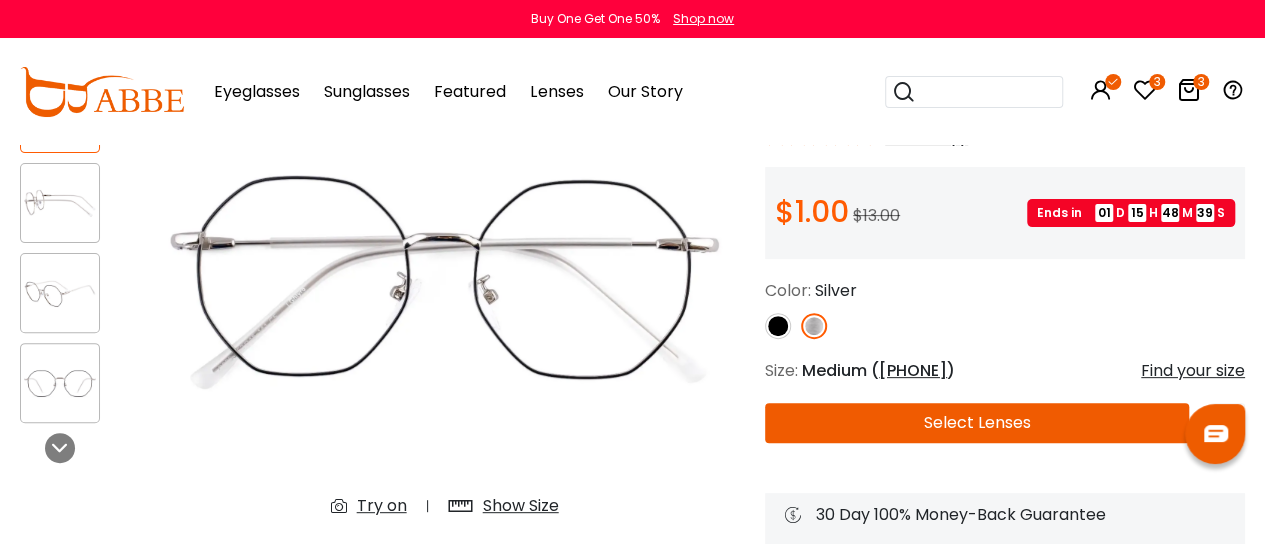 click on "Try on" at bounding box center (382, 506) 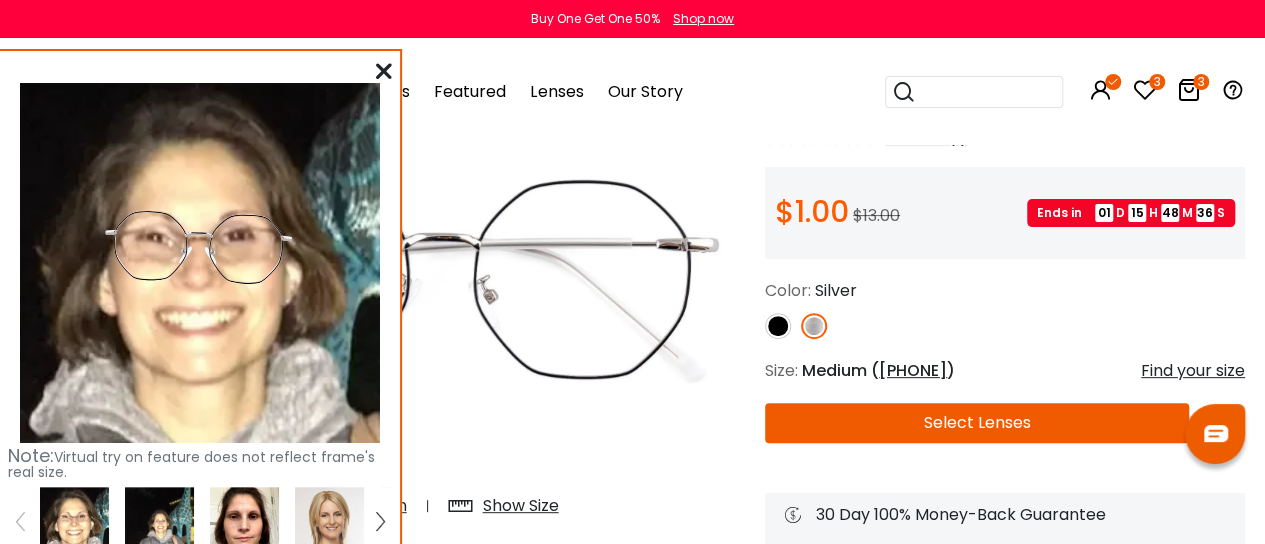 click at bounding box center [159, 521] 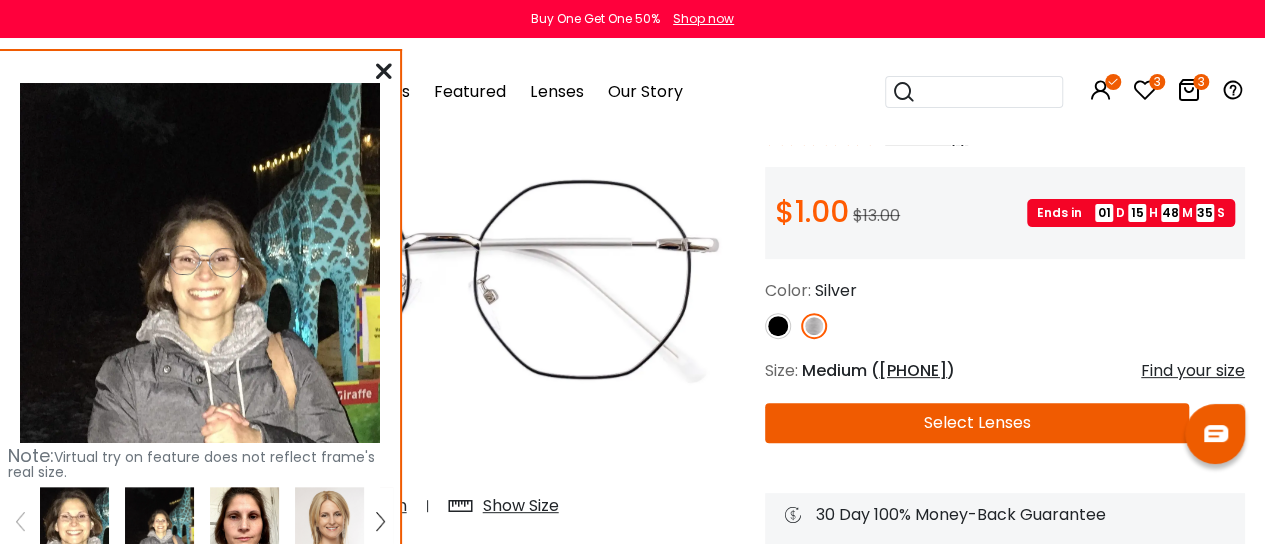 click at bounding box center (244, 521) 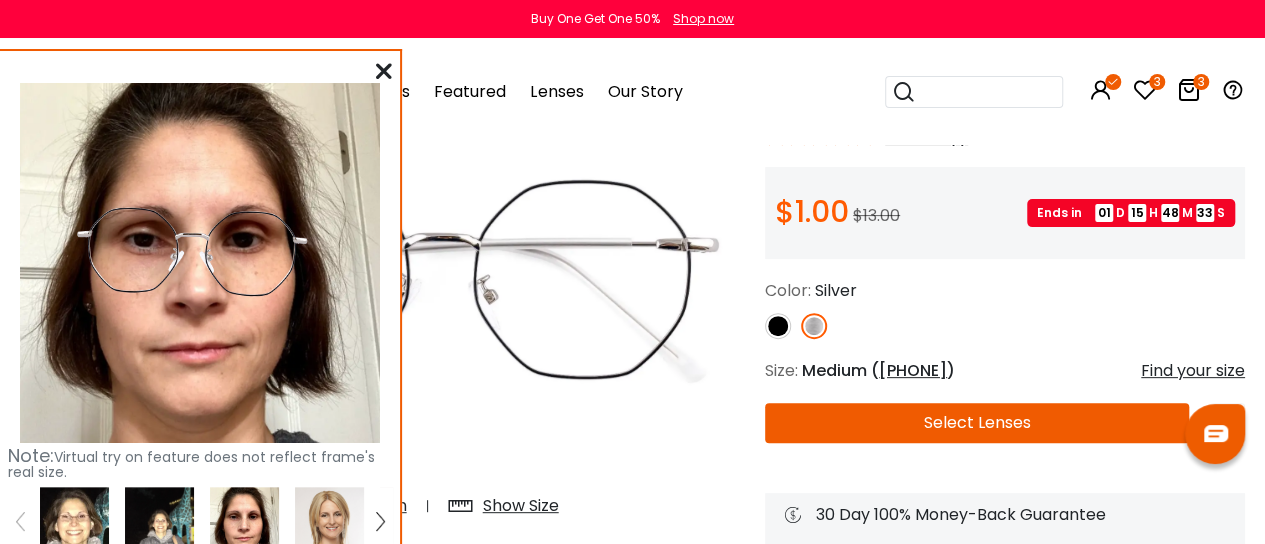 click at bounding box center [74, 521] 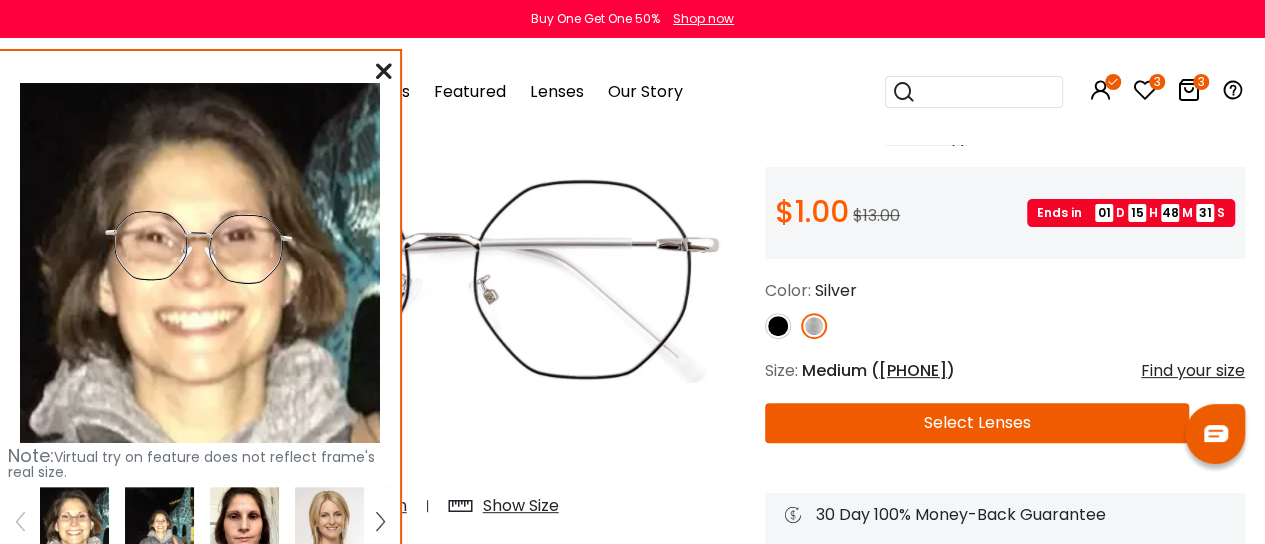 click at bounding box center (384, 71) 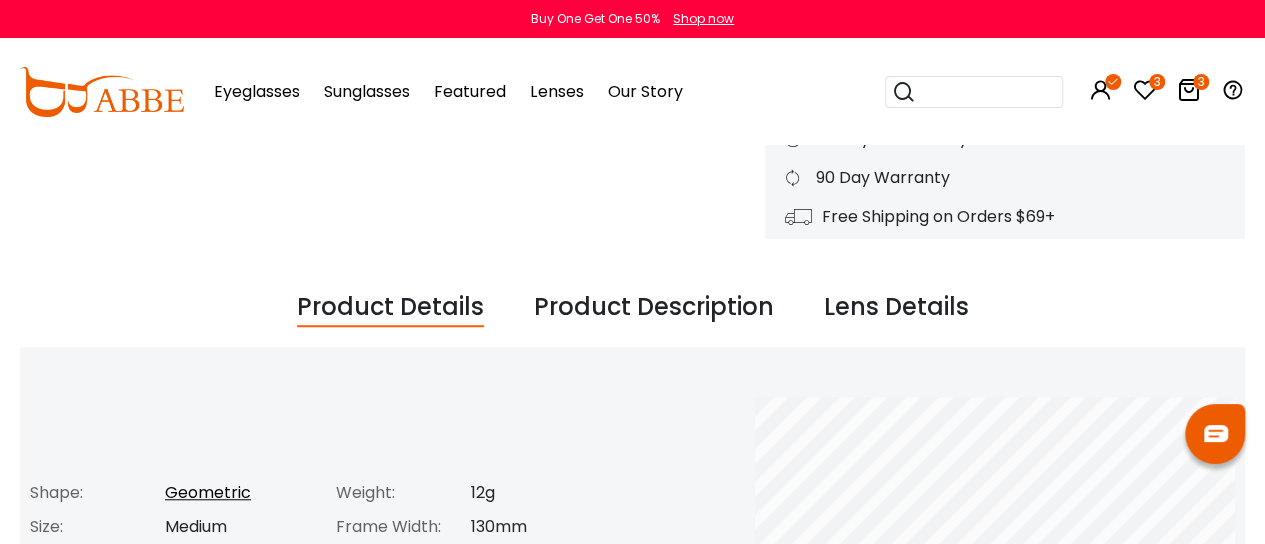 scroll, scrollTop: 0, scrollLeft: 0, axis: both 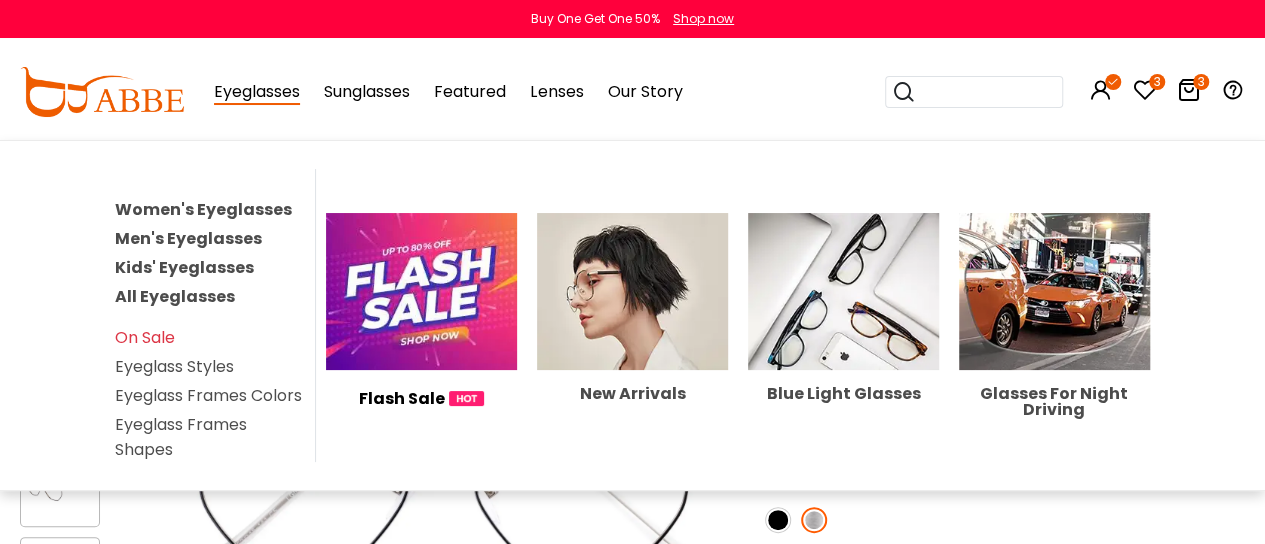 click on "All Eyeglasses" at bounding box center (175, 296) 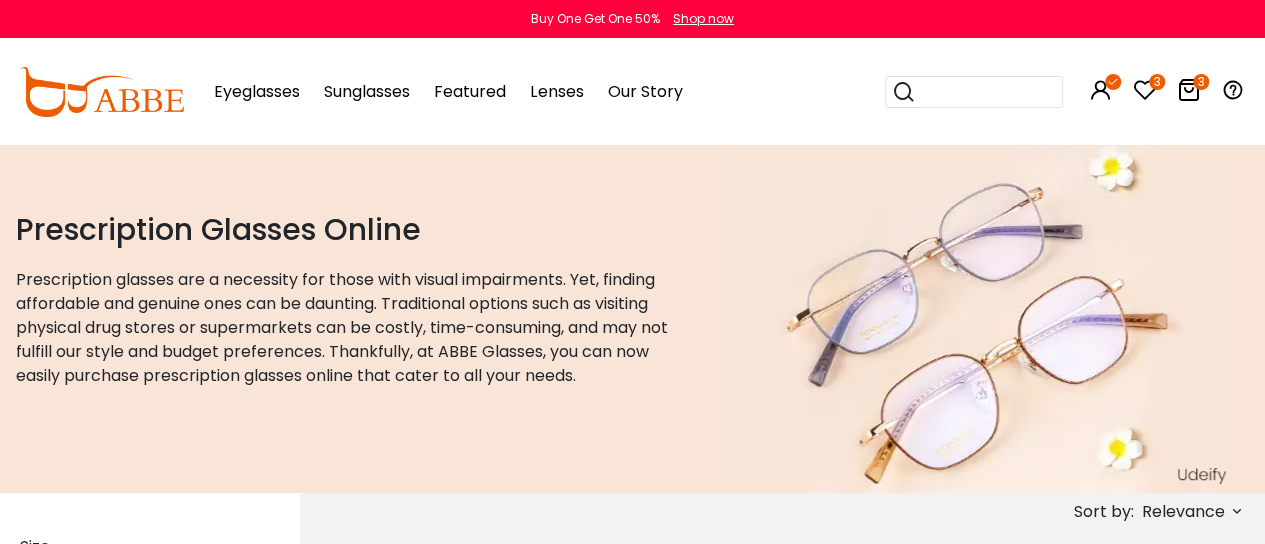 scroll, scrollTop: 0, scrollLeft: 0, axis: both 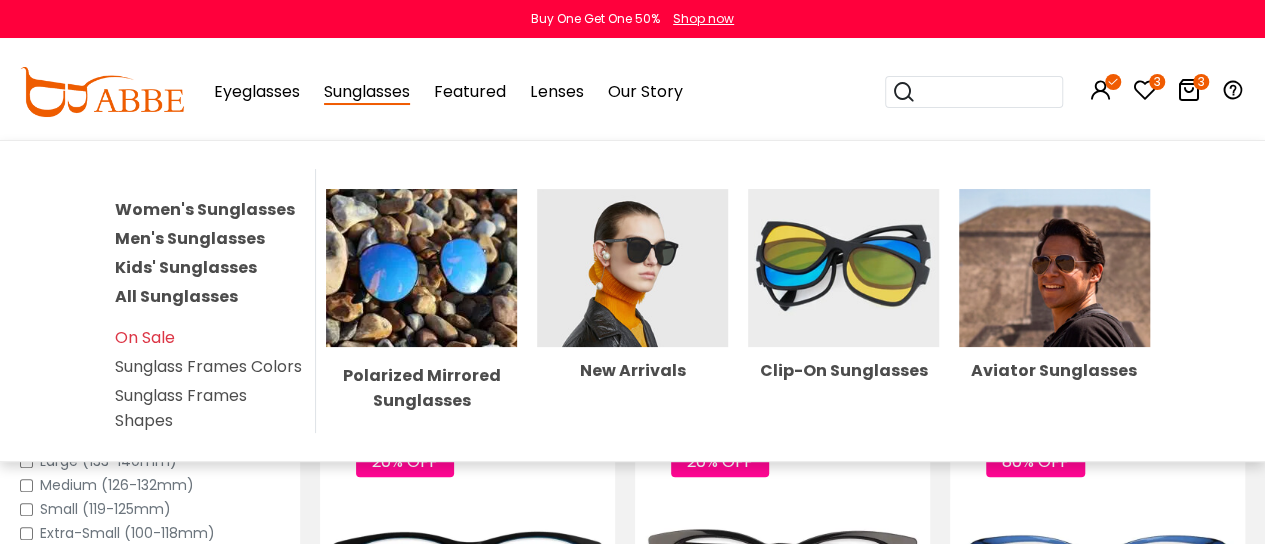 click on "Sunglasses" at bounding box center (367, 92) 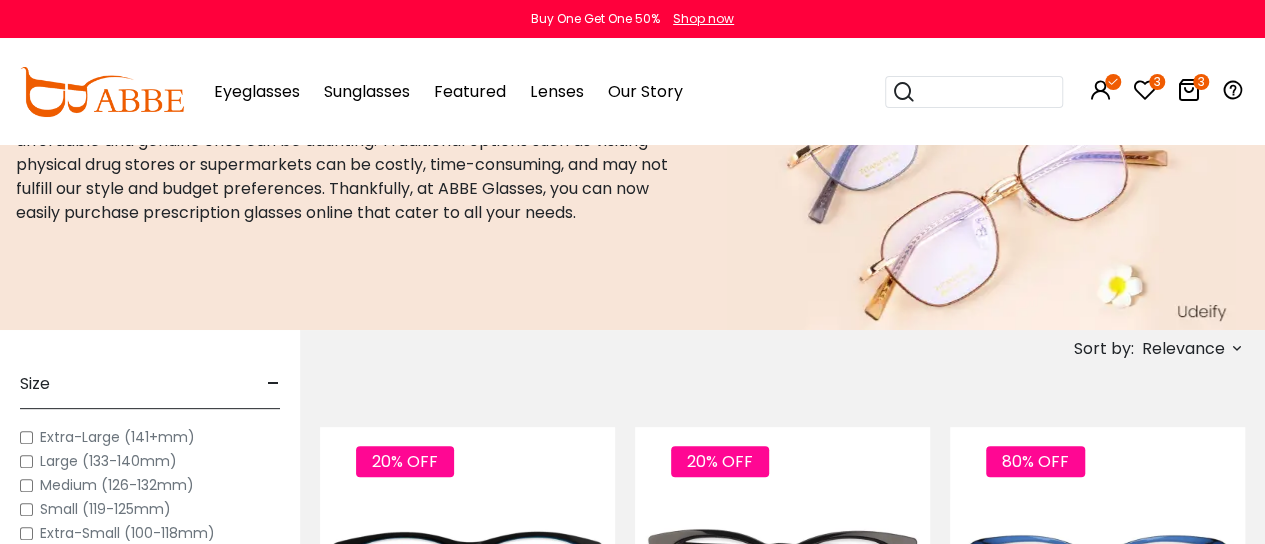 click on "Sunglasses" at bounding box center (367, 91) 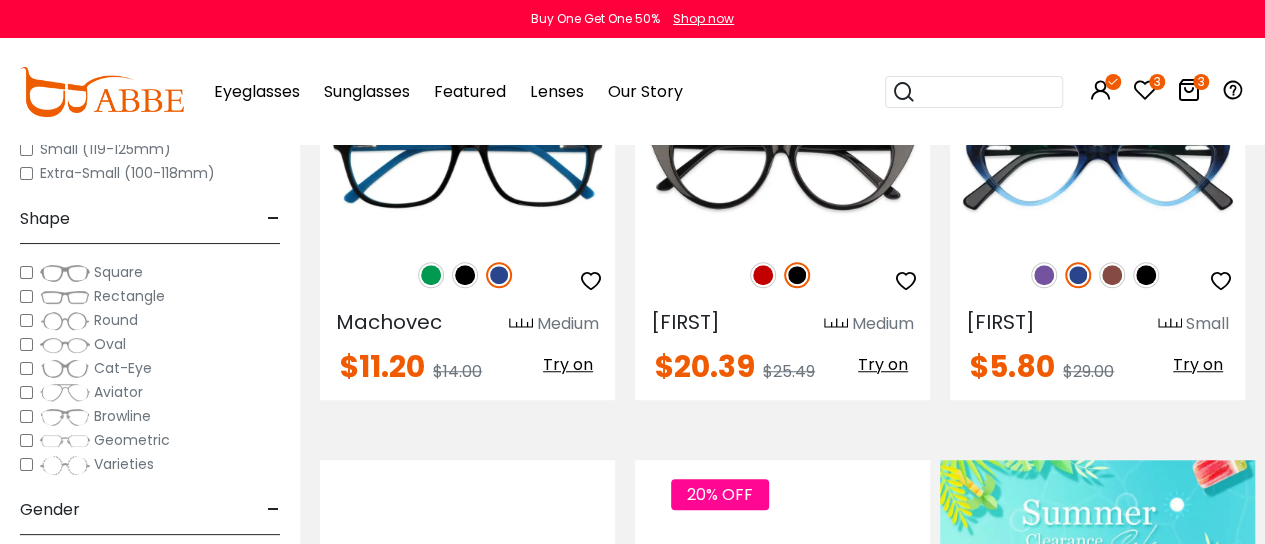 scroll, scrollTop: 571, scrollLeft: 0, axis: vertical 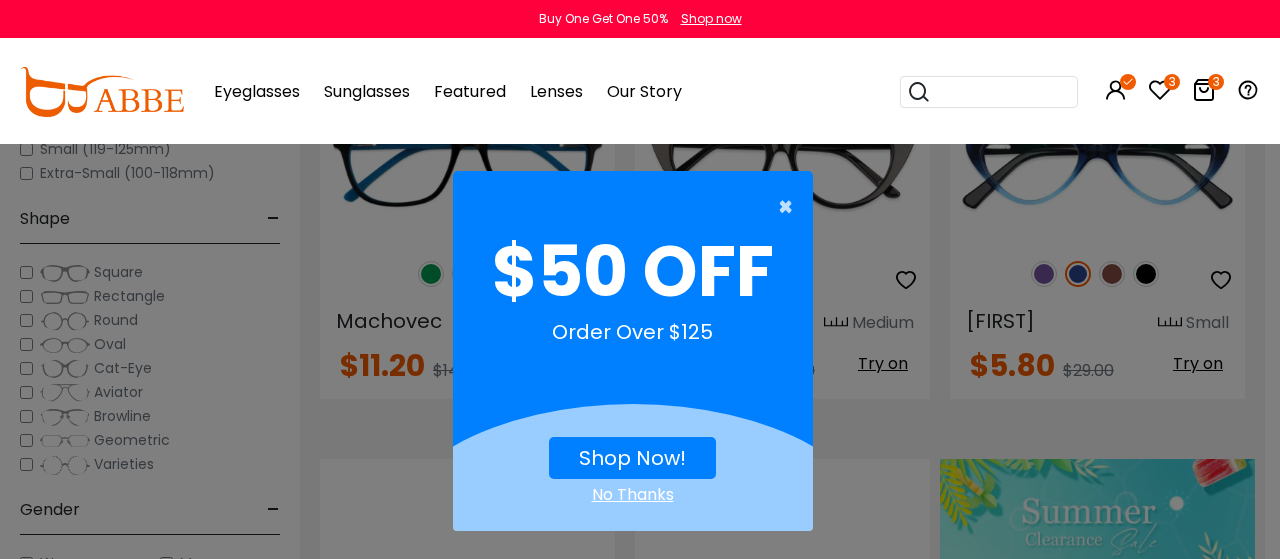 click on "×" at bounding box center (790, 207) 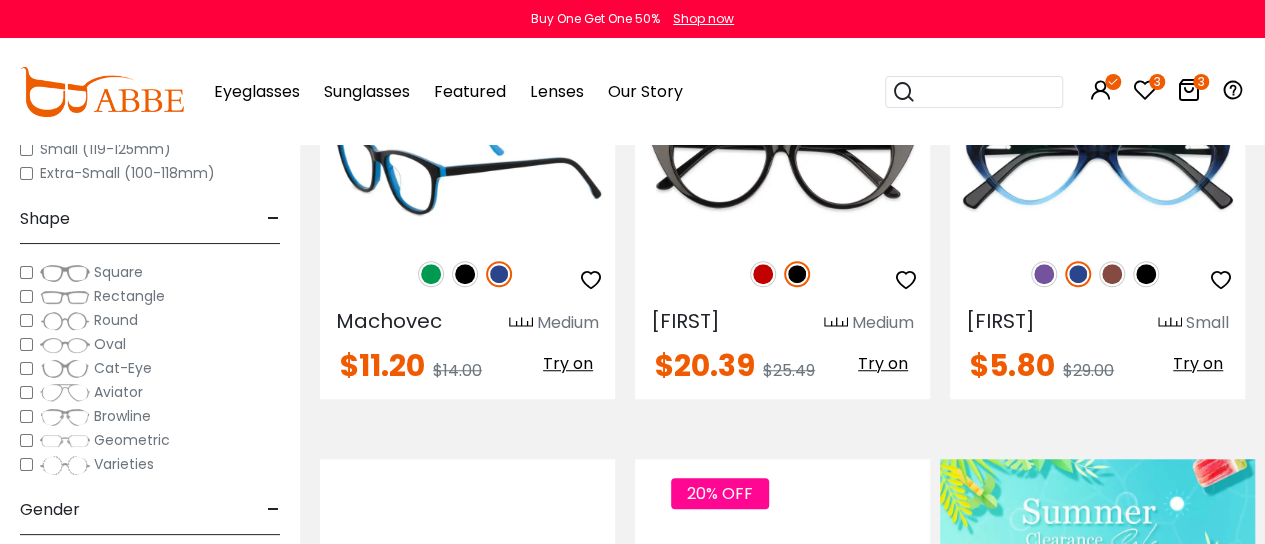 scroll, scrollTop: 0, scrollLeft: 0, axis: both 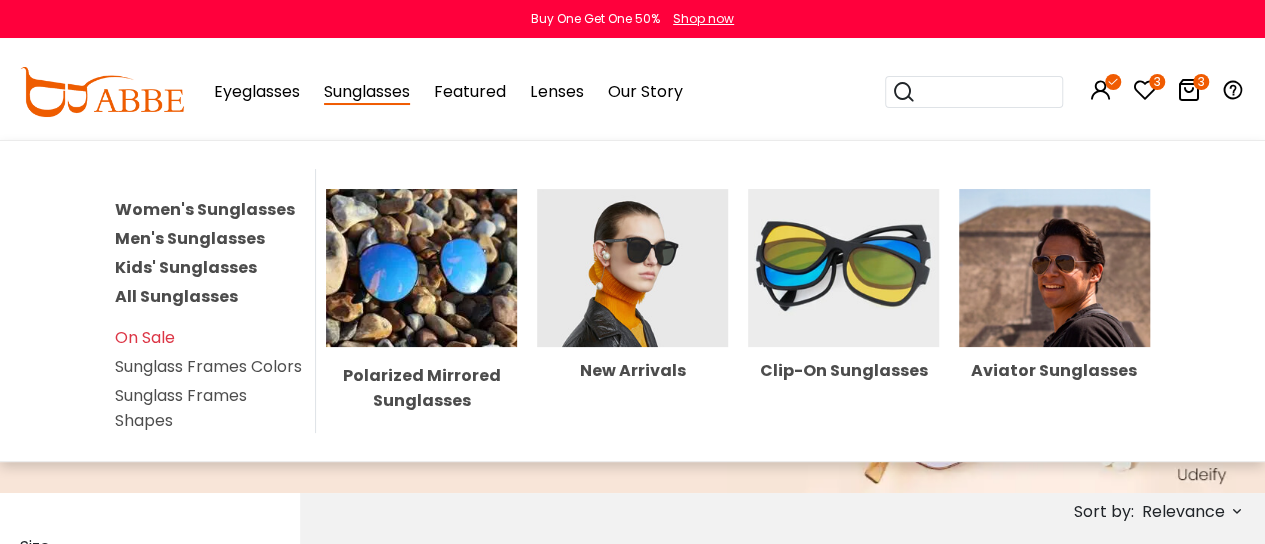 click on "Sunglasses" at bounding box center [367, 92] 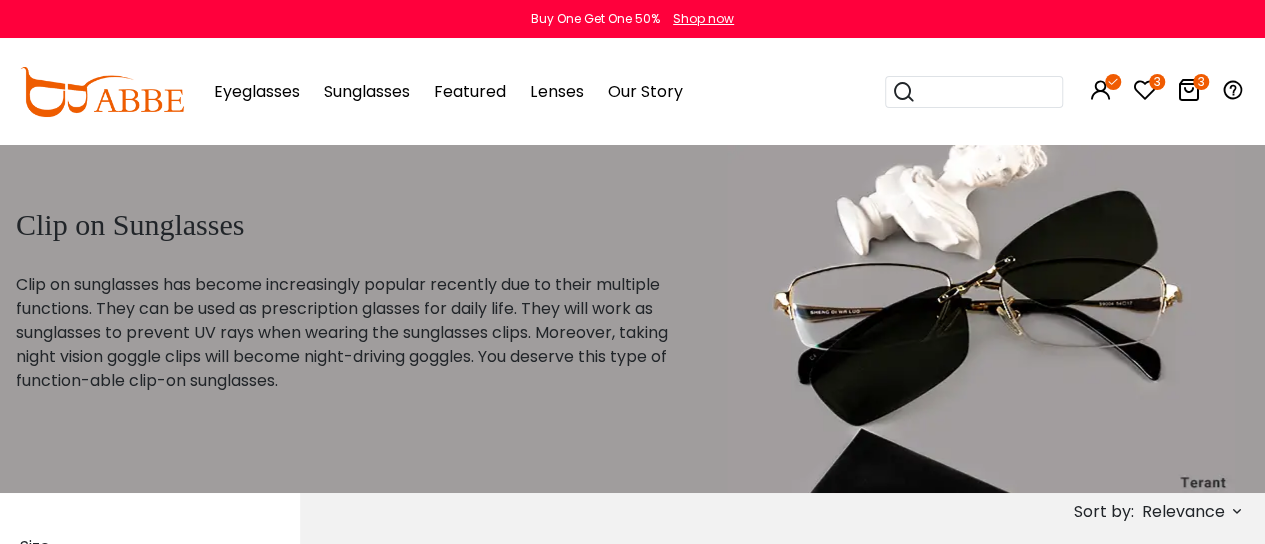 scroll, scrollTop: 0, scrollLeft: 0, axis: both 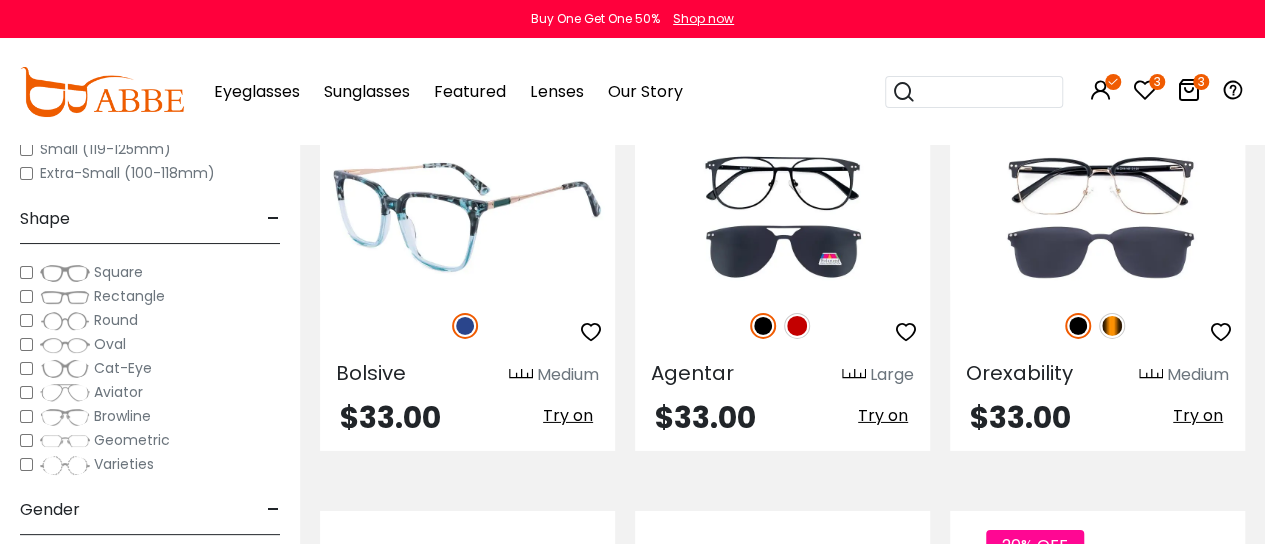 click at bounding box center [467, 217] 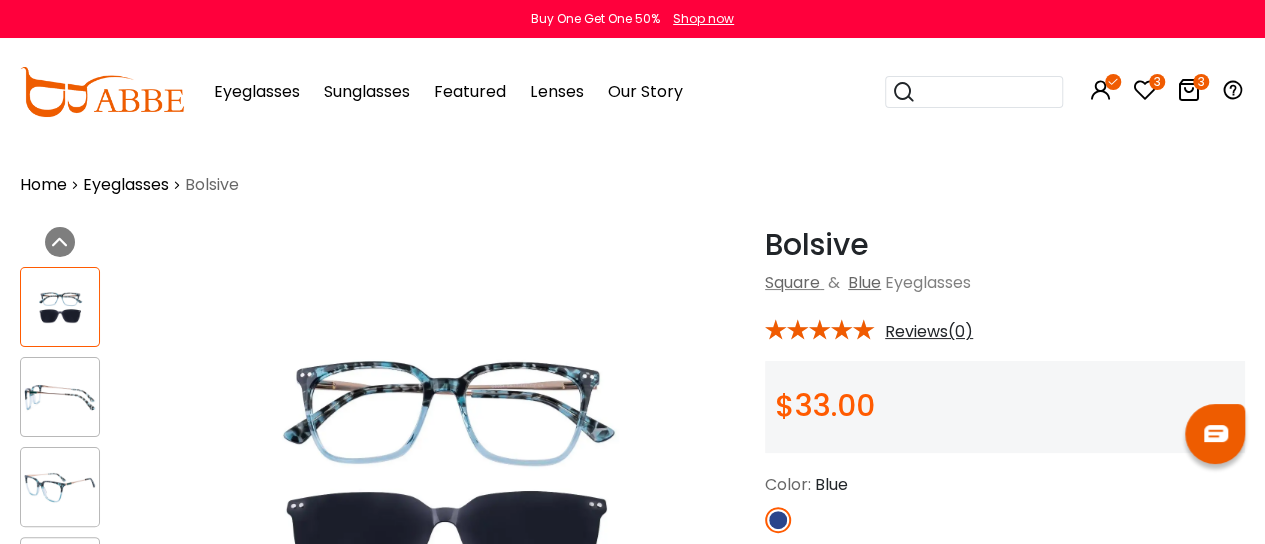 scroll, scrollTop: 0, scrollLeft: 0, axis: both 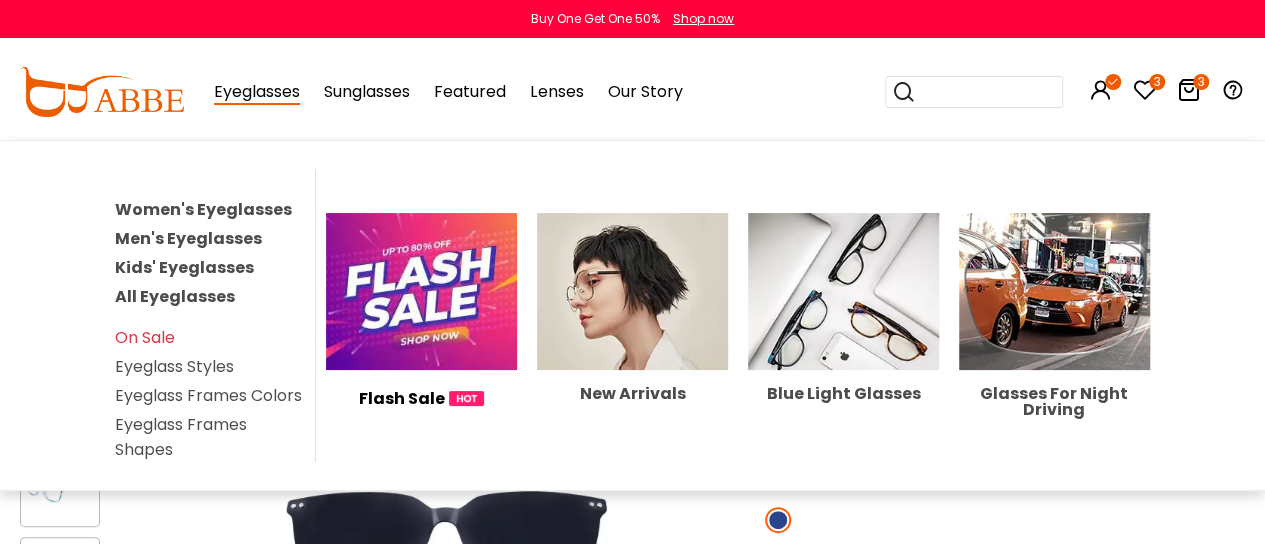 click on "All Eyeglasses" at bounding box center [175, 296] 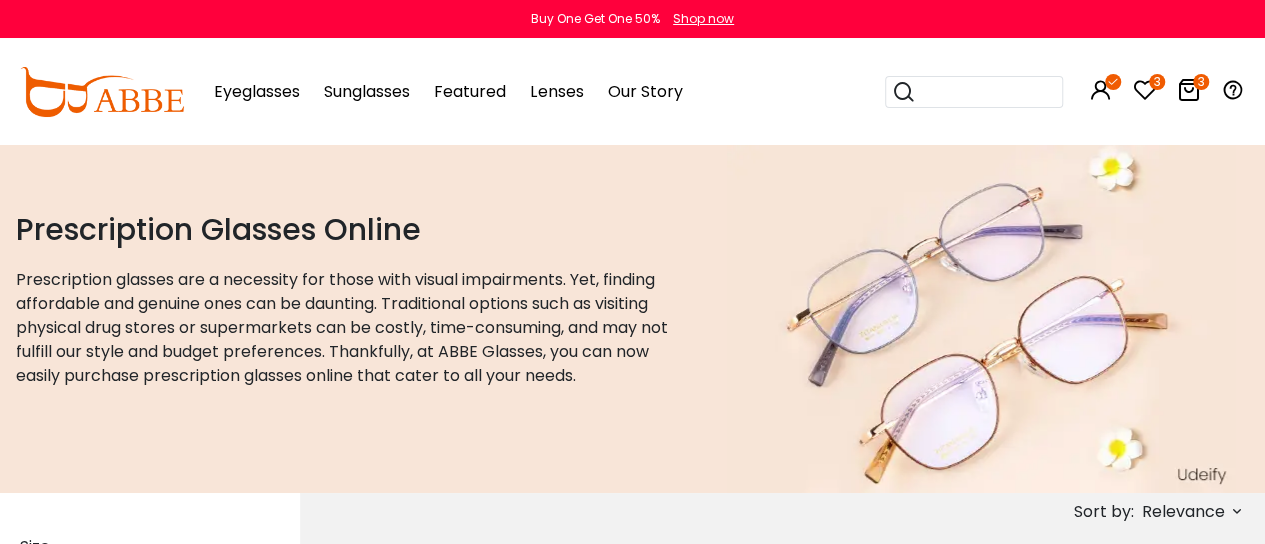 scroll, scrollTop: 0, scrollLeft: 0, axis: both 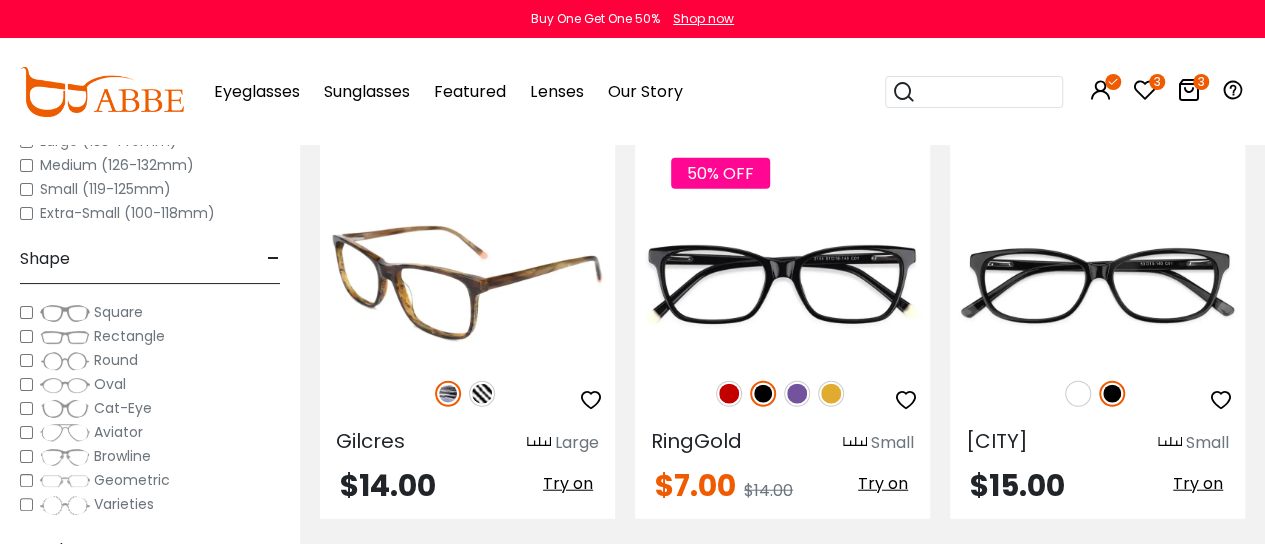 click at bounding box center (482, 394) 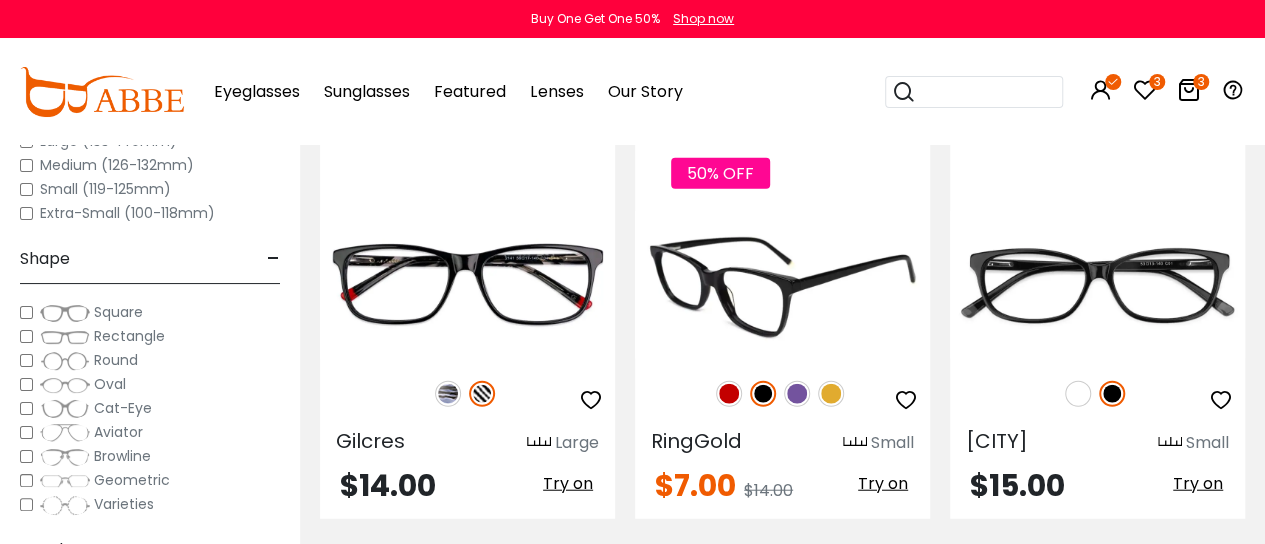 click at bounding box center (797, 394) 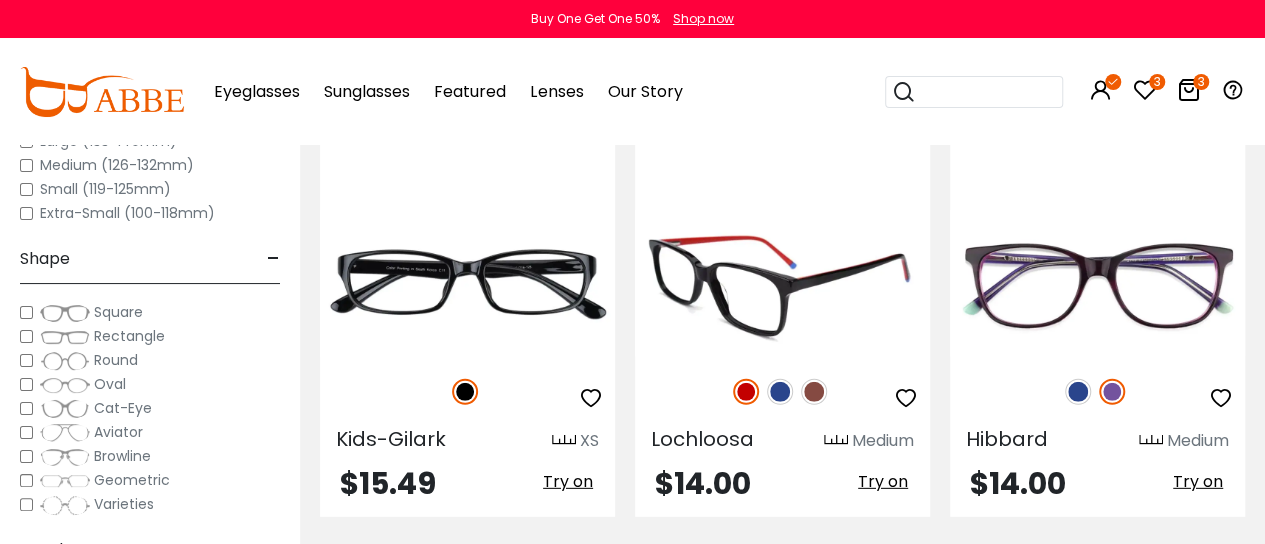 scroll, scrollTop: 2667, scrollLeft: 0, axis: vertical 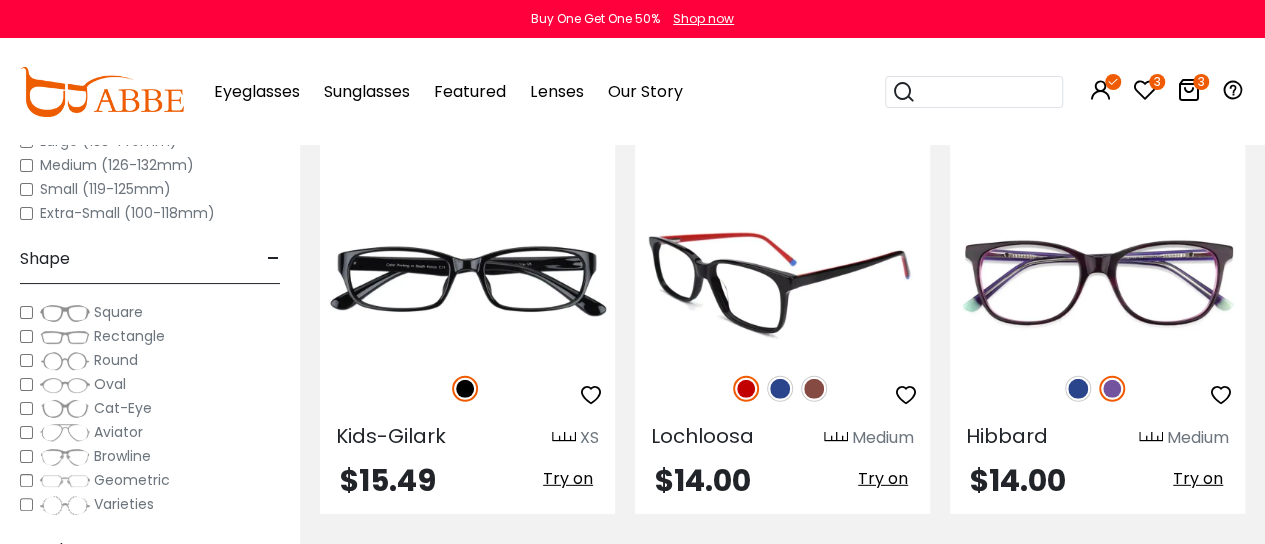 click at bounding box center (780, 389) 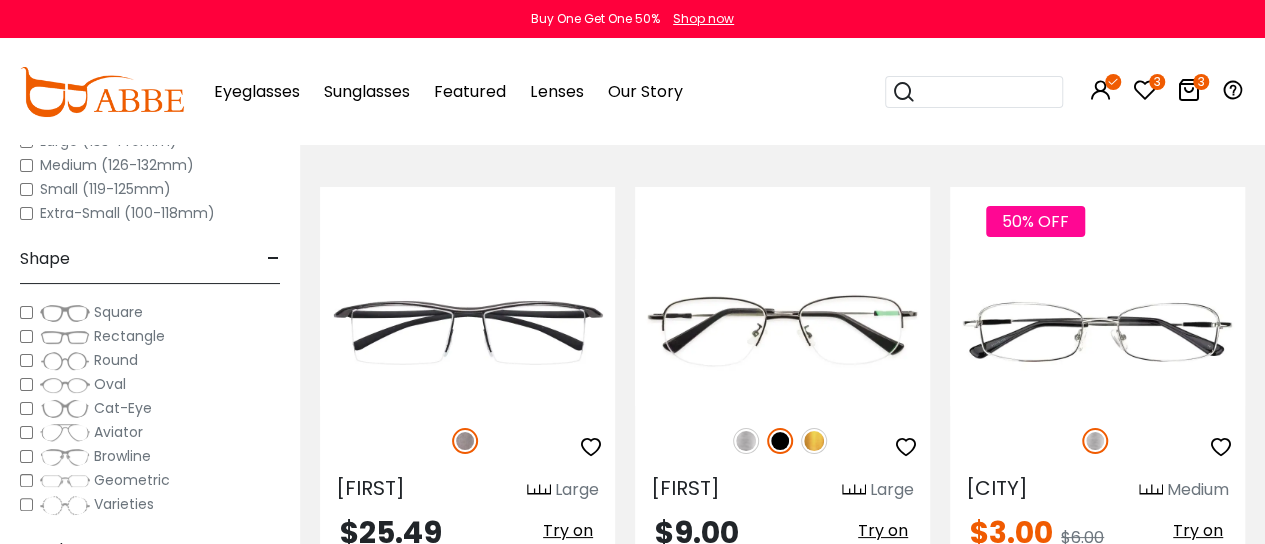 scroll, scrollTop: 7433, scrollLeft: 0, axis: vertical 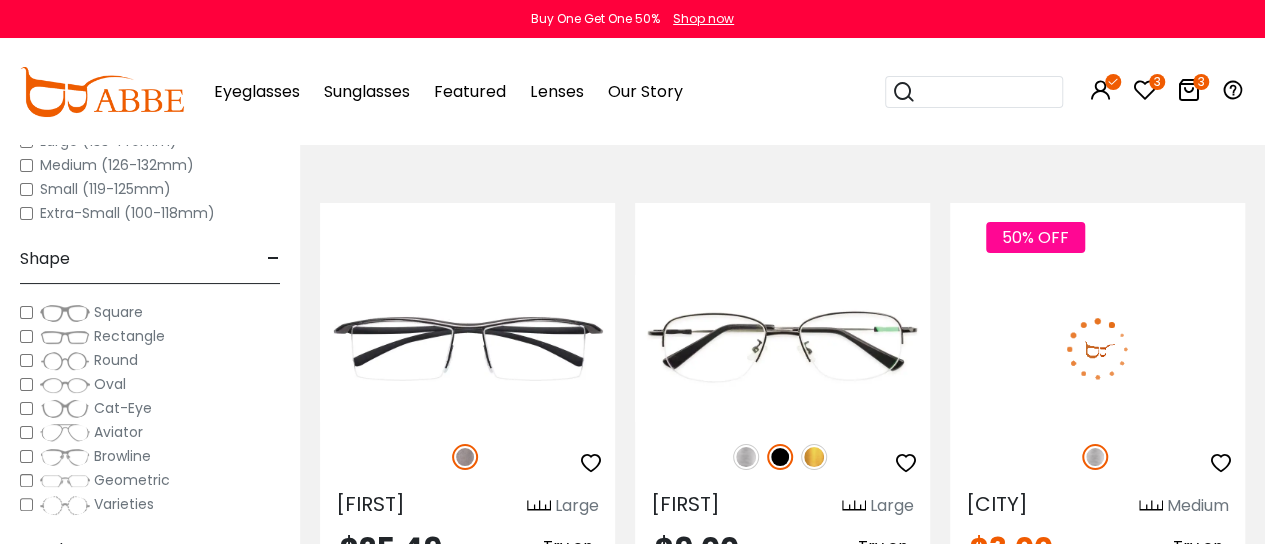 click at bounding box center [1097, 348] 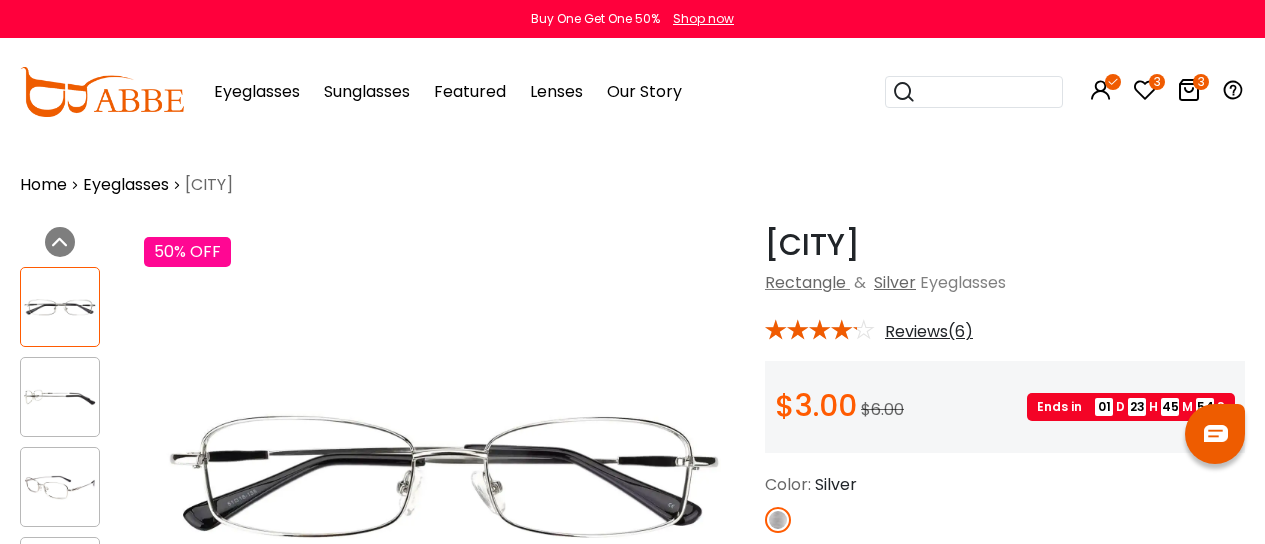 scroll, scrollTop: 0, scrollLeft: 0, axis: both 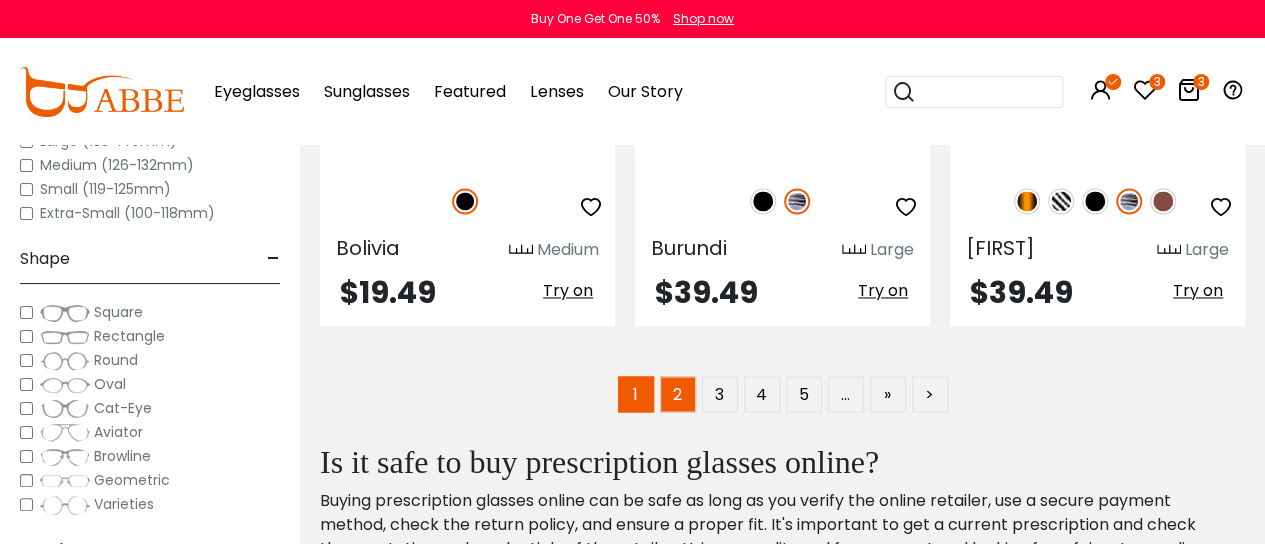 click on "2" at bounding box center [678, 394] 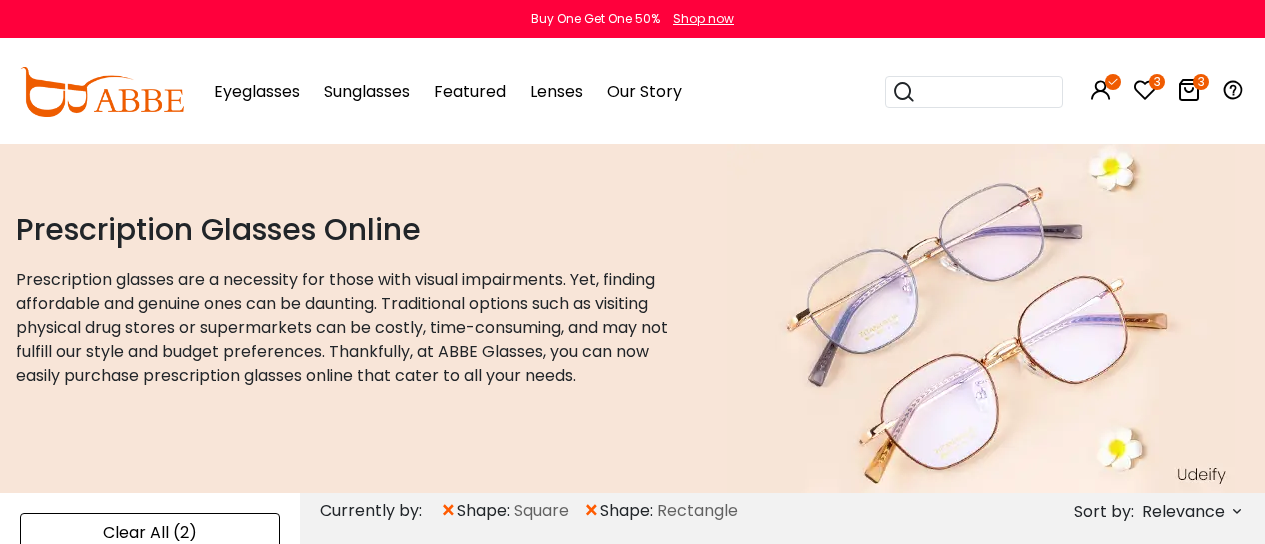 scroll, scrollTop: 366, scrollLeft: 0, axis: vertical 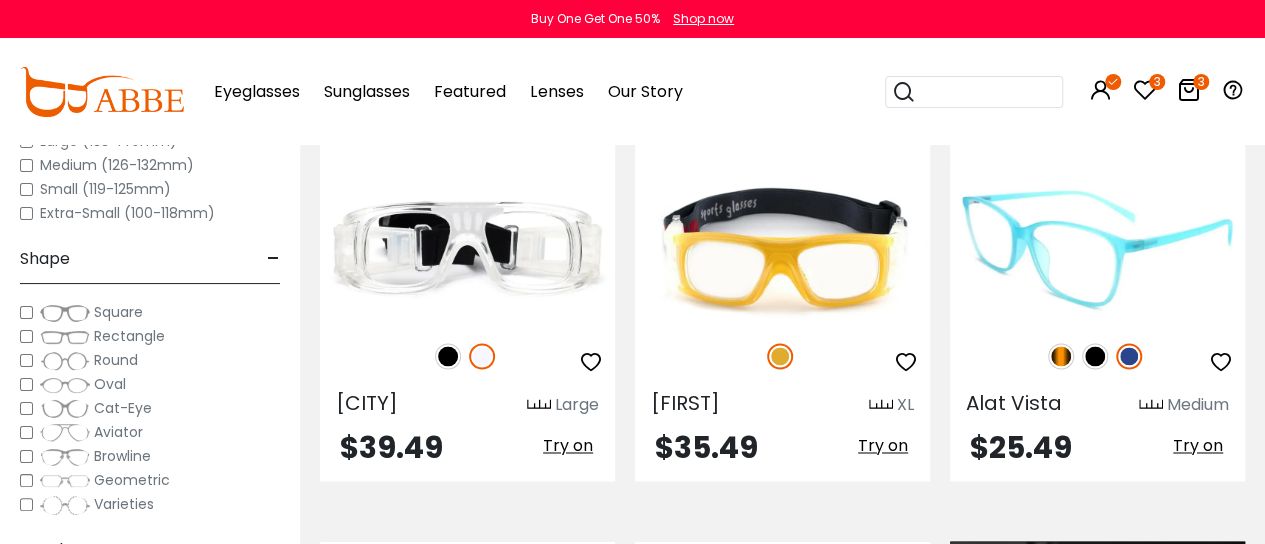 click at bounding box center (1097, 246) 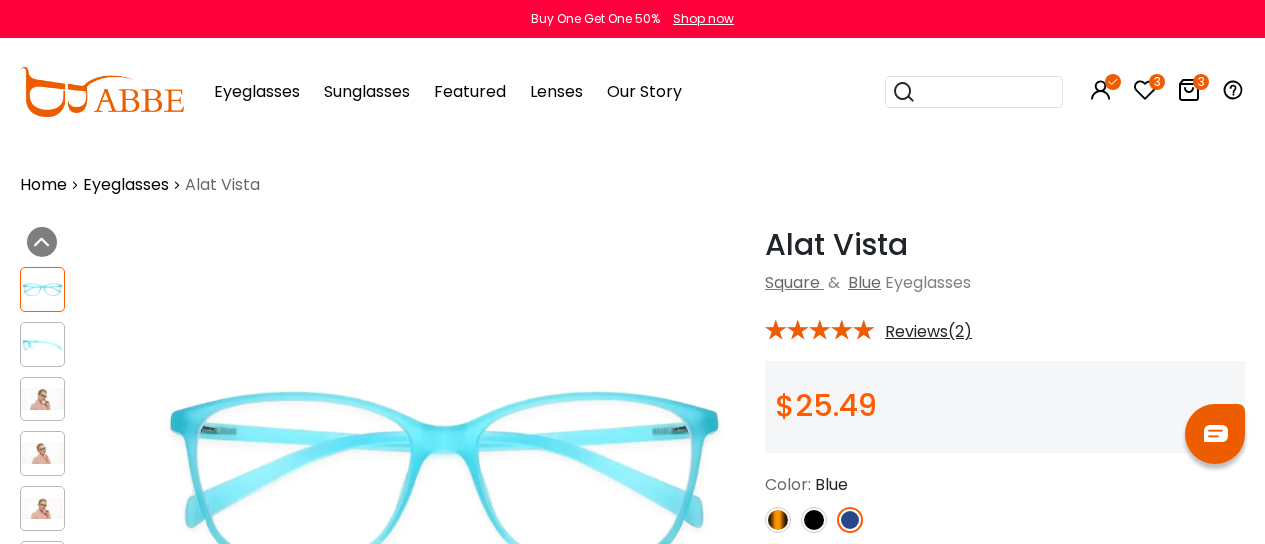scroll, scrollTop: 0, scrollLeft: 0, axis: both 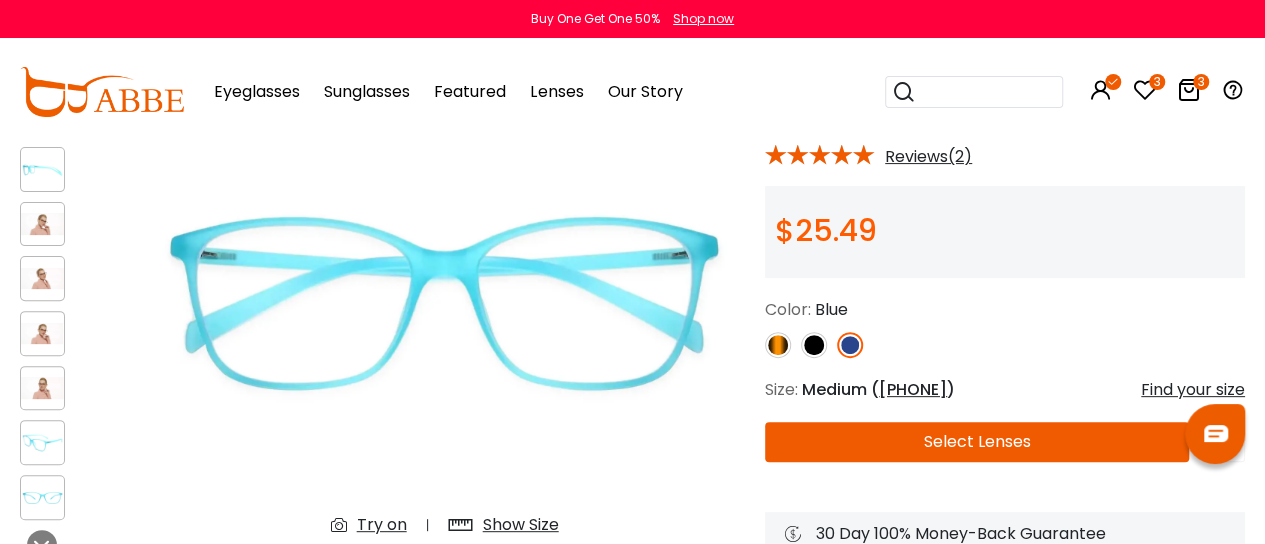 click at bounding box center [778, 345] 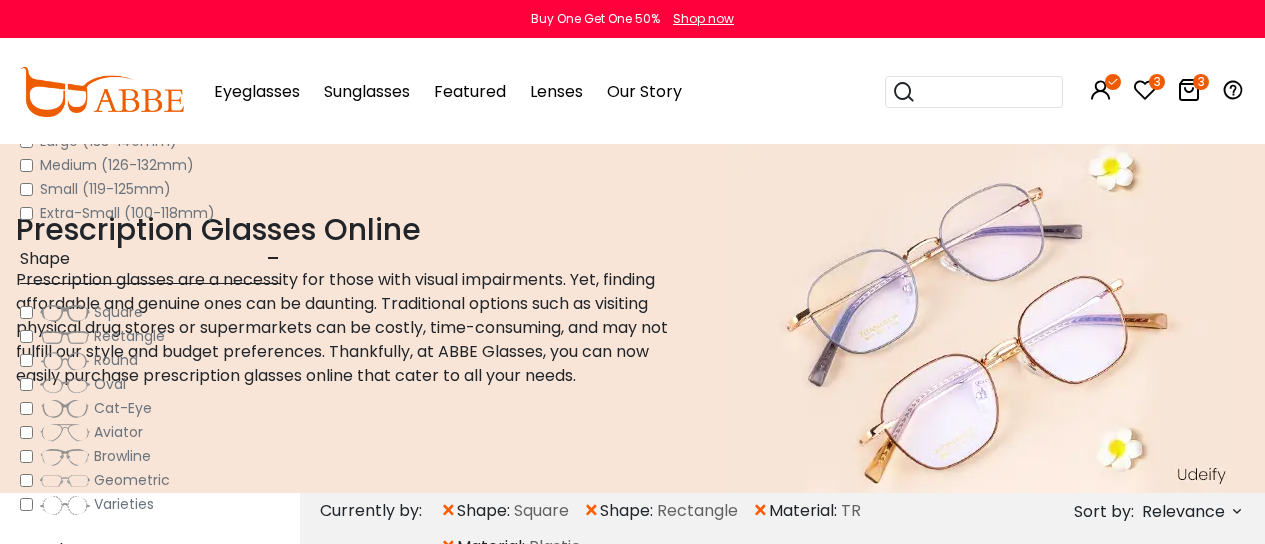 scroll, scrollTop: 1420, scrollLeft: 0, axis: vertical 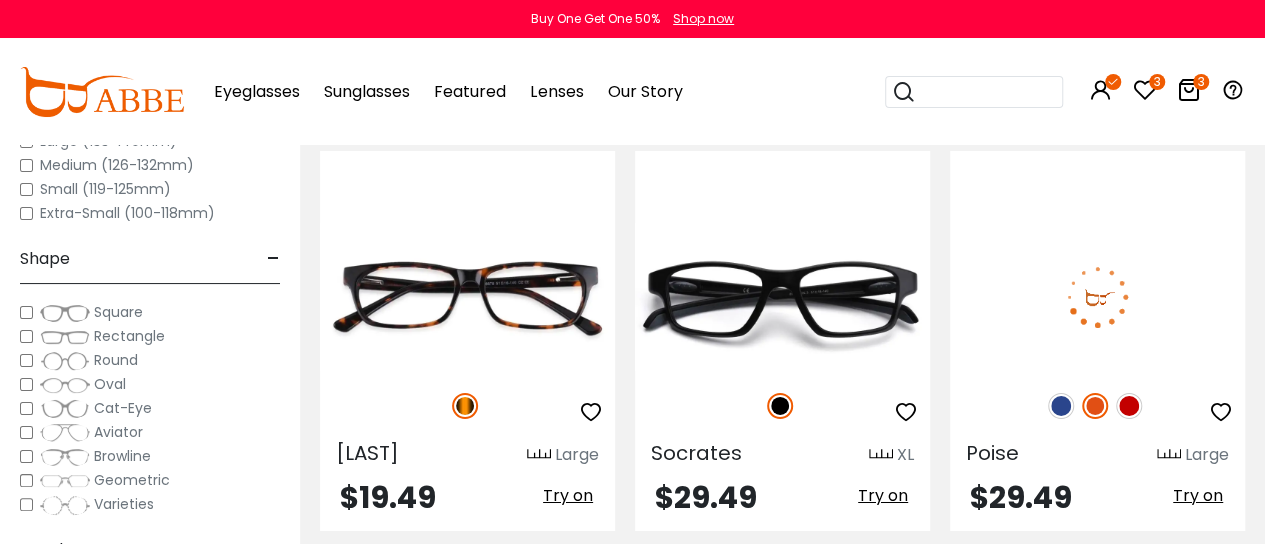 click at bounding box center (1129, 406) 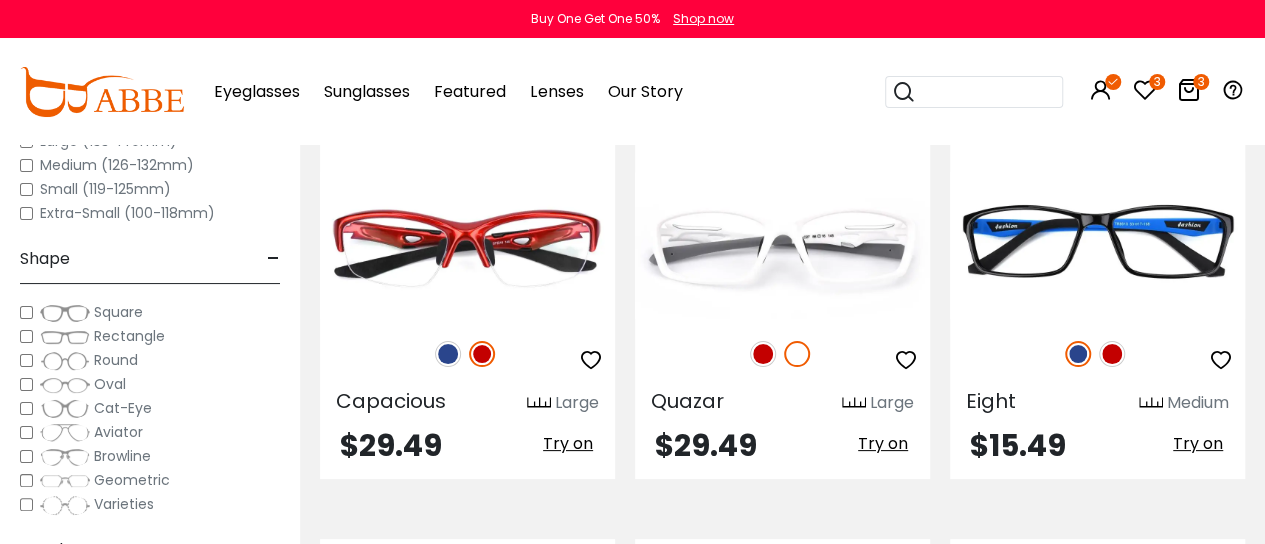 scroll, scrollTop: 7587, scrollLeft: 0, axis: vertical 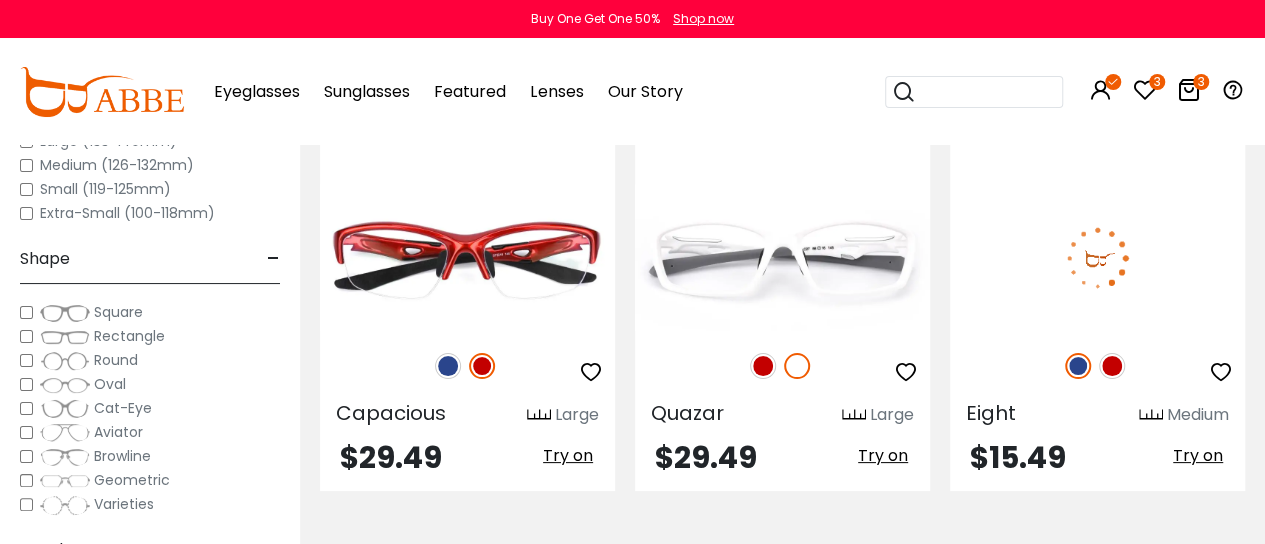 click at bounding box center (1112, 366) 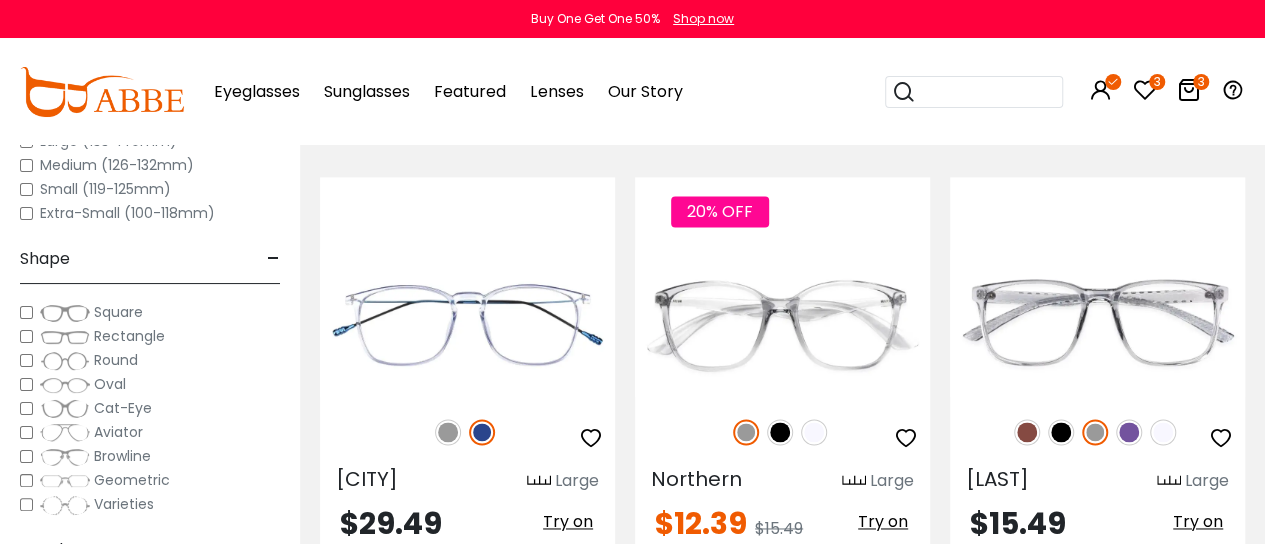 scroll, scrollTop: 8852, scrollLeft: 0, axis: vertical 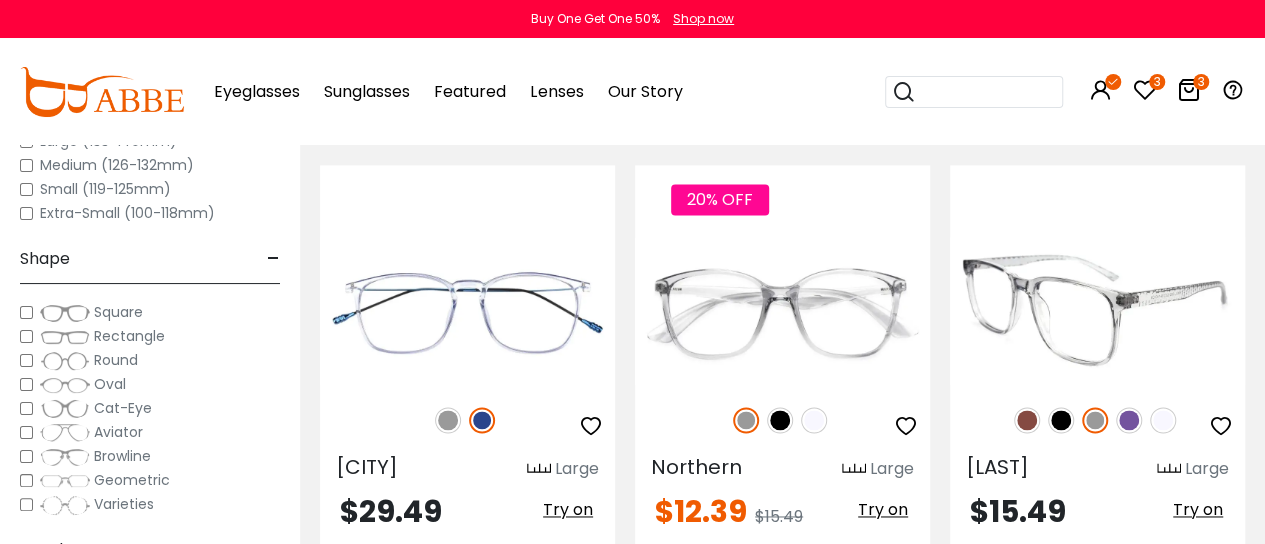 click at bounding box center [1129, 420] 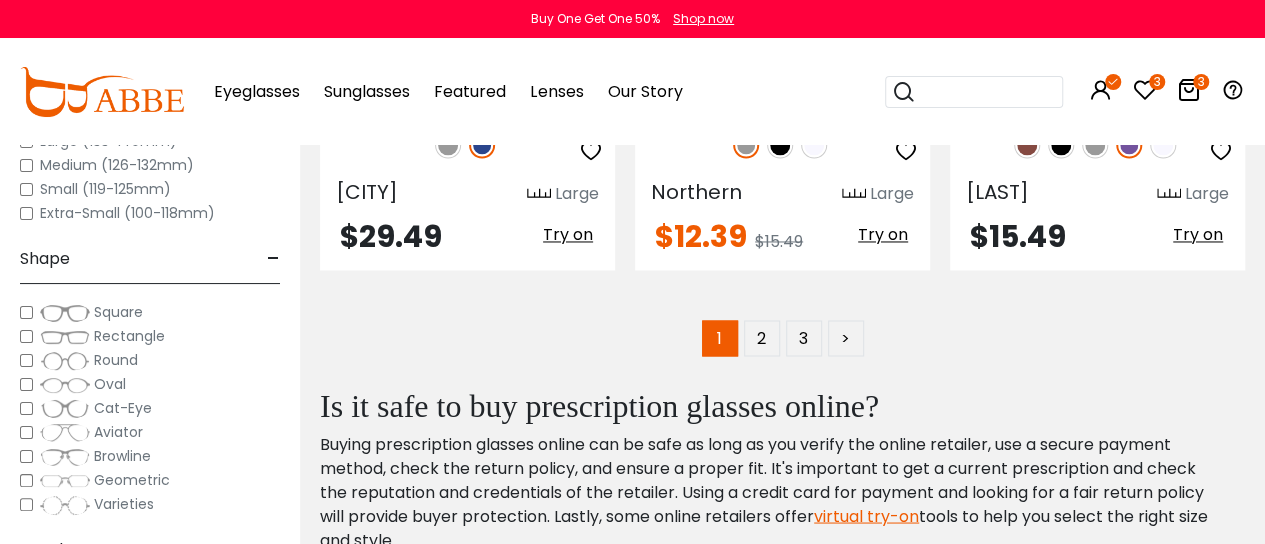 scroll, scrollTop: 9128, scrollLeft: 0, axis: vertical 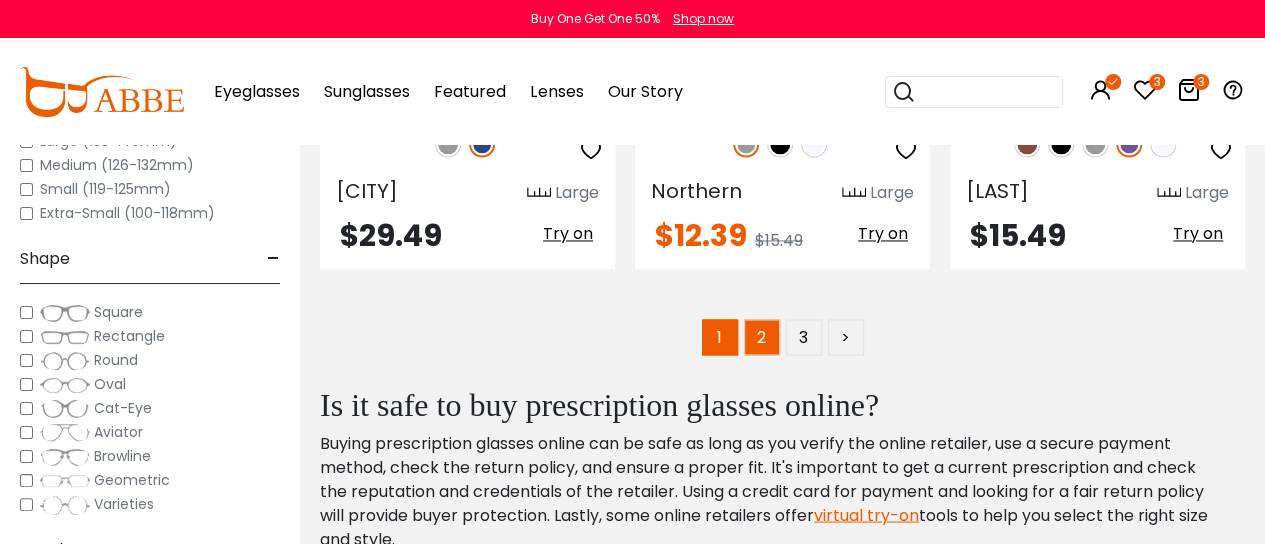 click on "2" at bounding box center [762, 337] 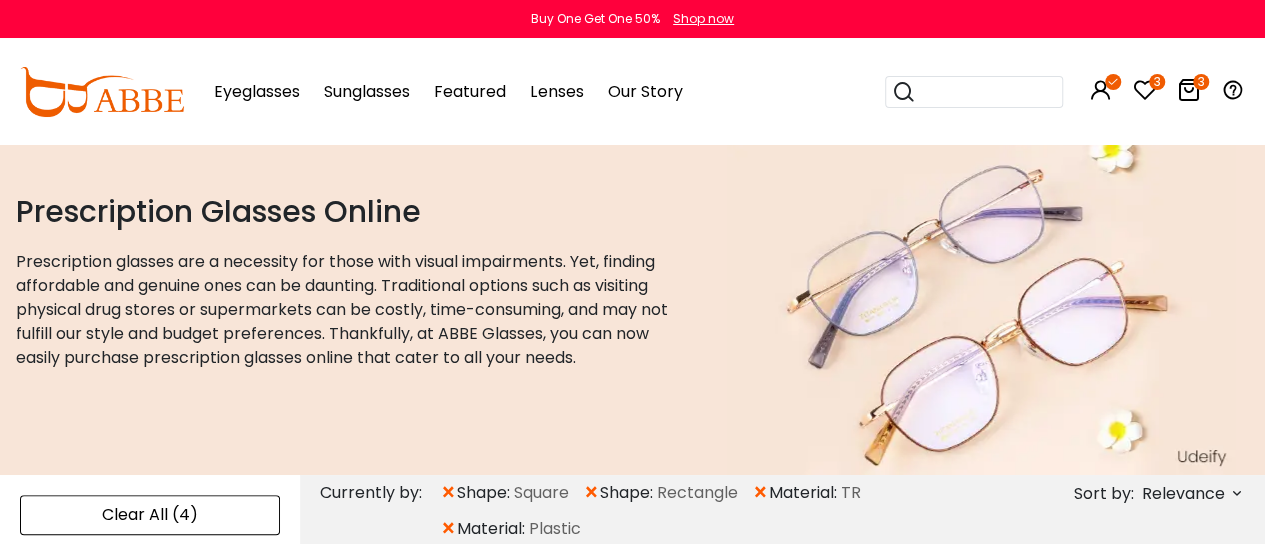 scroll, scrollTop: 308, scrollLeft: 0, axis: vertical 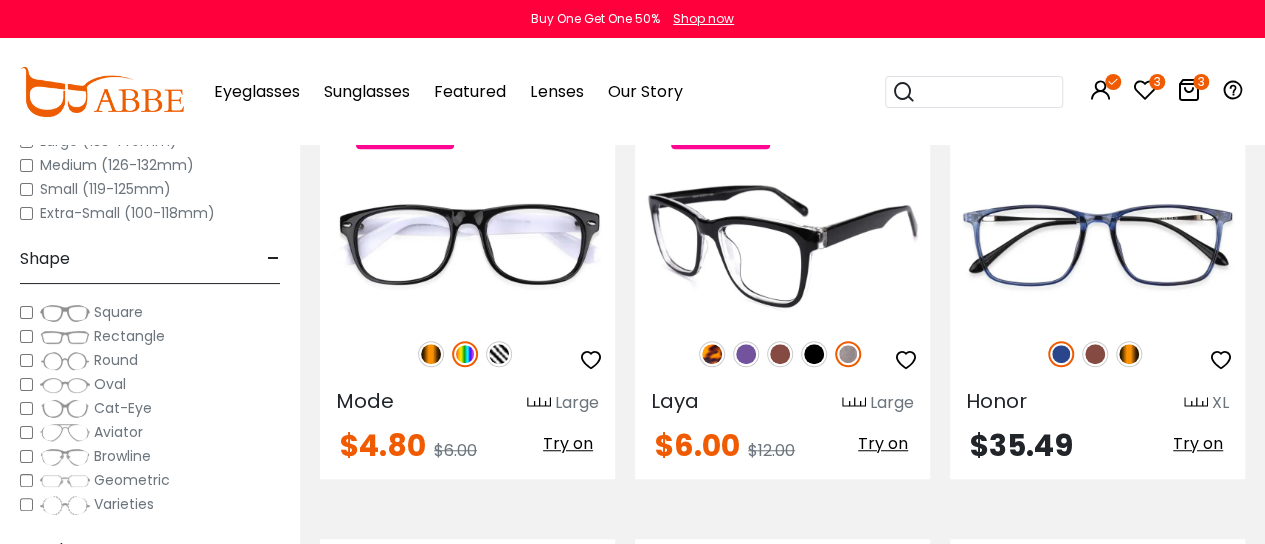 click at bounding box center [746, 354] 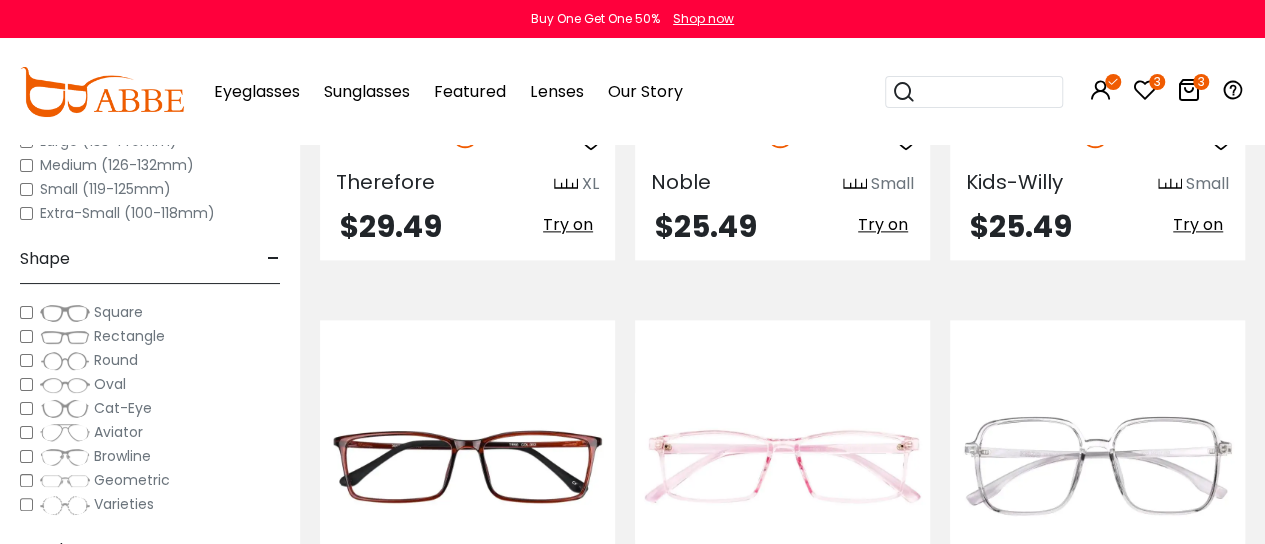 scroll, scrollTop: 1330, scrollLeft: 0, axis: vertical 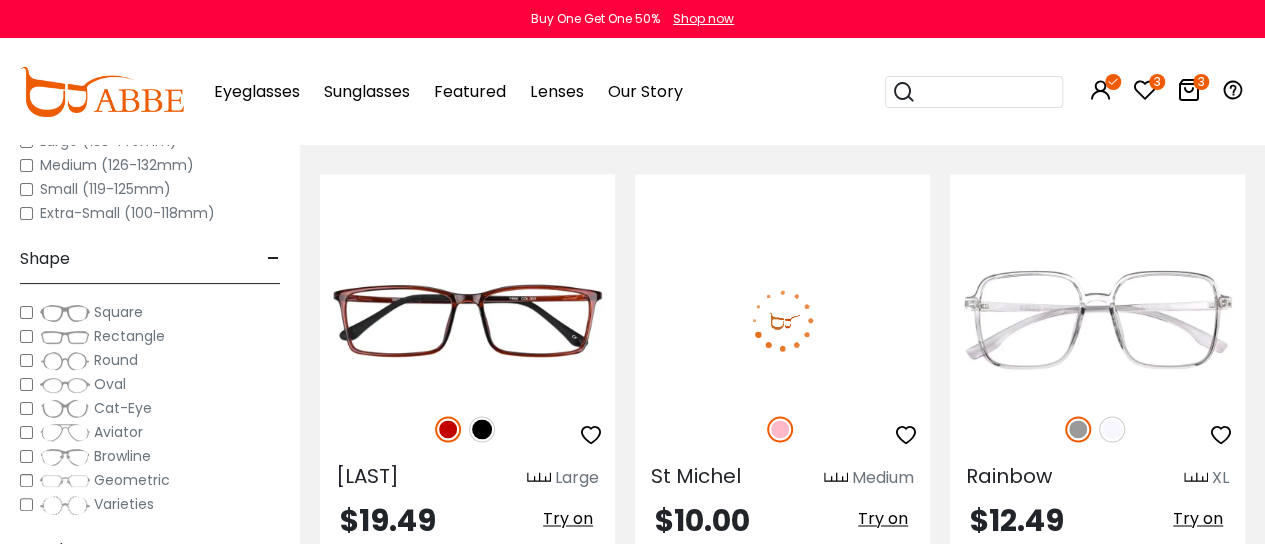 click at bounding box center (782, 319) 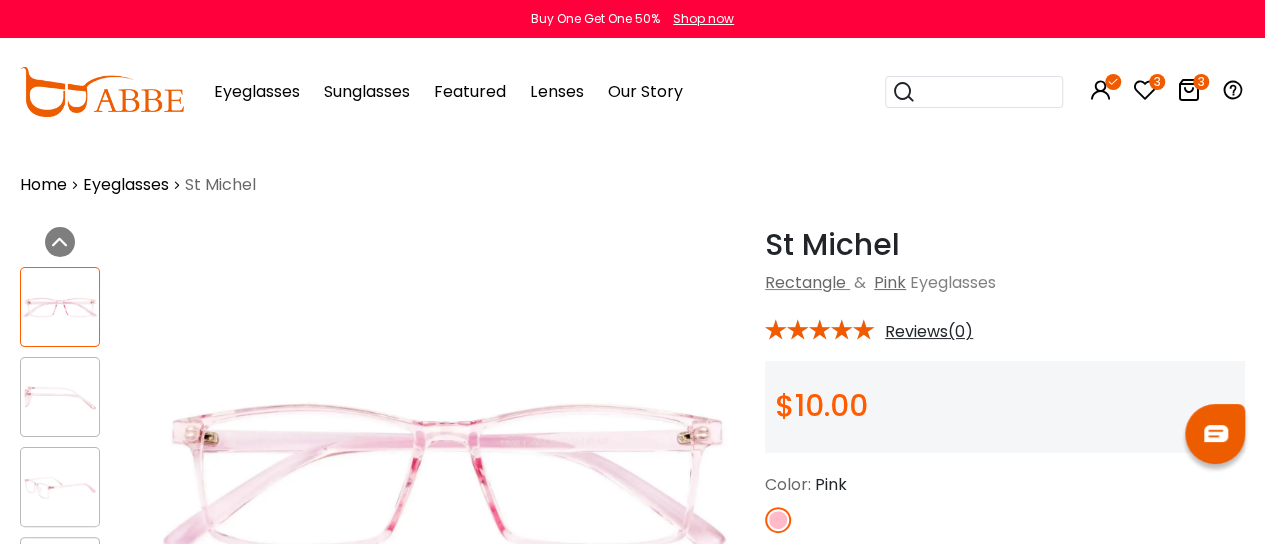 scroll, scrollTop: 0, scrollLeft: 0, axis: both 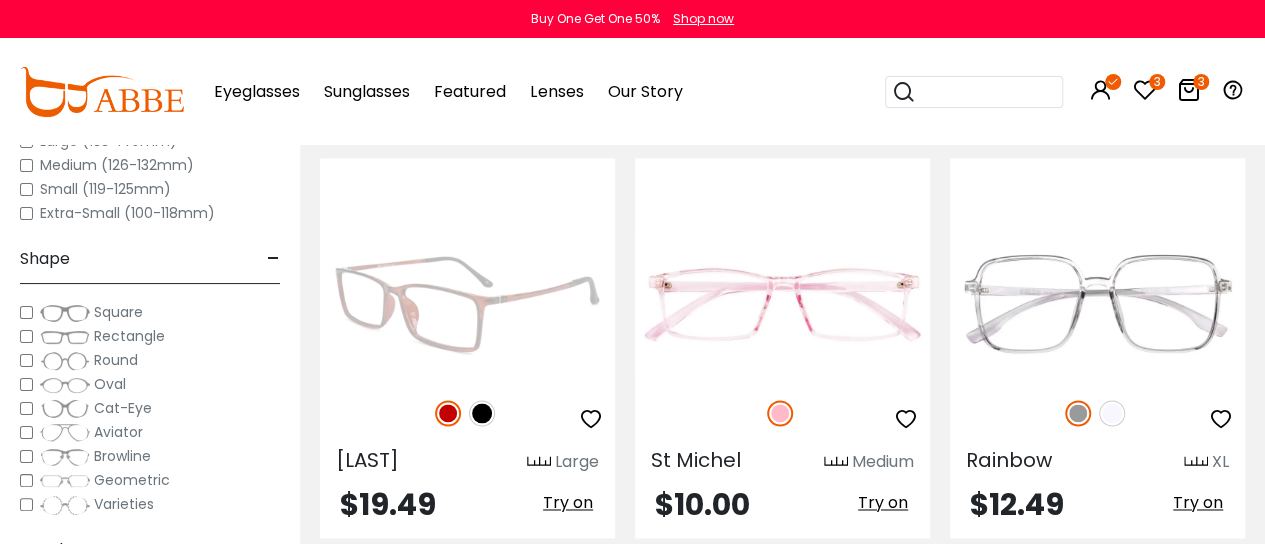click at bounding box center [467, 303] 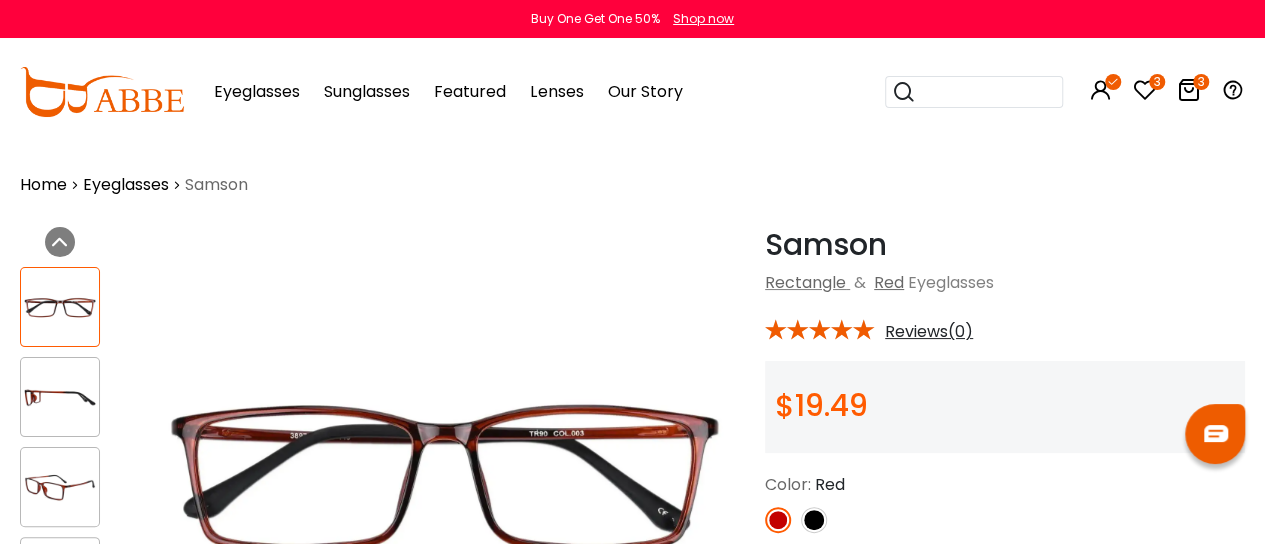 scroll, scrollTop: 0, scrollLeft: 0, axis: both 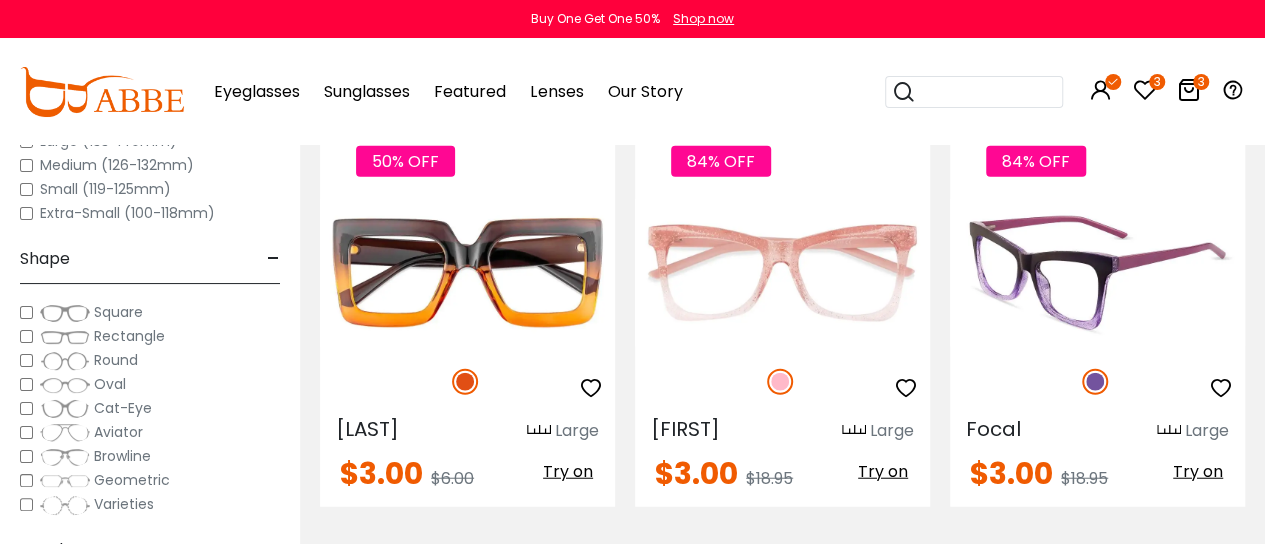 click at bounding box center (1097, 272) 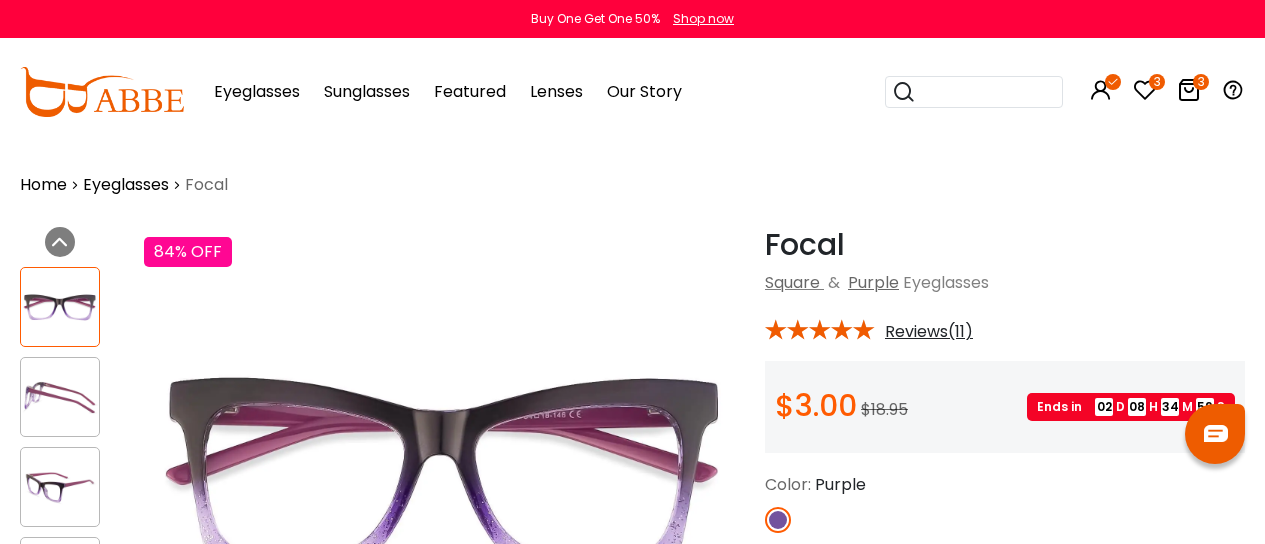 scroll, scrollTop: 0, scrollLeft: 0, axis: both 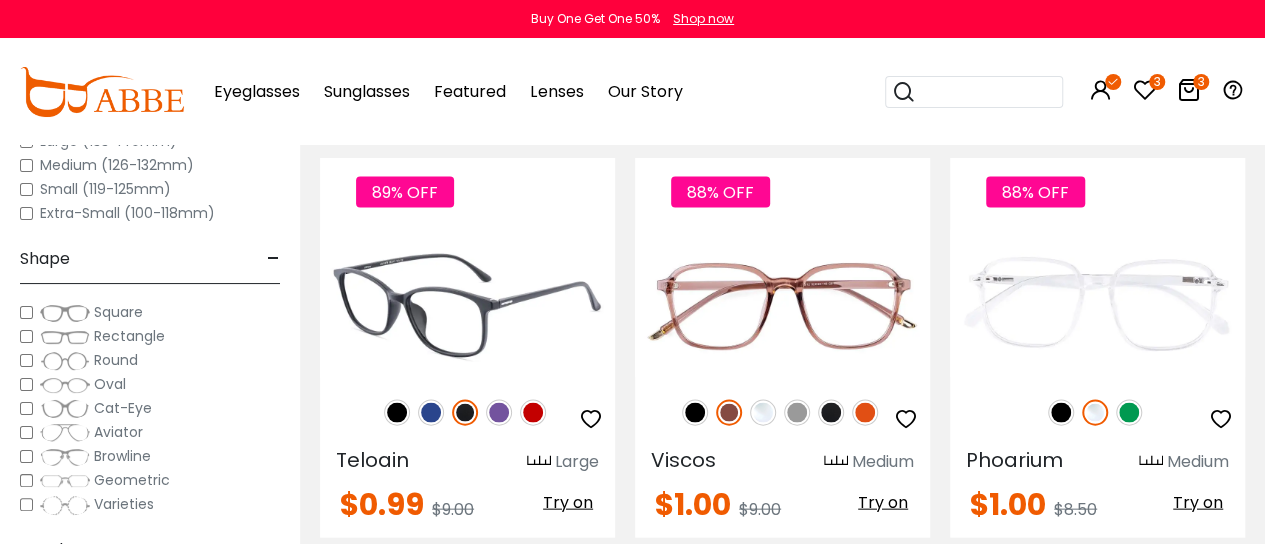 click at bounding box center [533, 413] 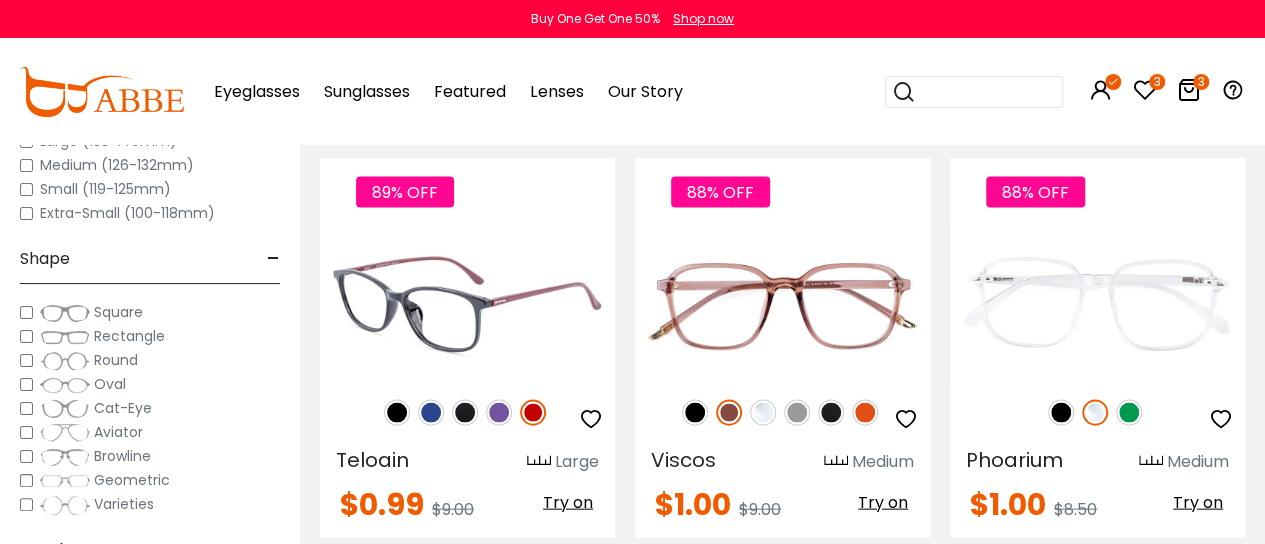 click at bounding box center (499, 413) 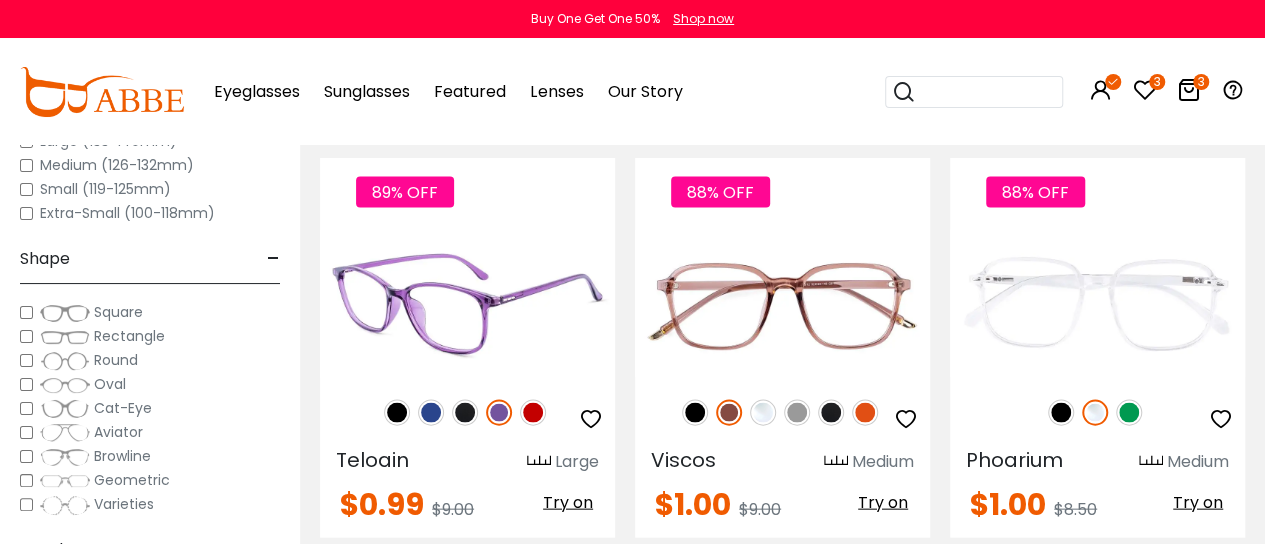 click at bounding box center (467, 303) 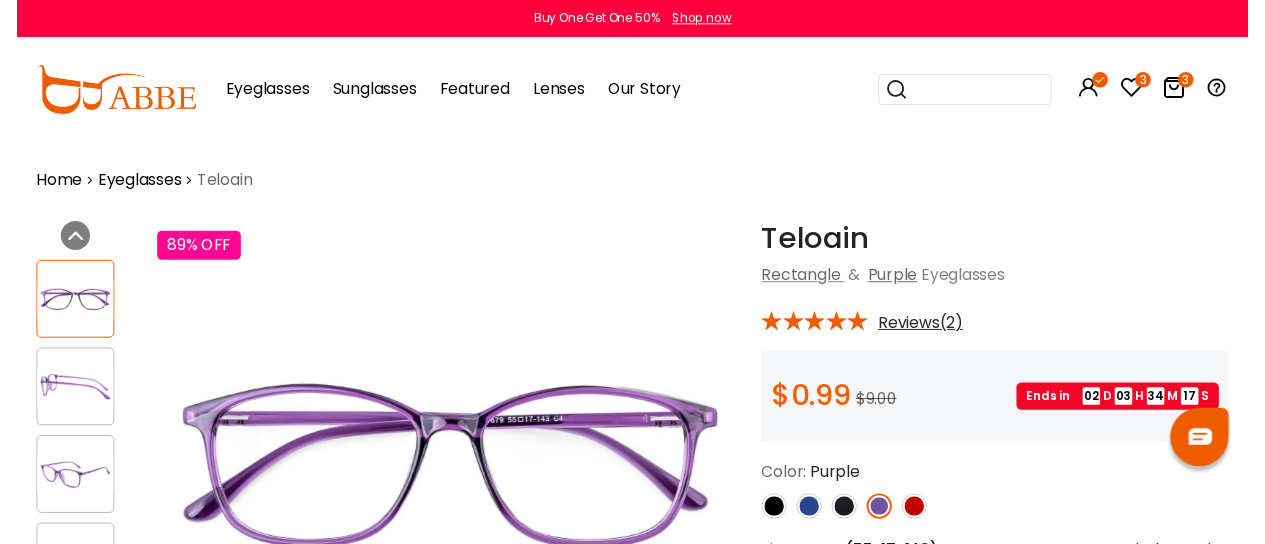 scroll, scrollTop: 0, scrollLeft: 0, axis: both 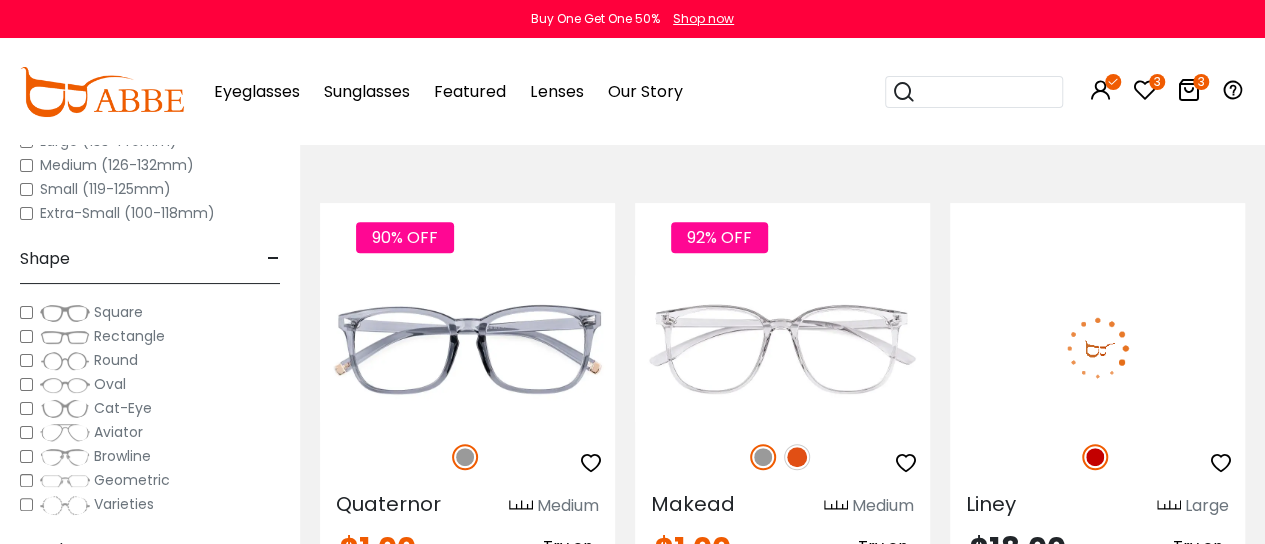 click at bounding box center (1097, 348) 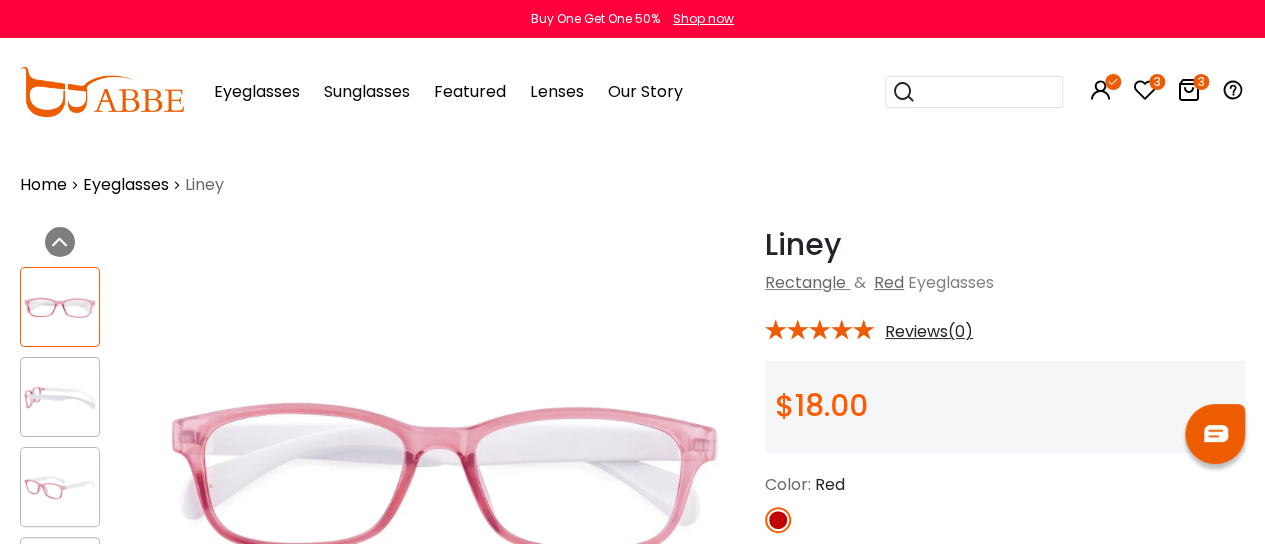 scroll, scrollTop: 0, scrollLeft: 0, axis: both 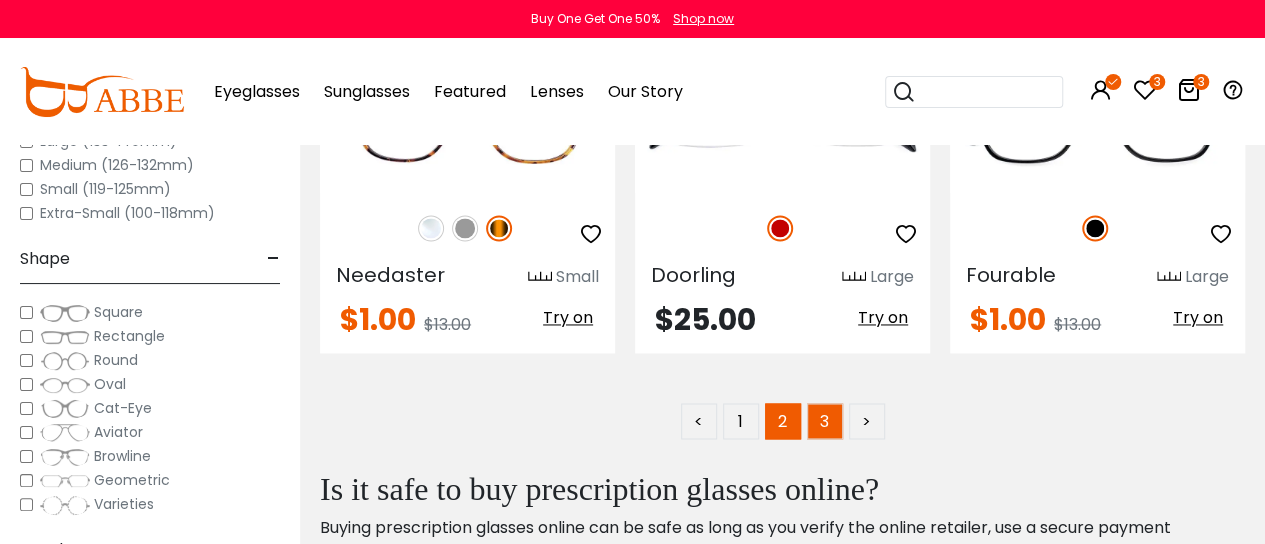 click on "3" at bounding box center [825, 421] 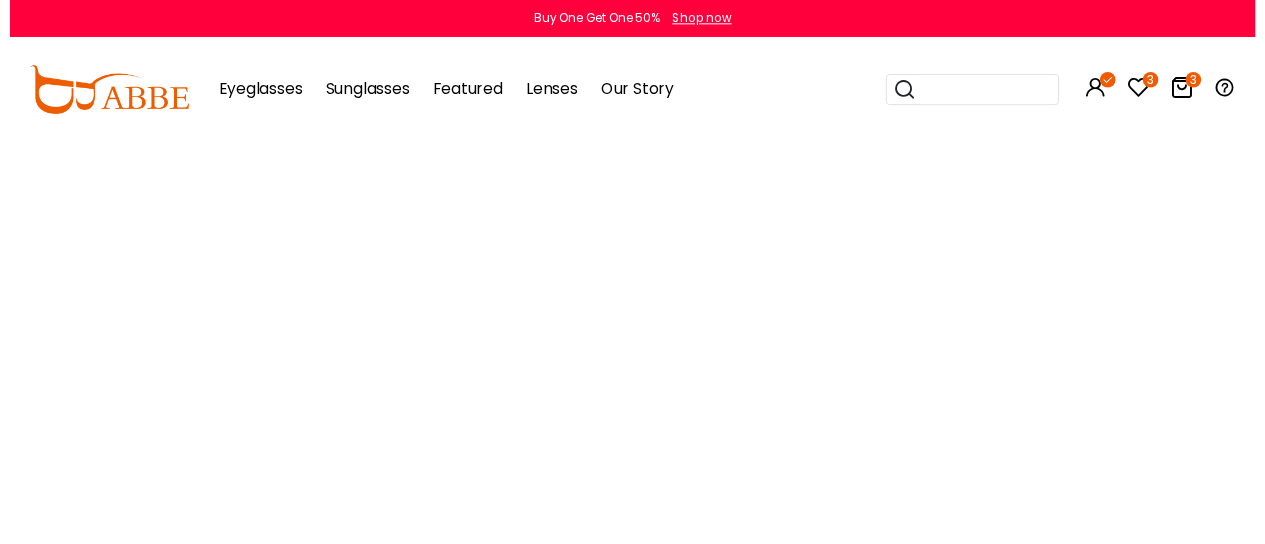 scroll, scrollTop: 0, scrollLeft: 0, axis: both 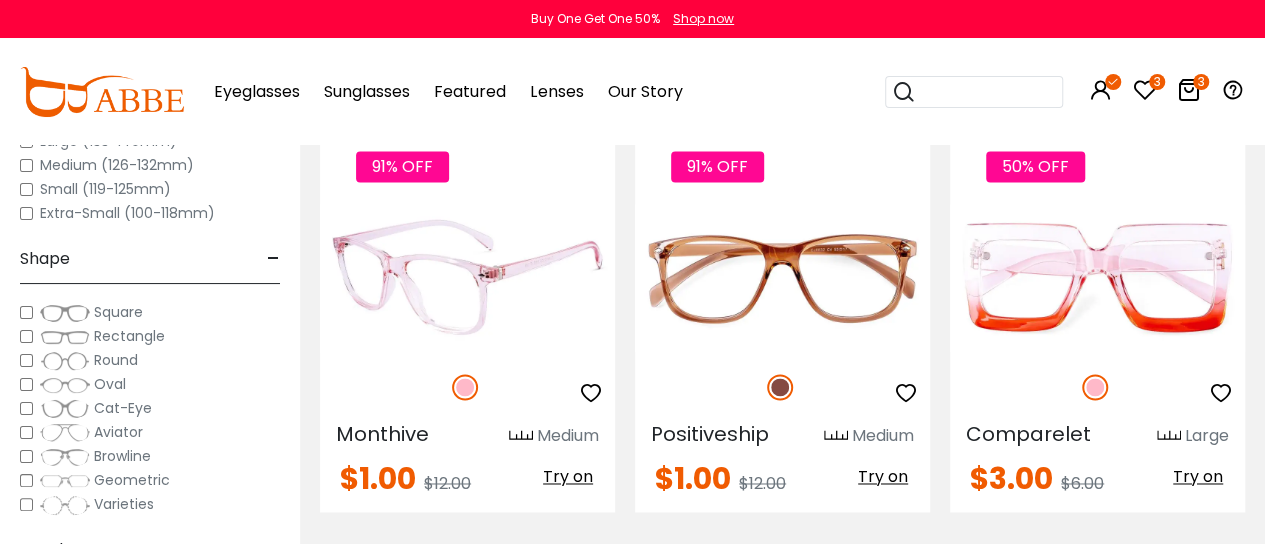 click at bounding box center [467, 277] 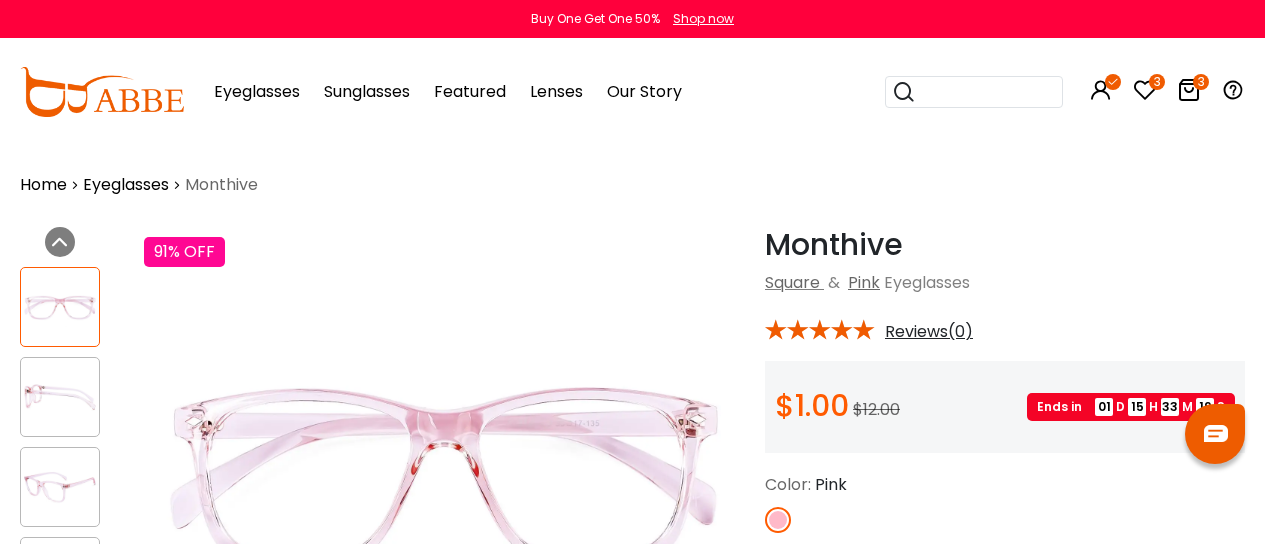 scroll, scrollTop: 0, scrollLeft: 0, axis: both 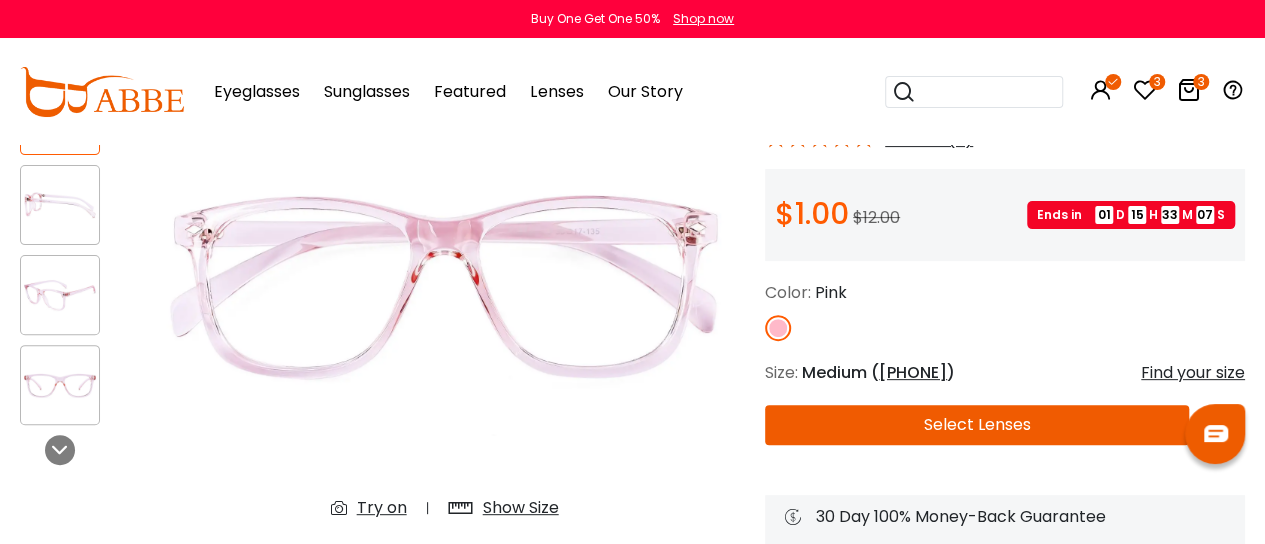click on "Try on" at bounding box center [382, 508] 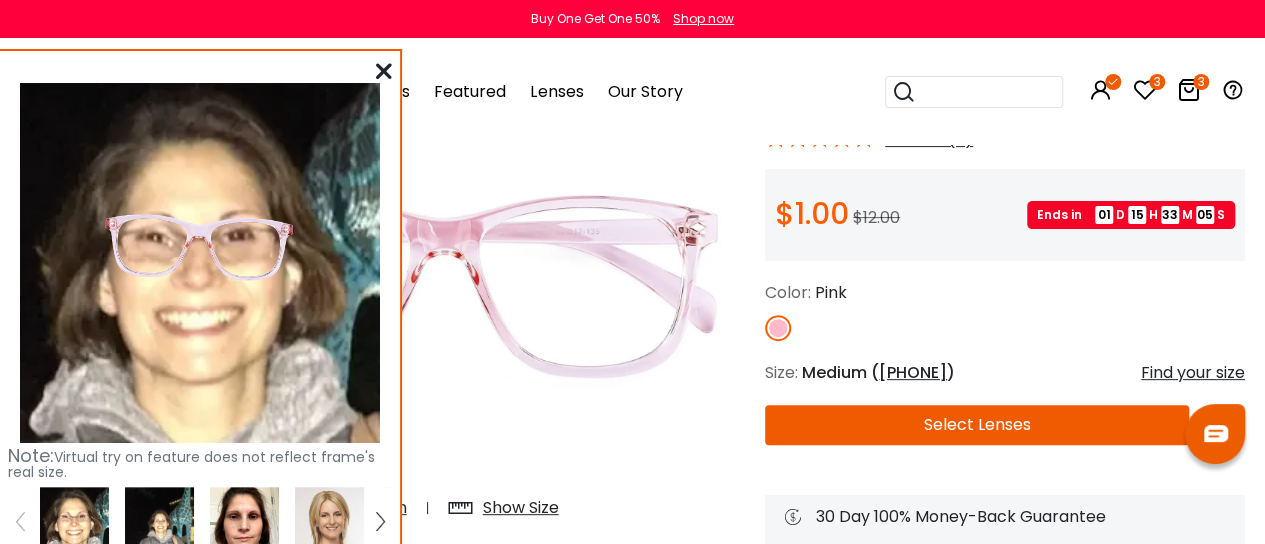 click at bounding box center (244, 521) 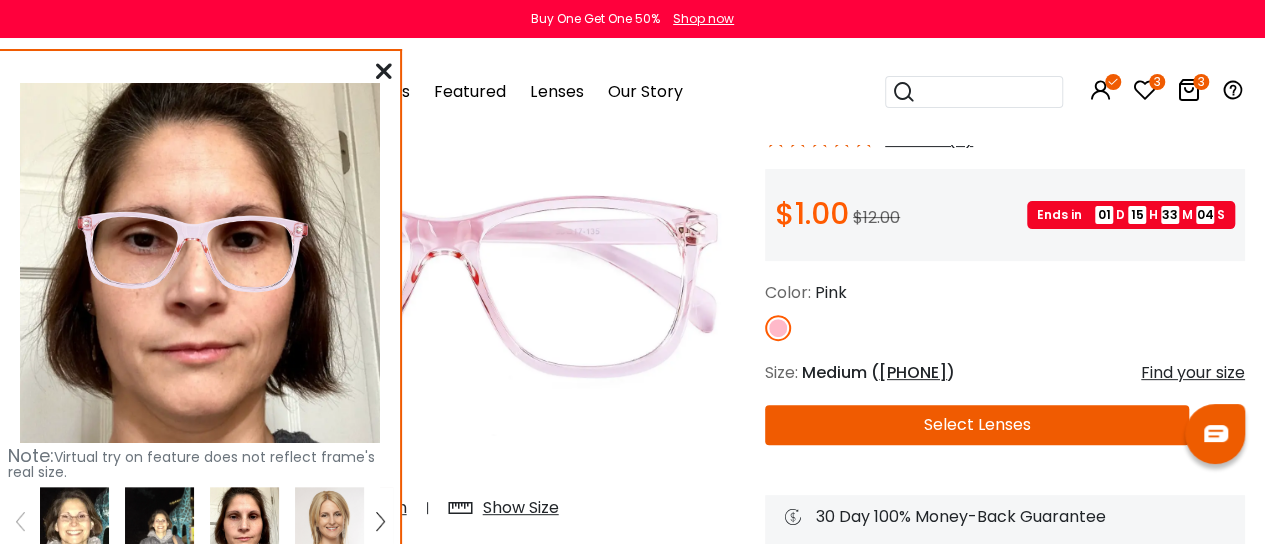 click at bounding box center [384, 71] 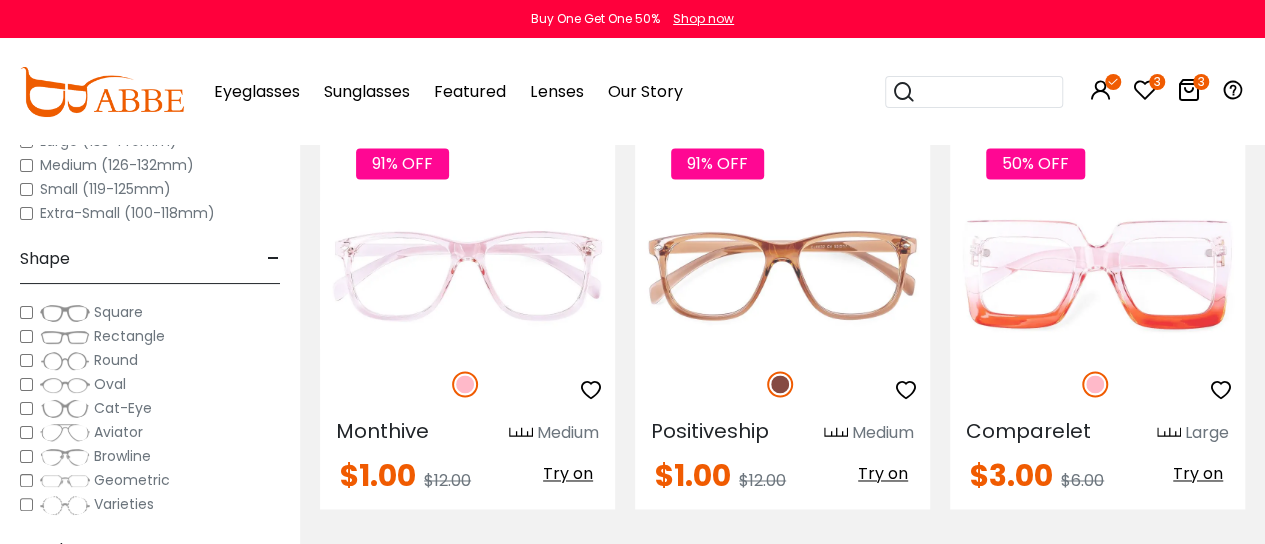 scroll, scrollTop: 0, scrollLeft: 0, axis: both 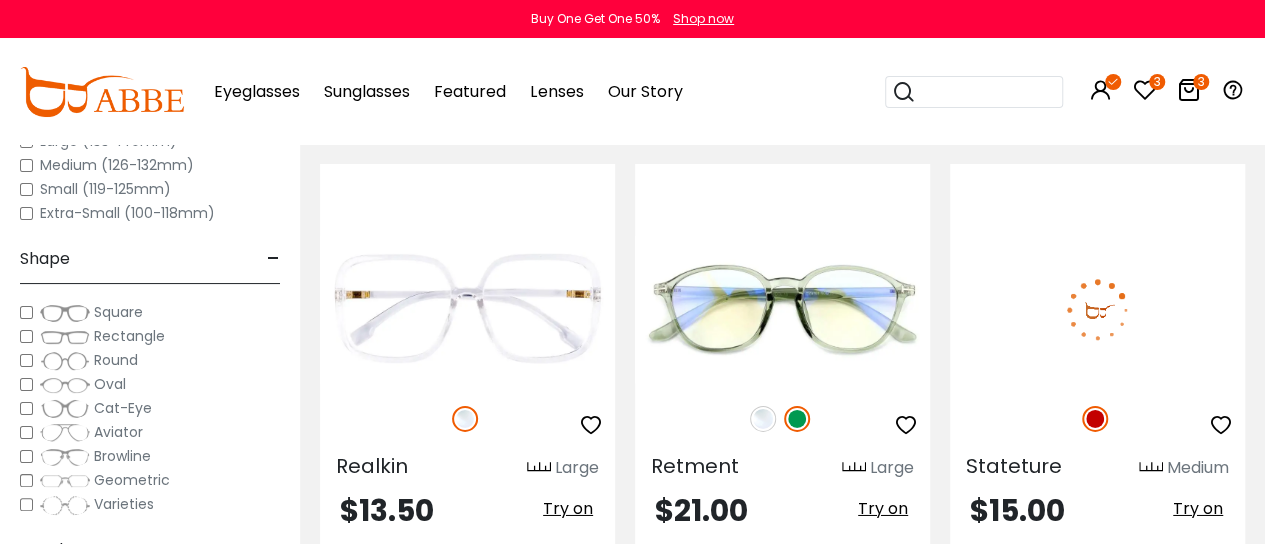 click at bounding box center [1097, 309] 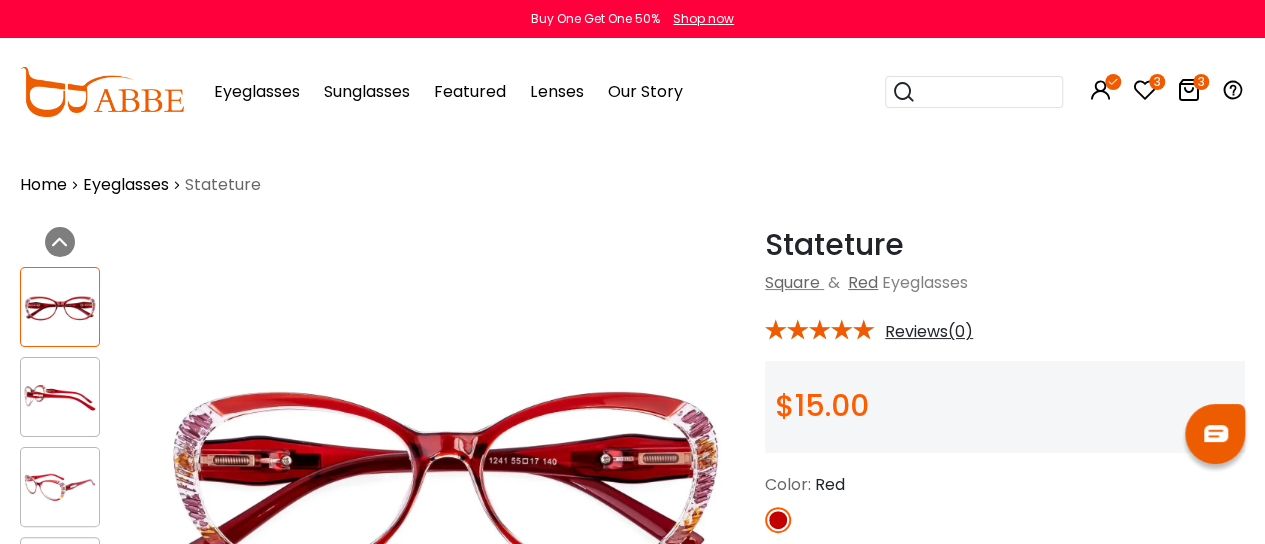 scroll, scrollTop: 0, scrollLeft: 0, axis: both 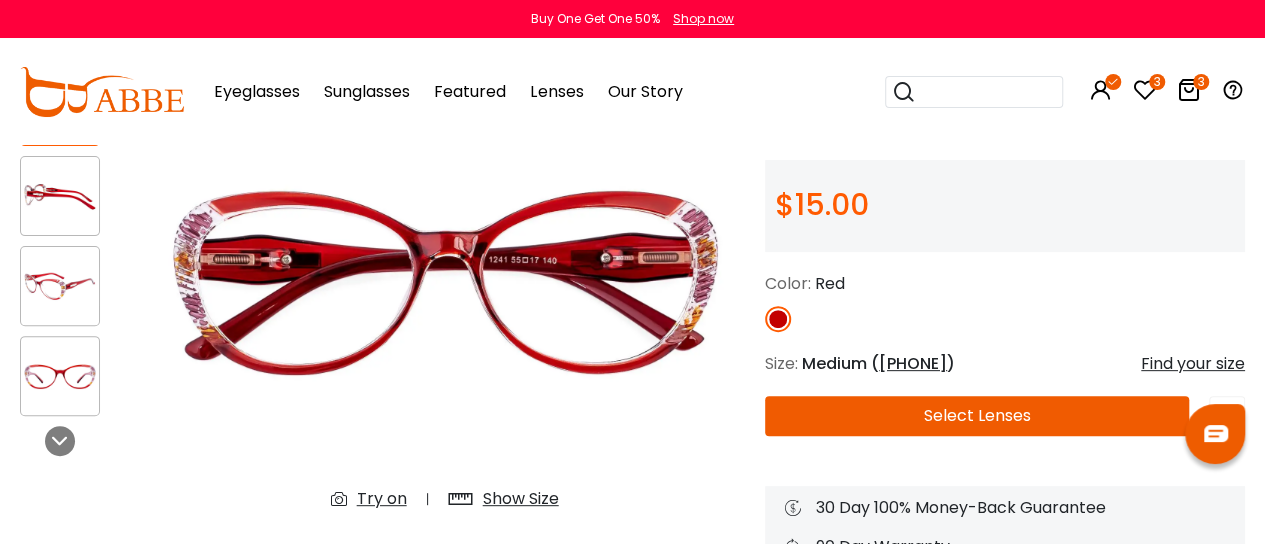 click on "Try on" at bounding box center (382, 499) 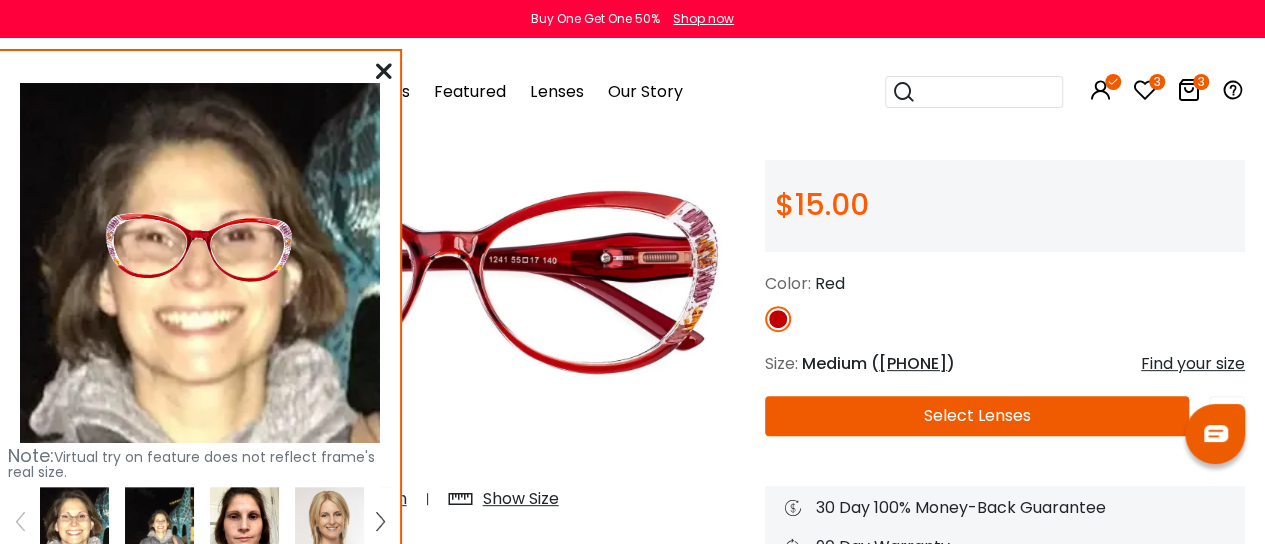 click at bounding box center (244, 521) 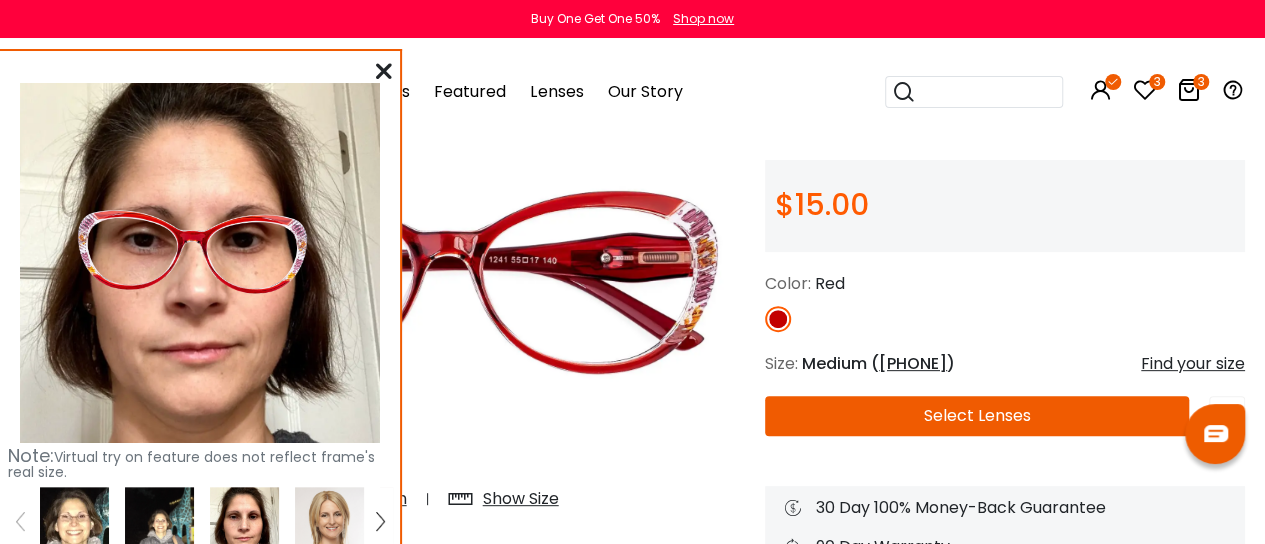 click at bounding box center [384, 71] 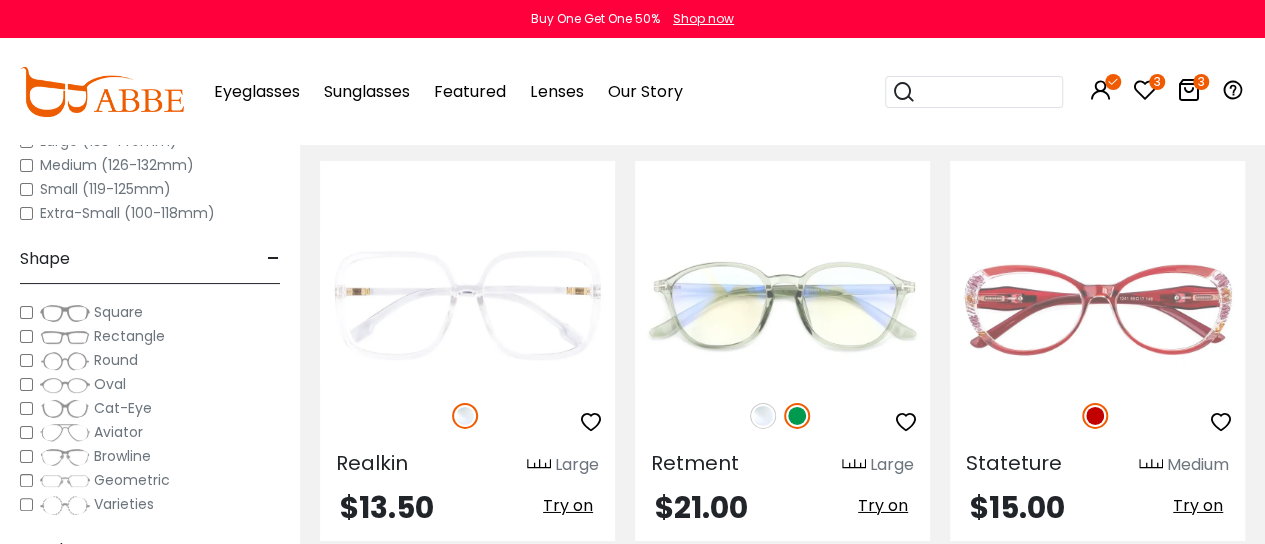scroll, scrollTop: 0, scrollLeft: 0, axis: both 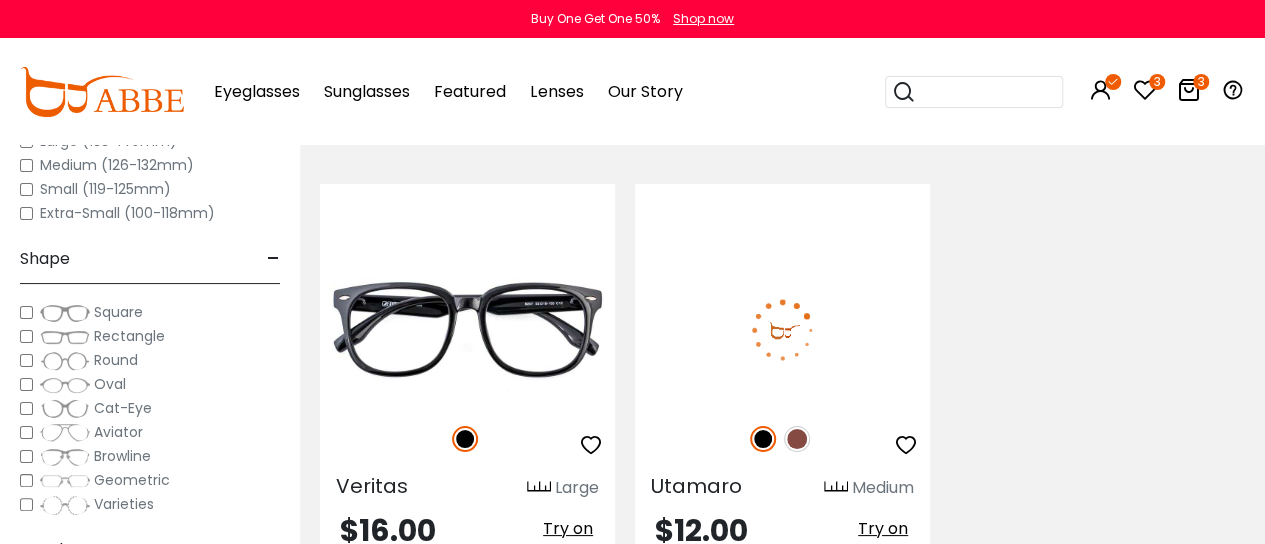 click at bounding box center [797, 439] 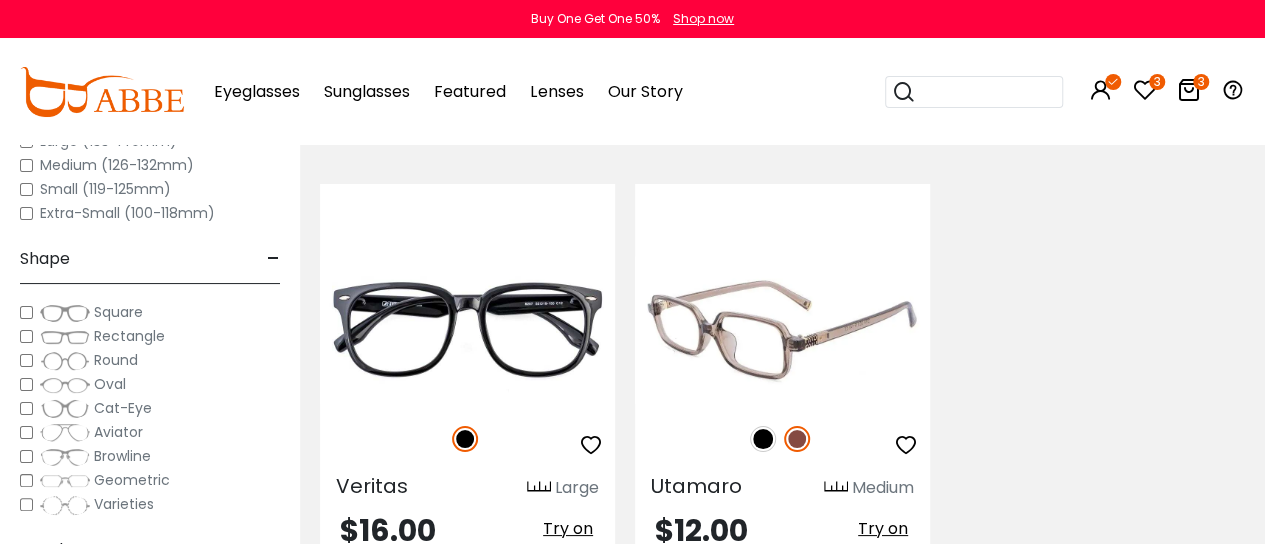 click at bounding box center (782, 329) 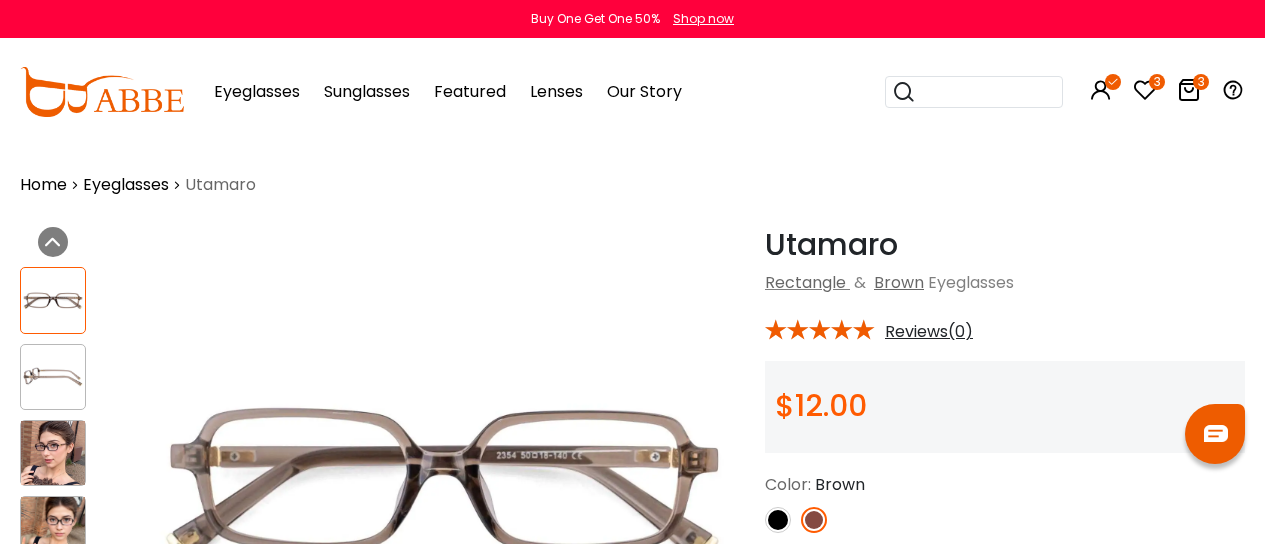 scroll, scrollTop: 0, scrollLeft: 0, axis: both 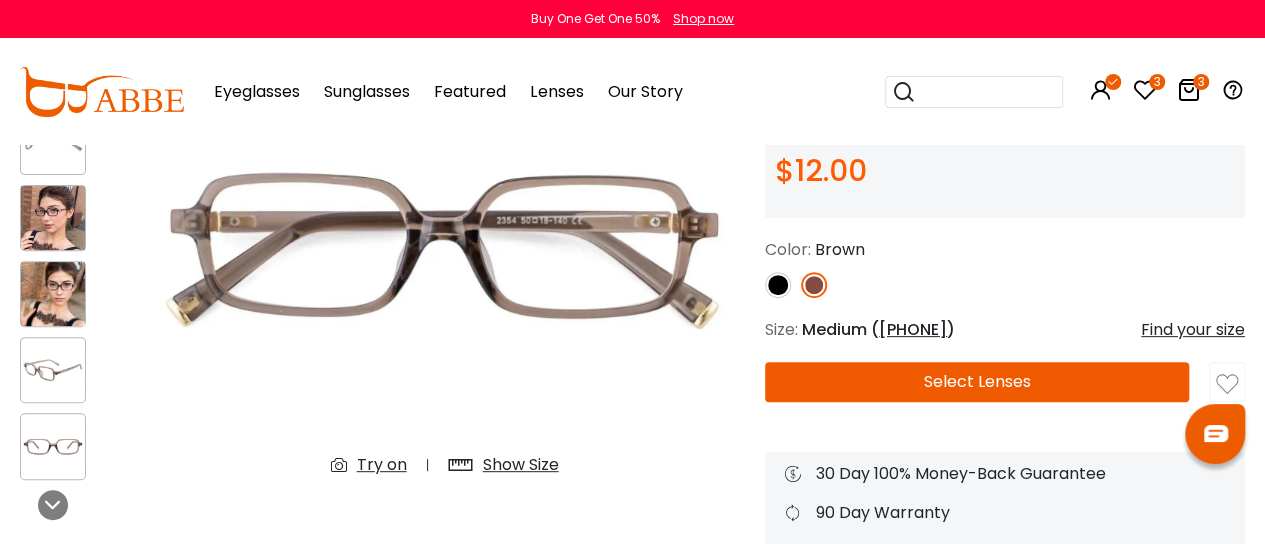 click at bounding box center (778, 285) 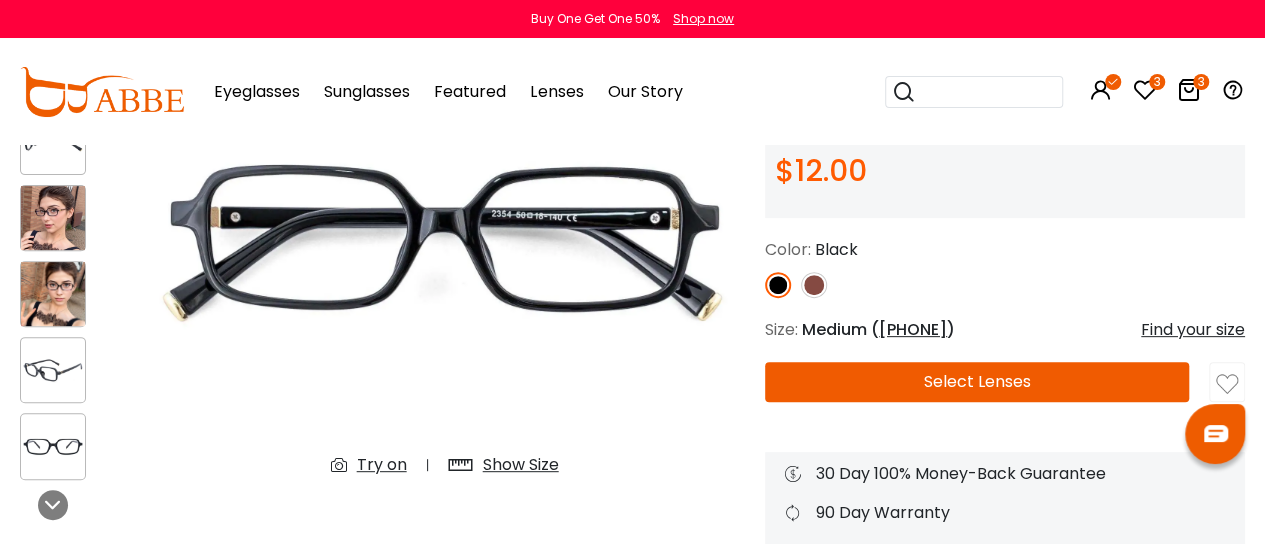 click on "Try on" at bounding box center (382, 465) 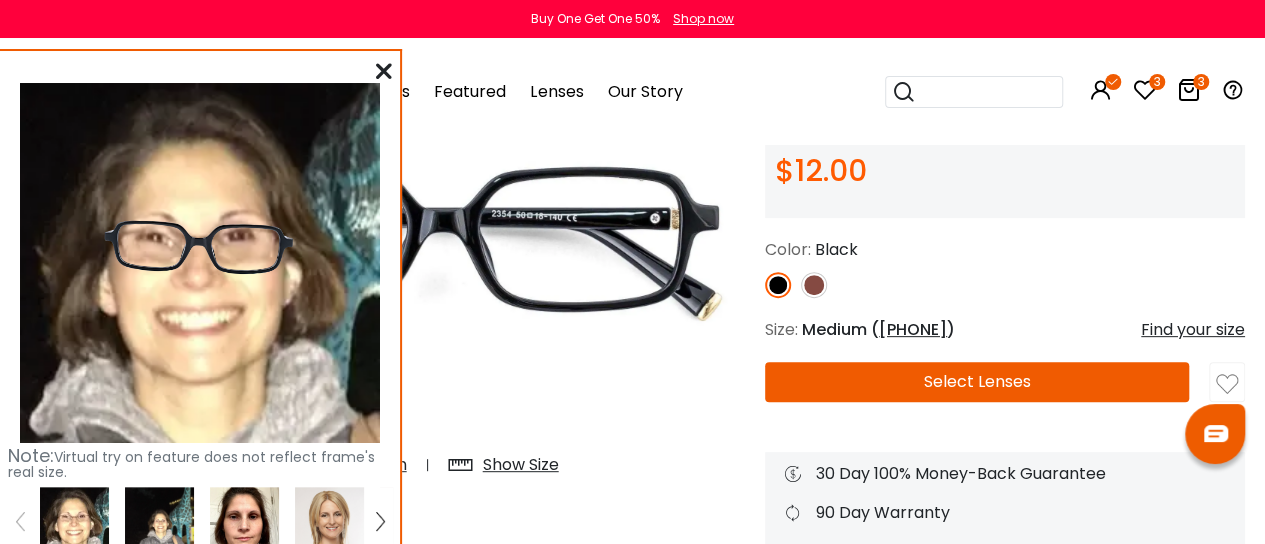 click at bounding box center (244, 521) 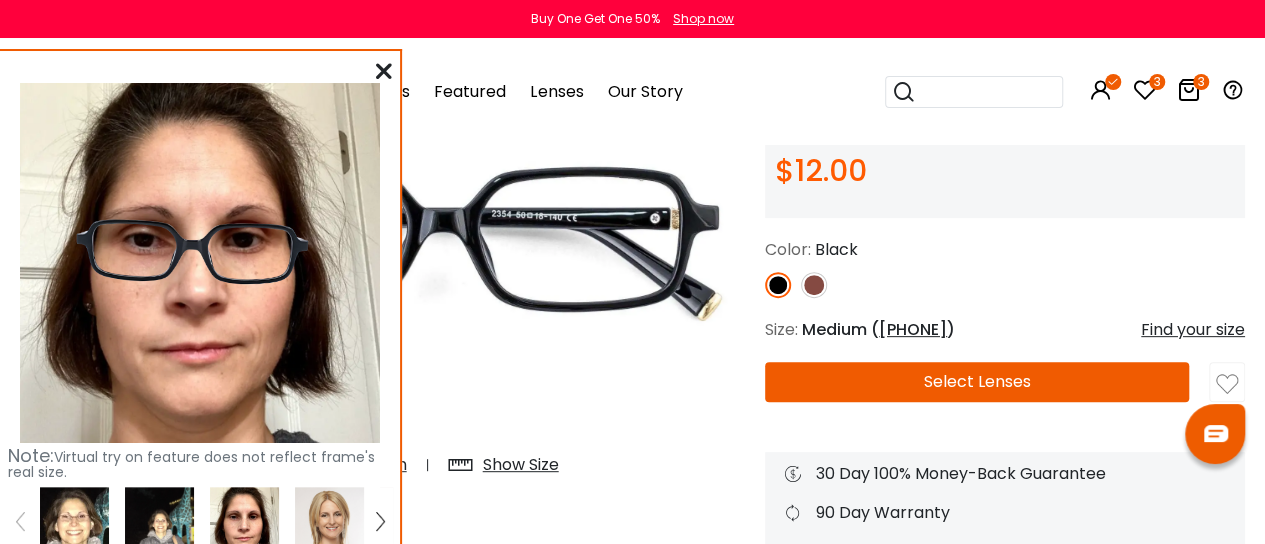 click at bounding box center (814, 285) 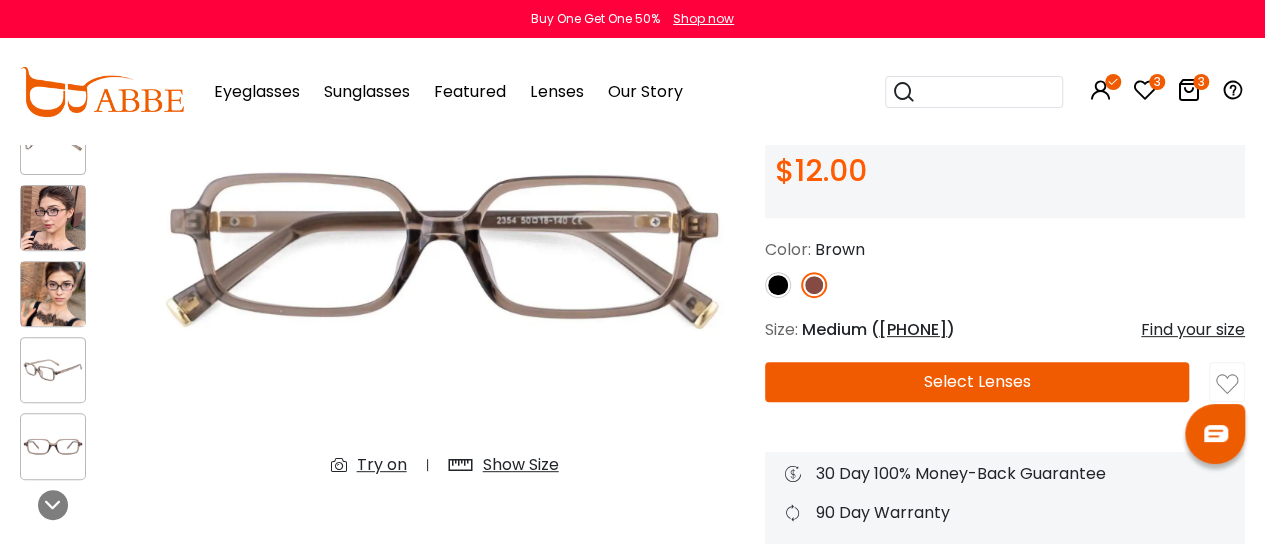 click on "Try on" at bounding box center [382, 465] 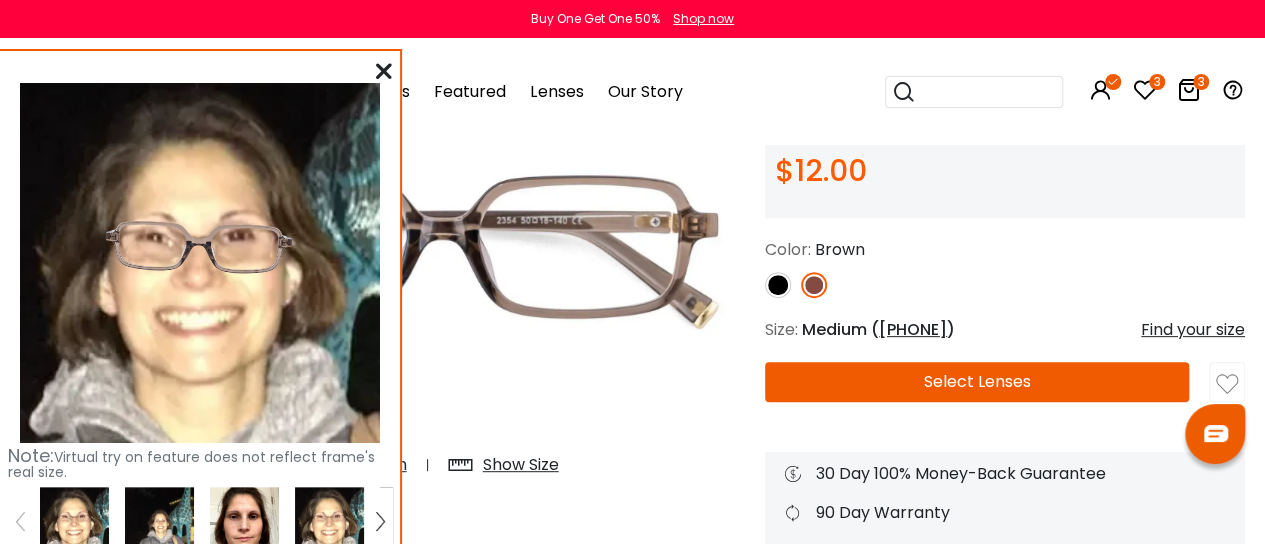 click at bounding box center (244, 521) 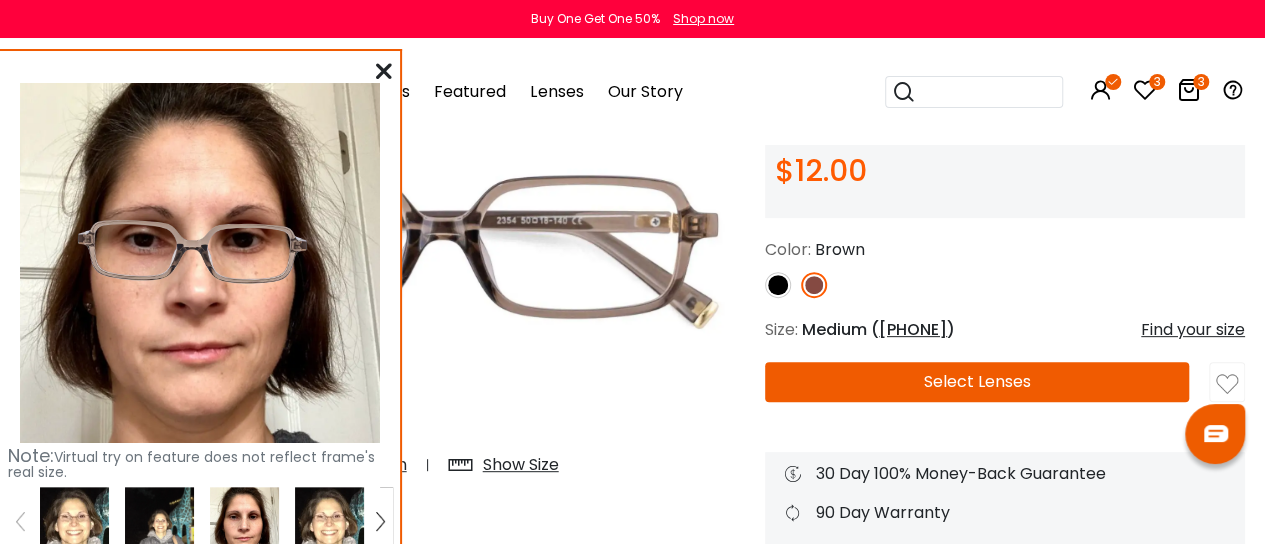 click at bounding box center (74, 521) 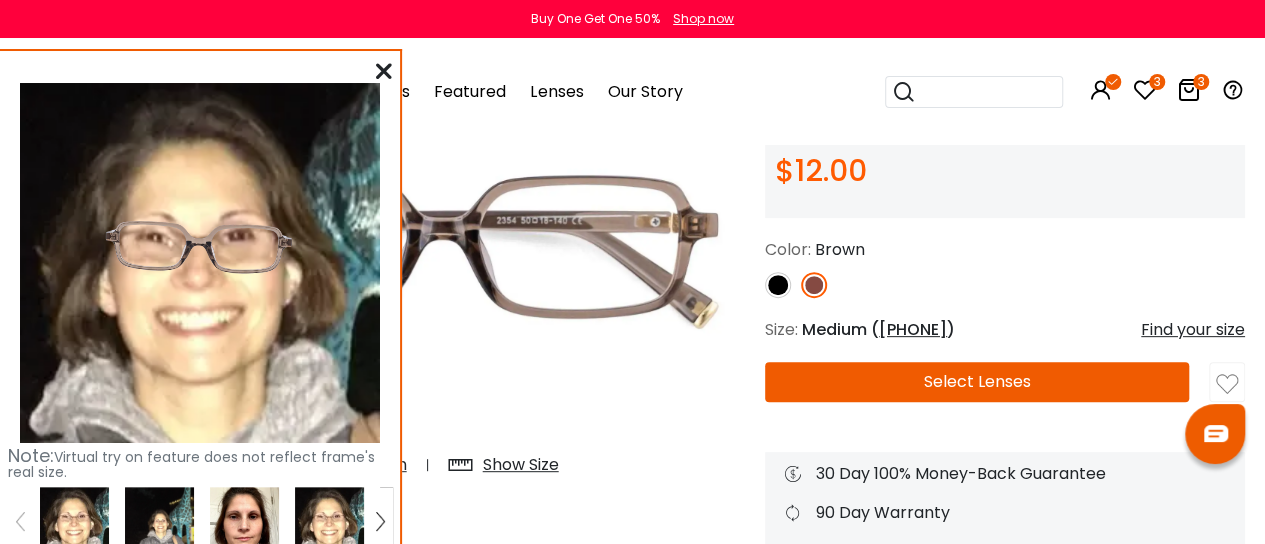 click at bounding box center (244, 521) 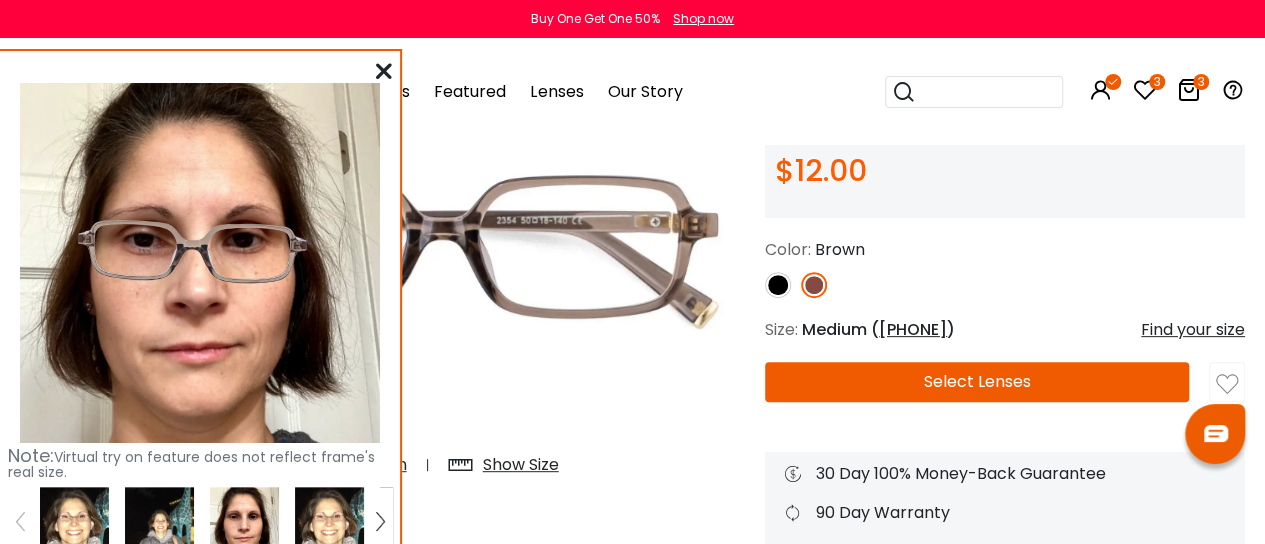 click at bounding box center (778, 285) 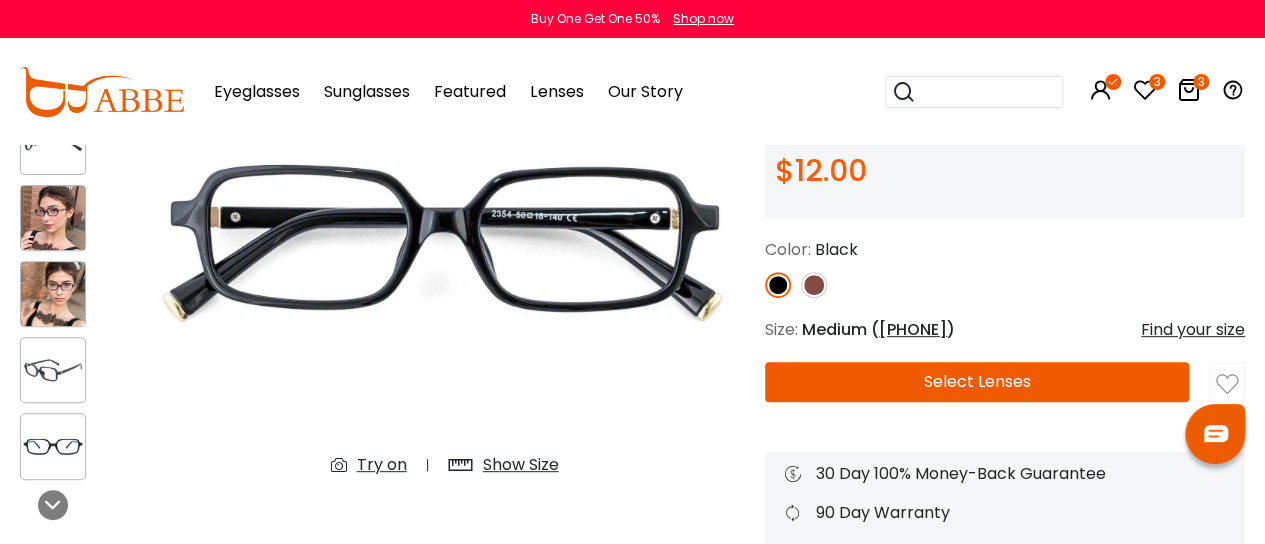 click on "Try on" at bounding box center [382, 465] 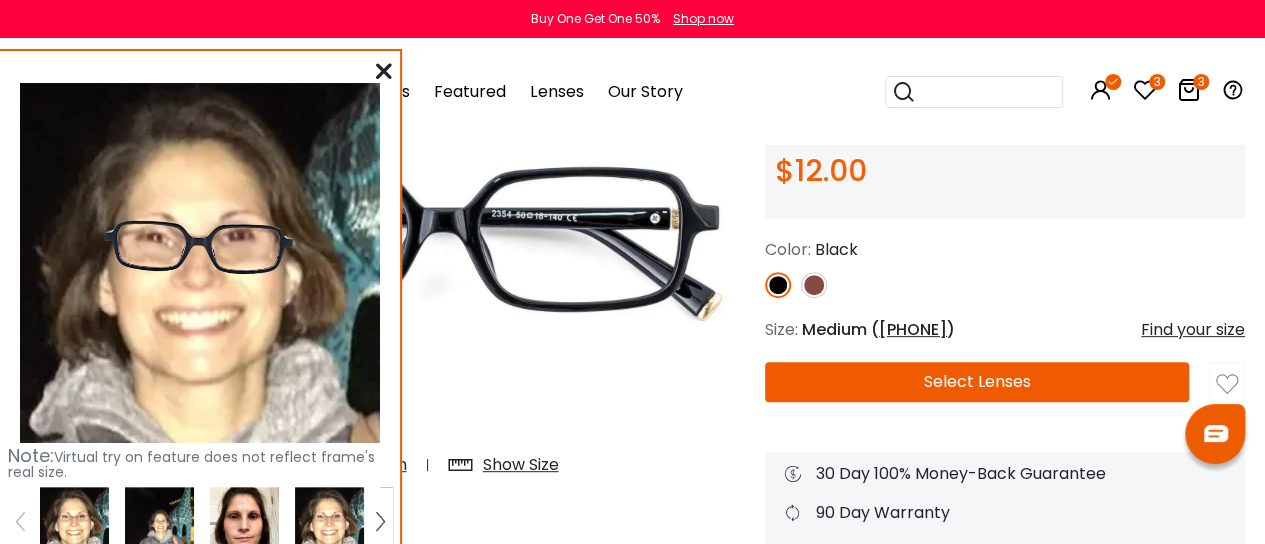 click at bounding box center [244, 521] 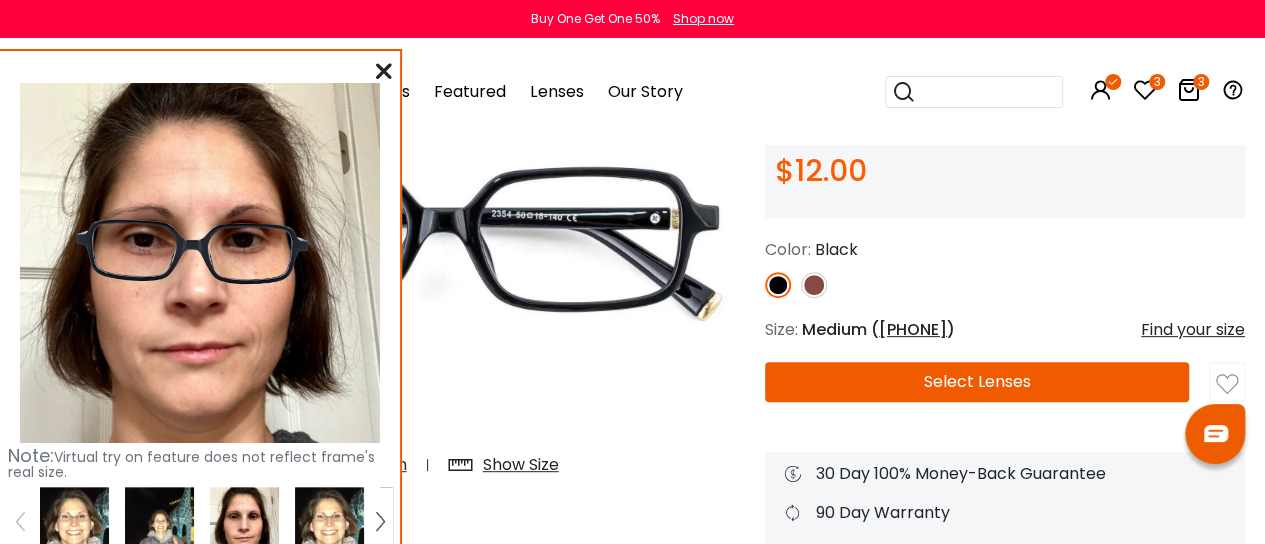 click at bounding box center [384, 71] 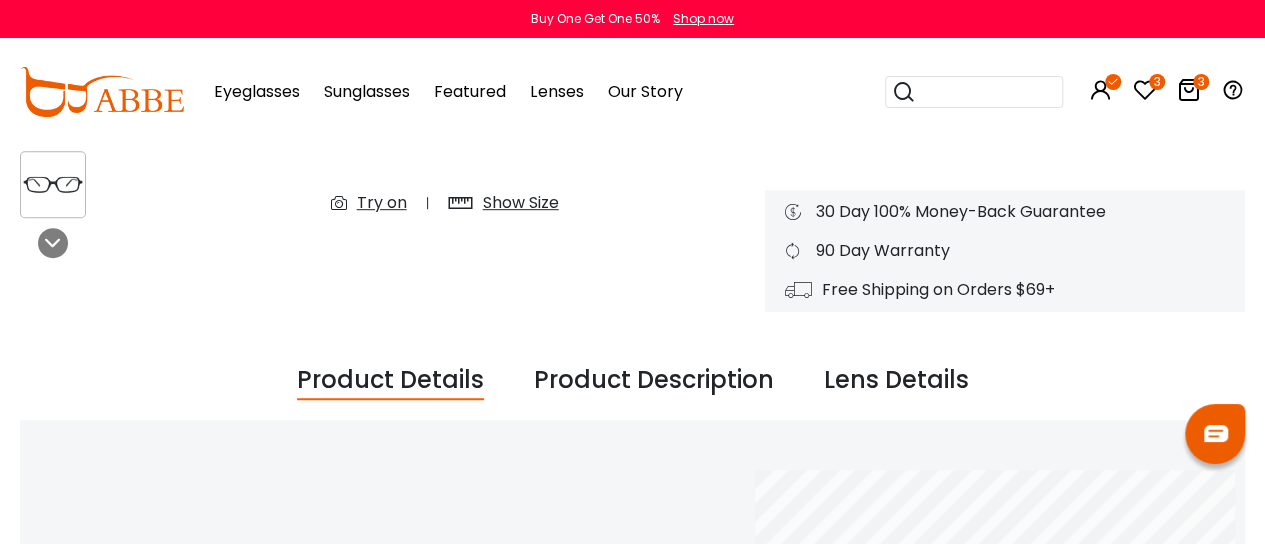scroll, scrollTop: 505, scrollLeft: 0, axis: vertical 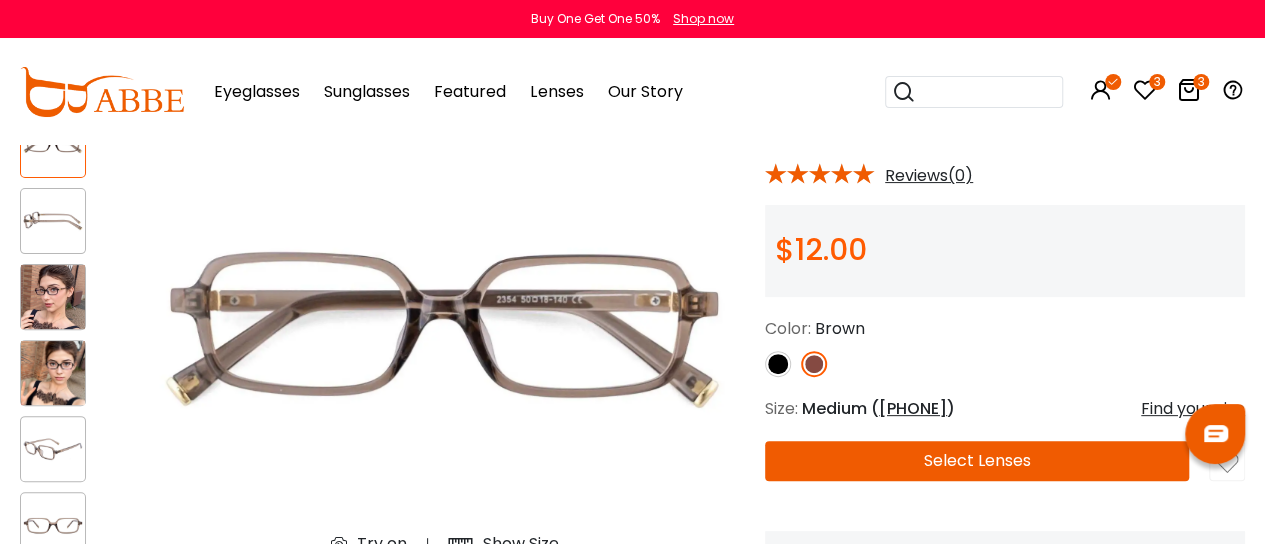 click at bounding box center [53, 297] 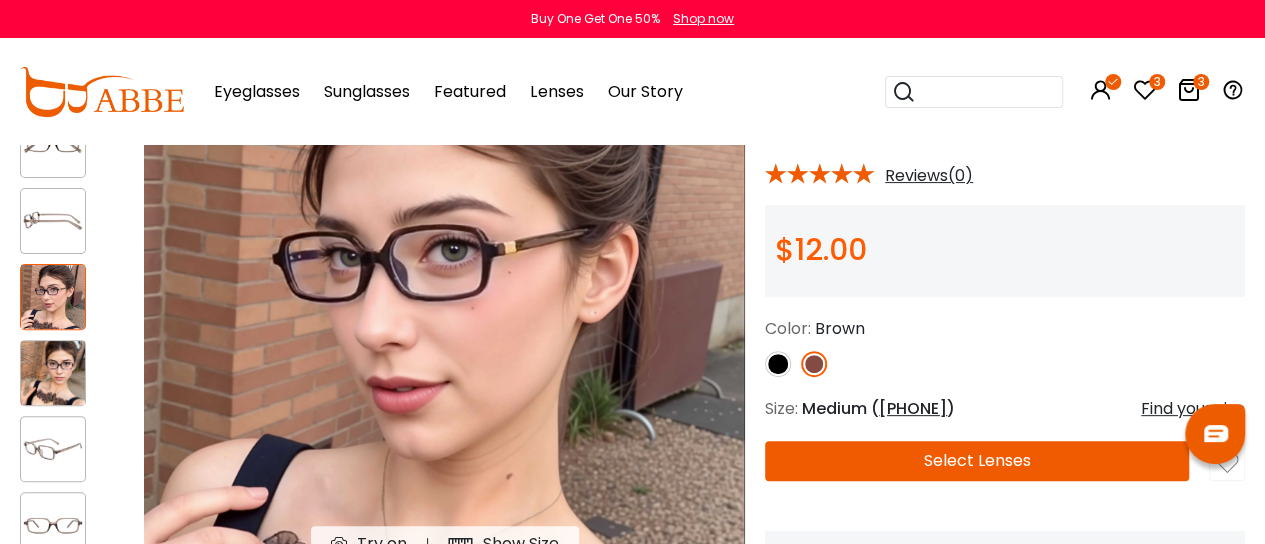 click at bounding box center (53, 373) 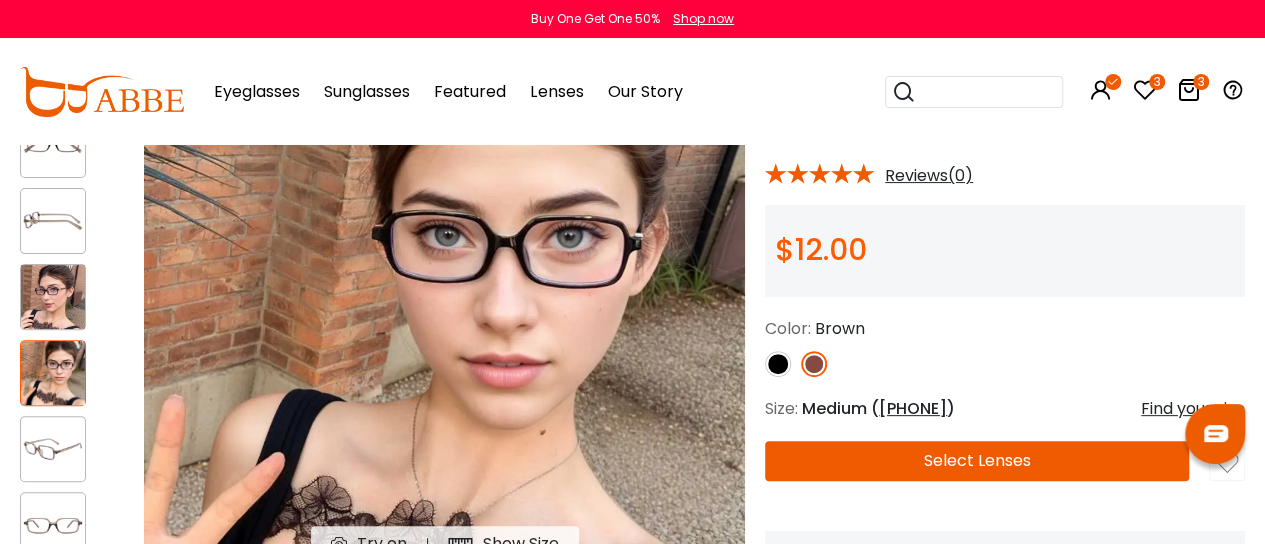 click at bounding box center [53, 297] 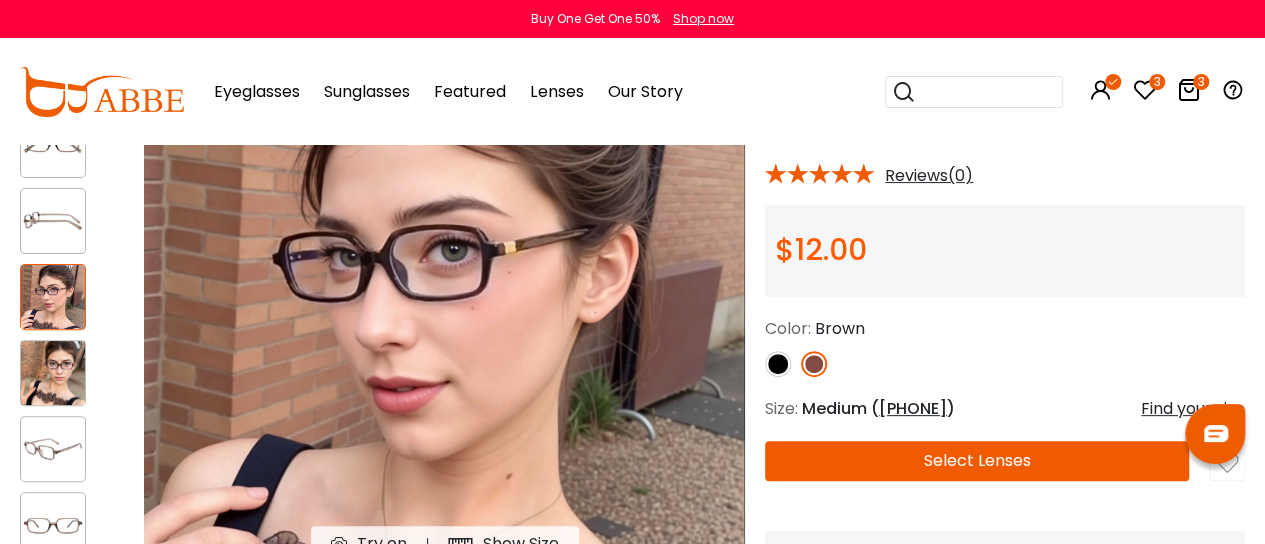 click at bounding box center [53, 449] 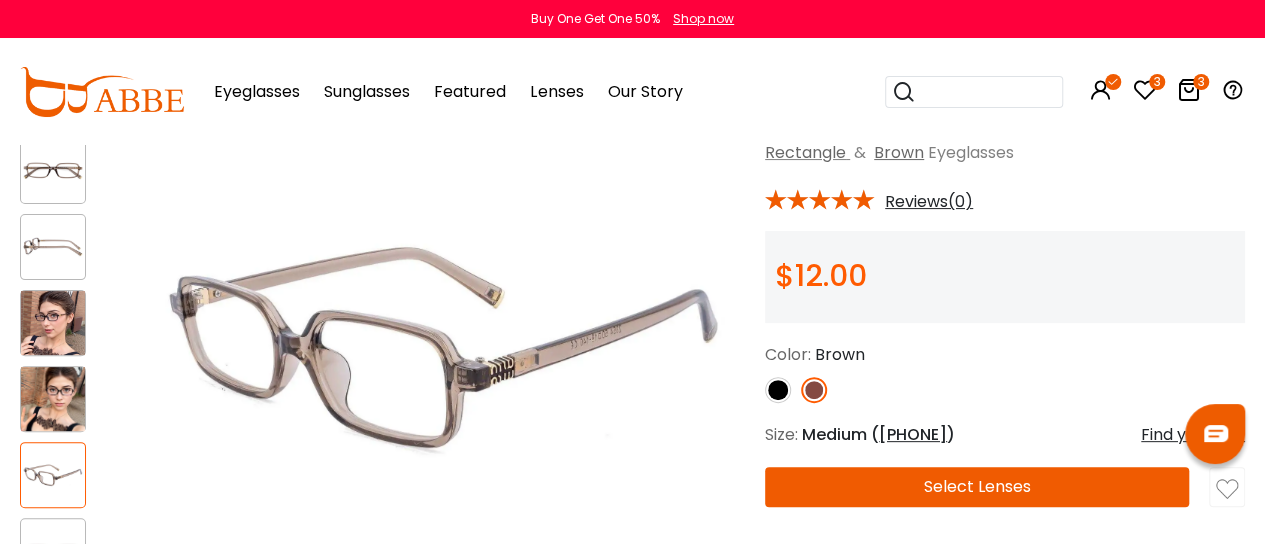 scroll, scrollTop: 129, scrollLeft: 0, axis: vertical 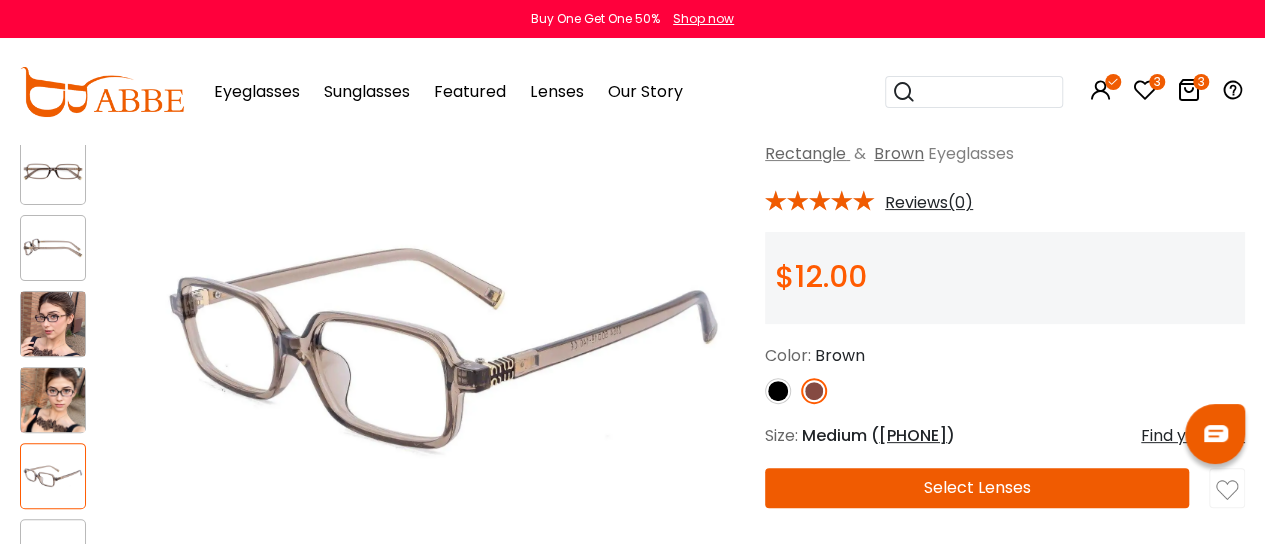 click at bounding box center [778, 391] 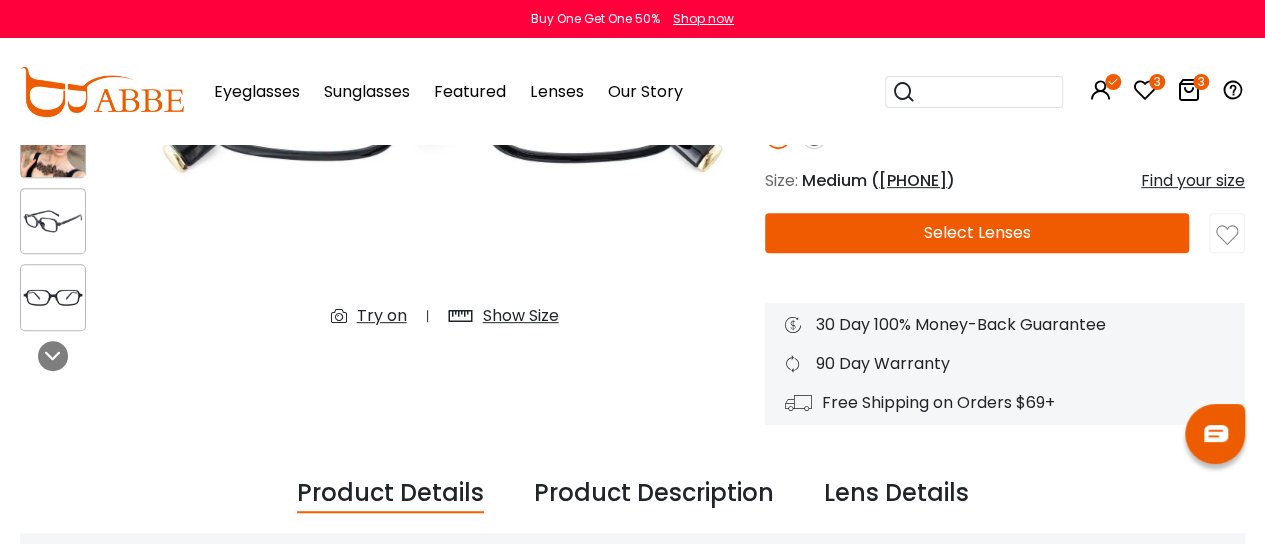 scroll, scrollTop: 385, scrollLeft: 0, axis: vertical 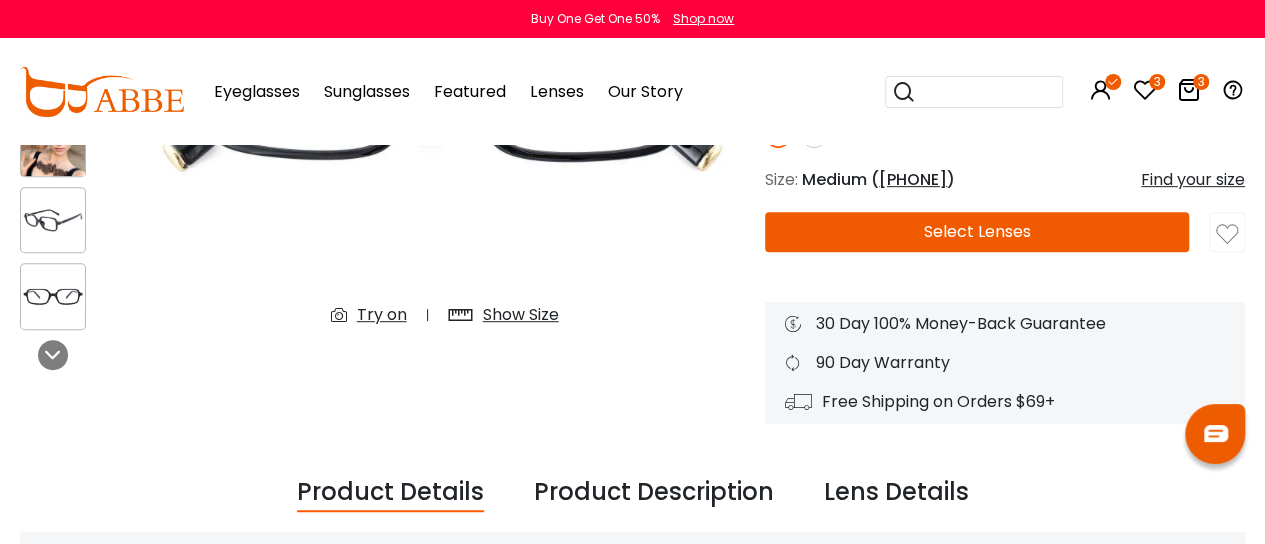 click on "Try on" at bounding box center (382, 315) 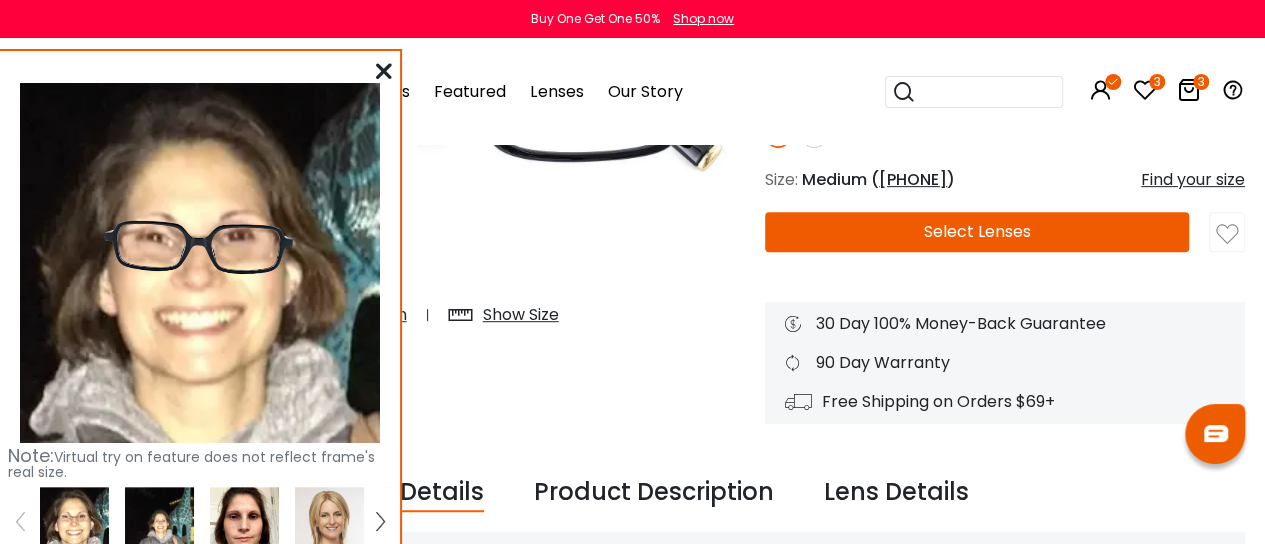 click at bounding box center (244, 521) 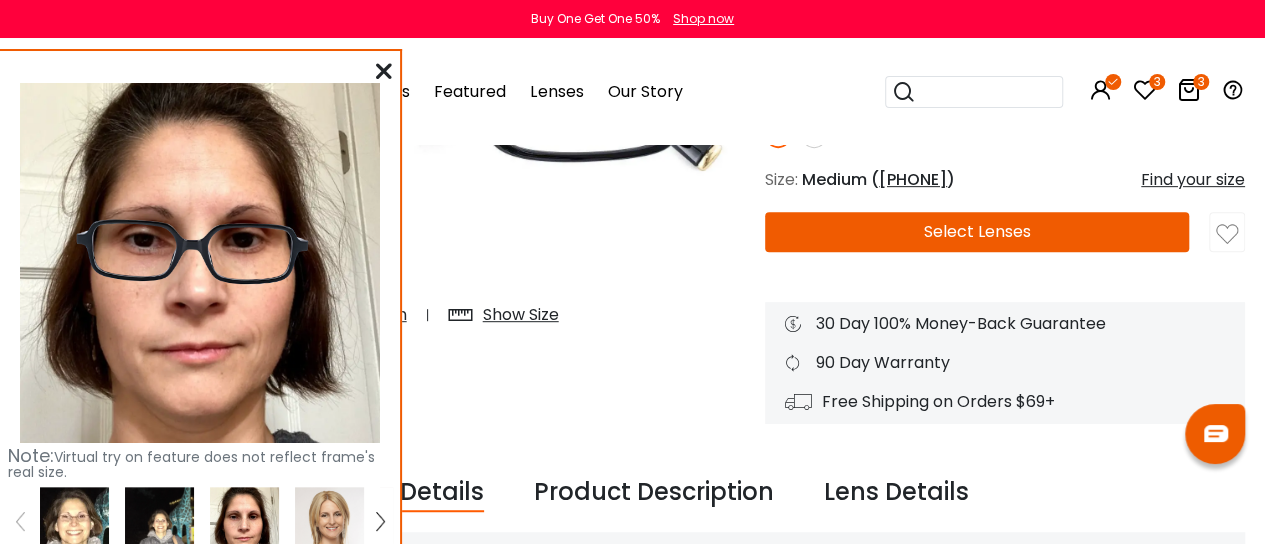 click at bounding box center [329, 521] 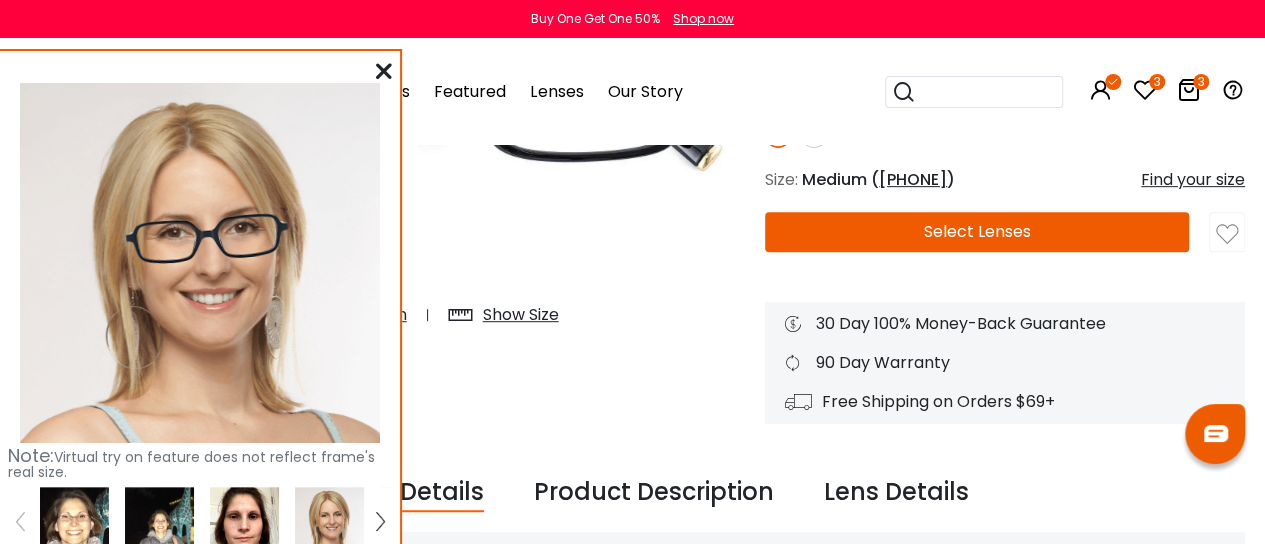 click at bounding box center [380, 521] 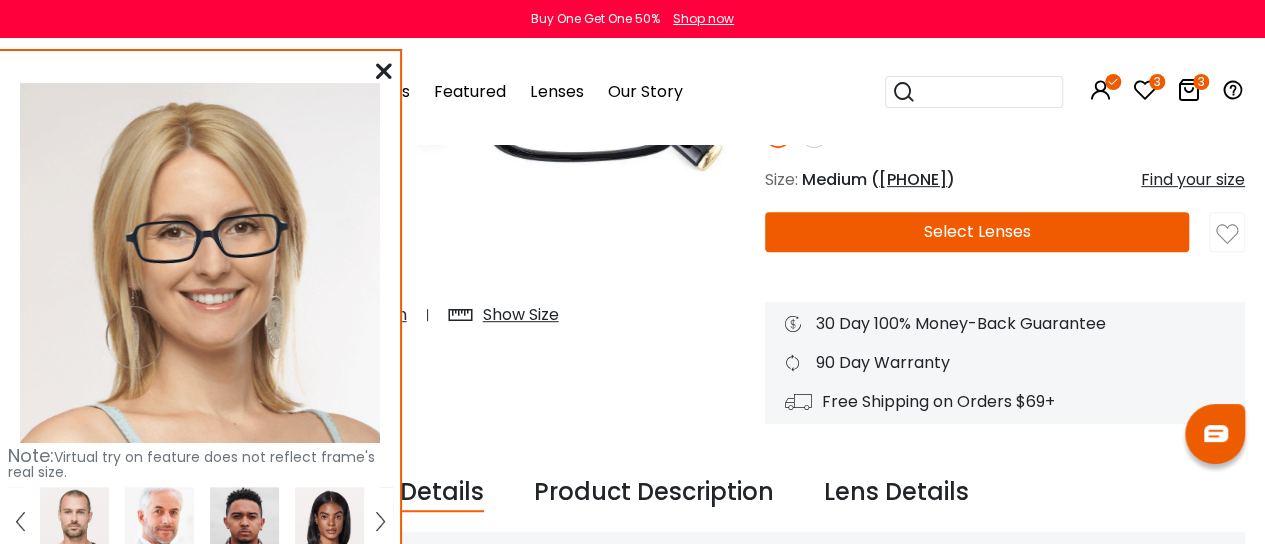 click at bounding box center [159, 521] 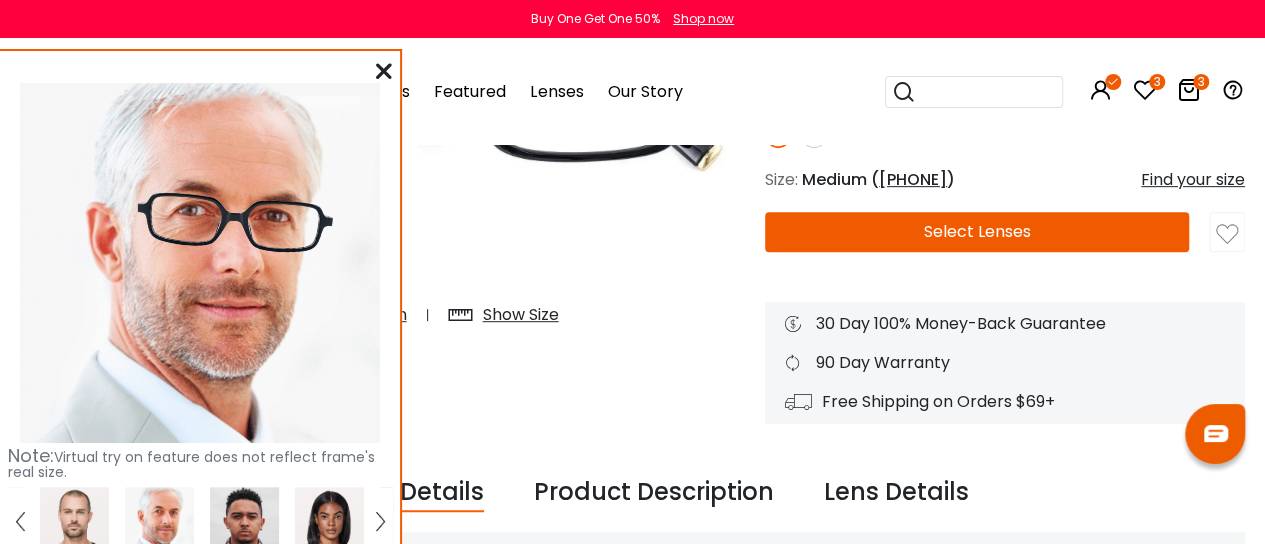 click at bounding box center (74, 521) 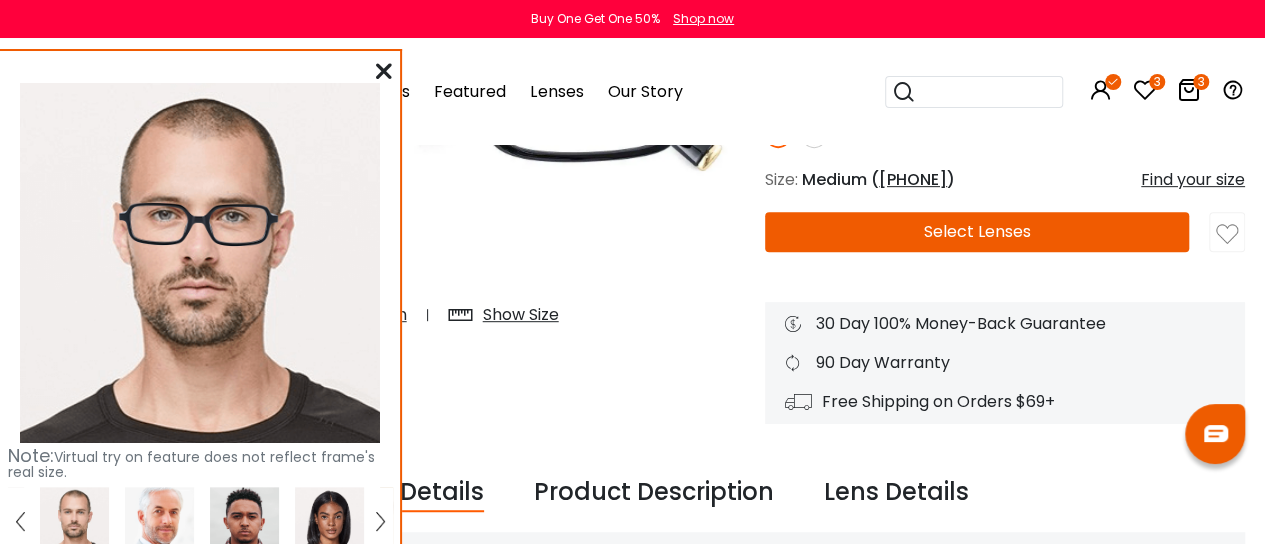 click at bounding box center (244, 521) 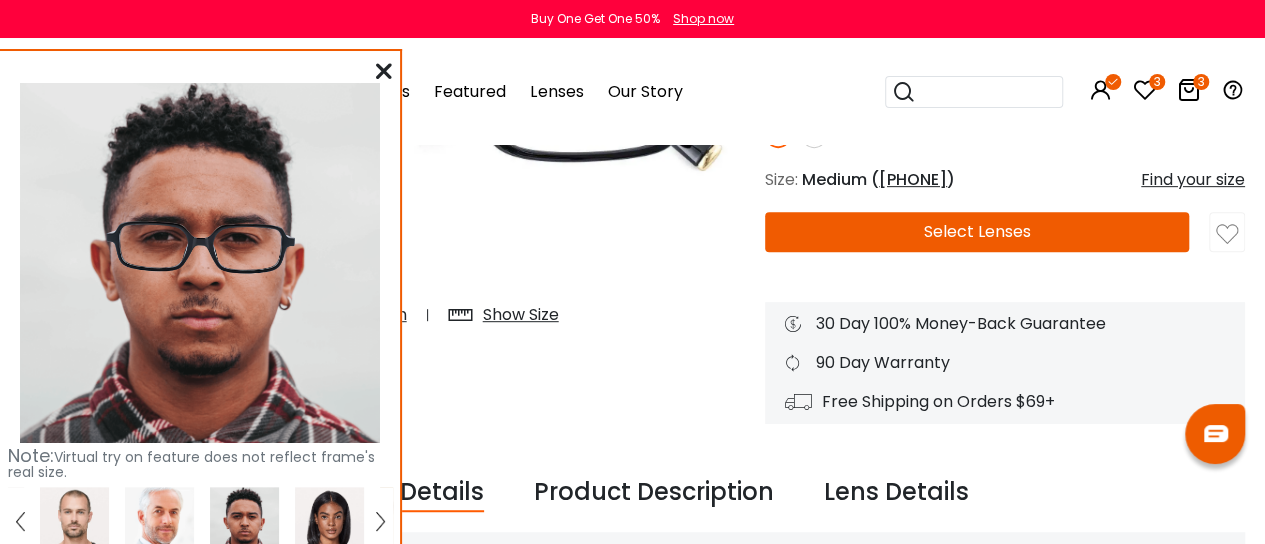 click at bounding box center (329, 521) 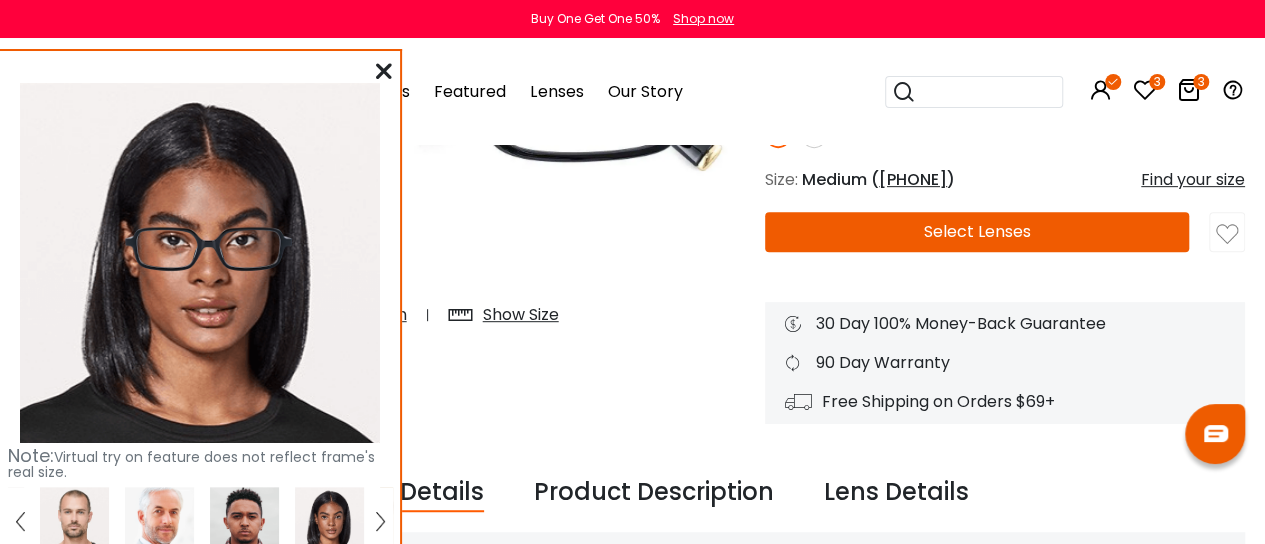 click at bounding box center (74, 521) 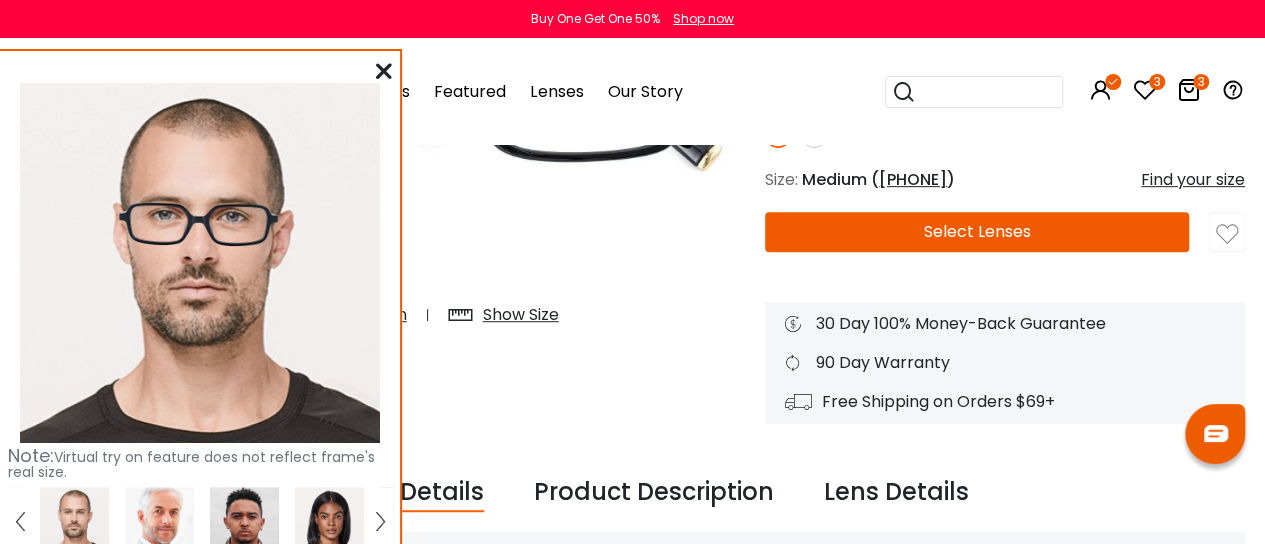 click at bounding box center [20, 521] 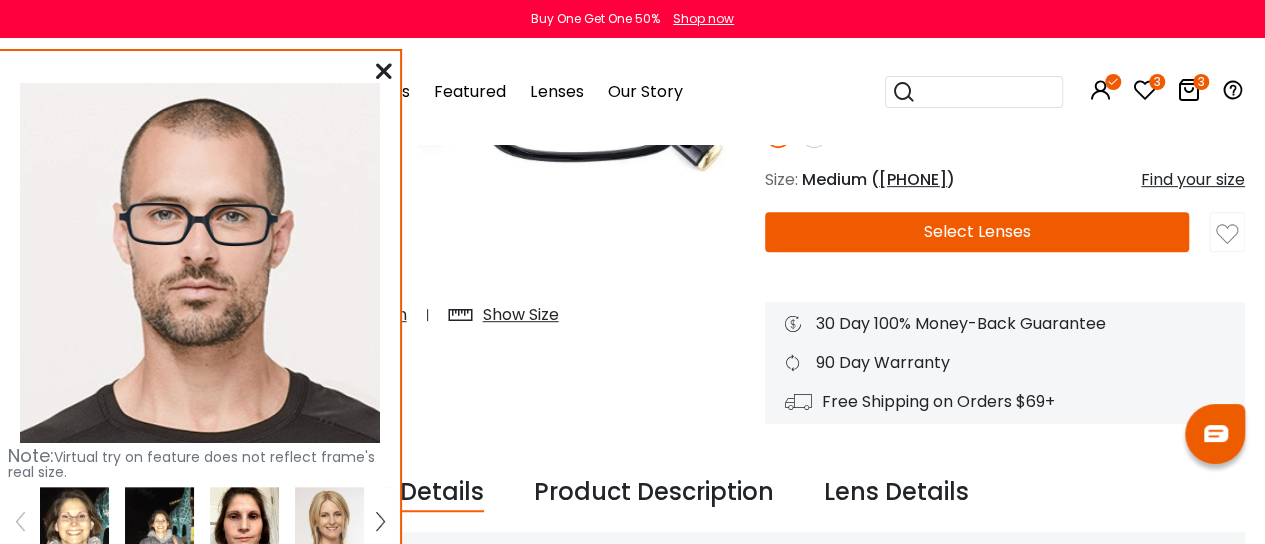 click at bounding box center (244, 521) 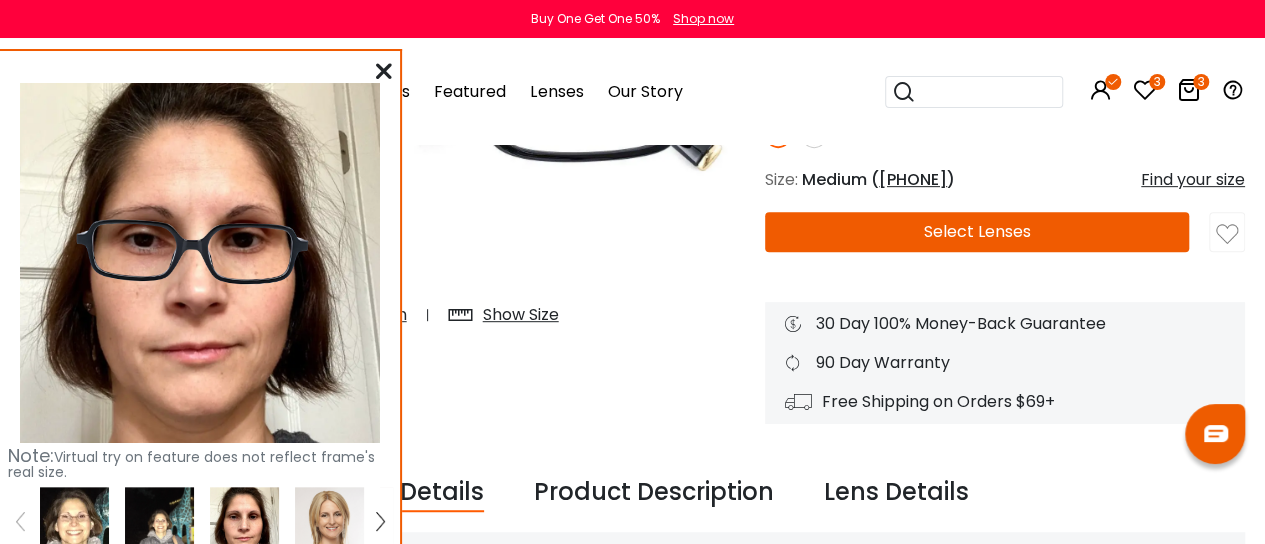 click at bounding box center [384, 71] 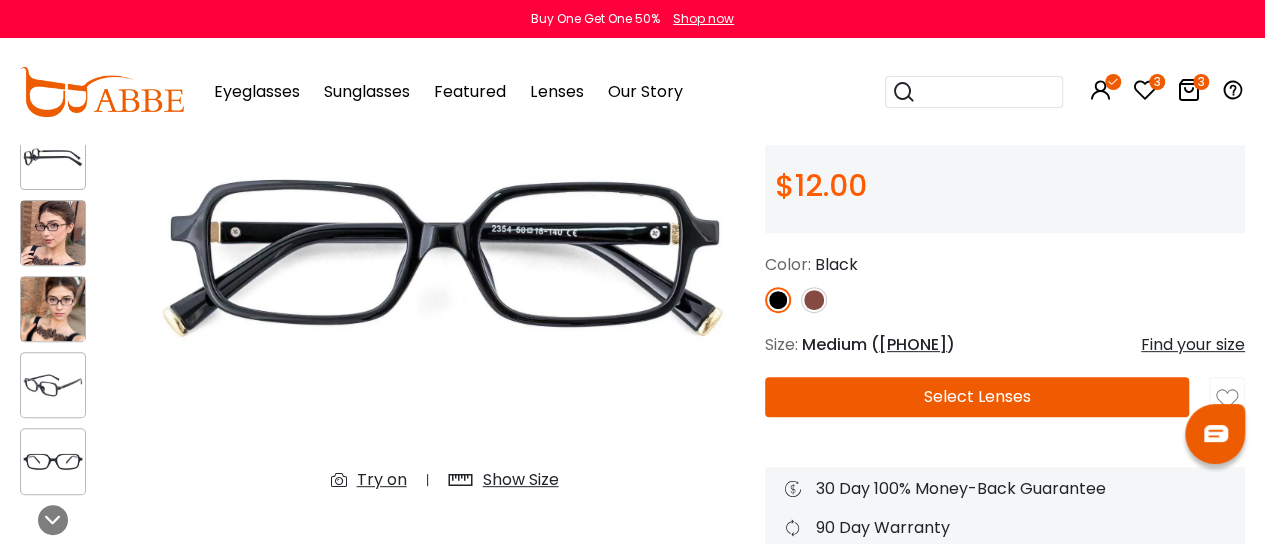 scroll, scrollTop: 222, scrollLeft: 0, axis: vertical 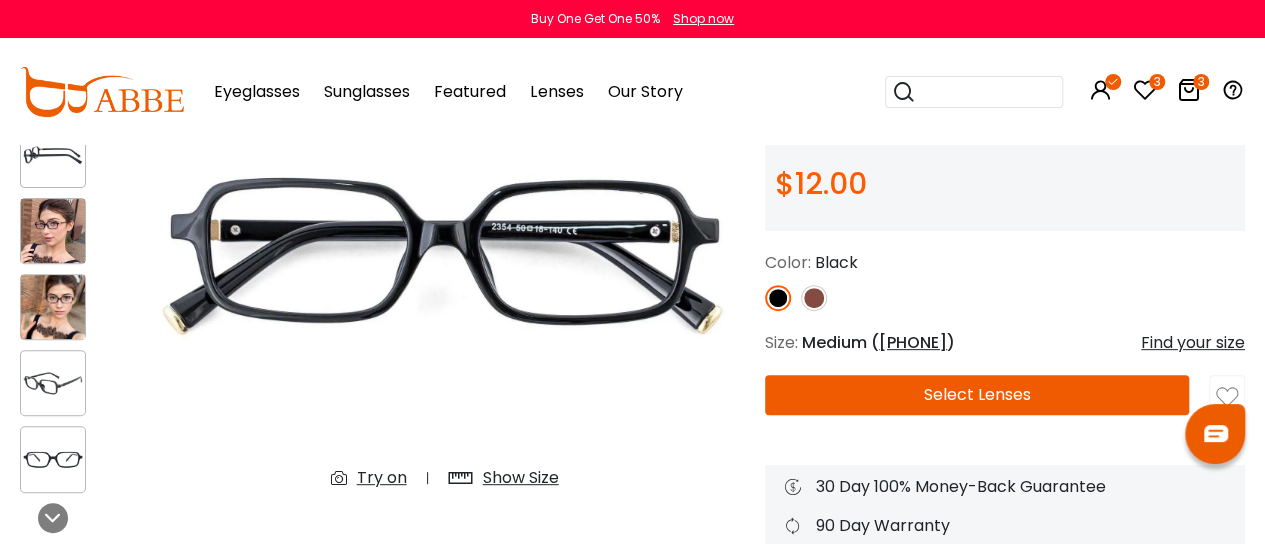 click at bounding box center (1227, 397) 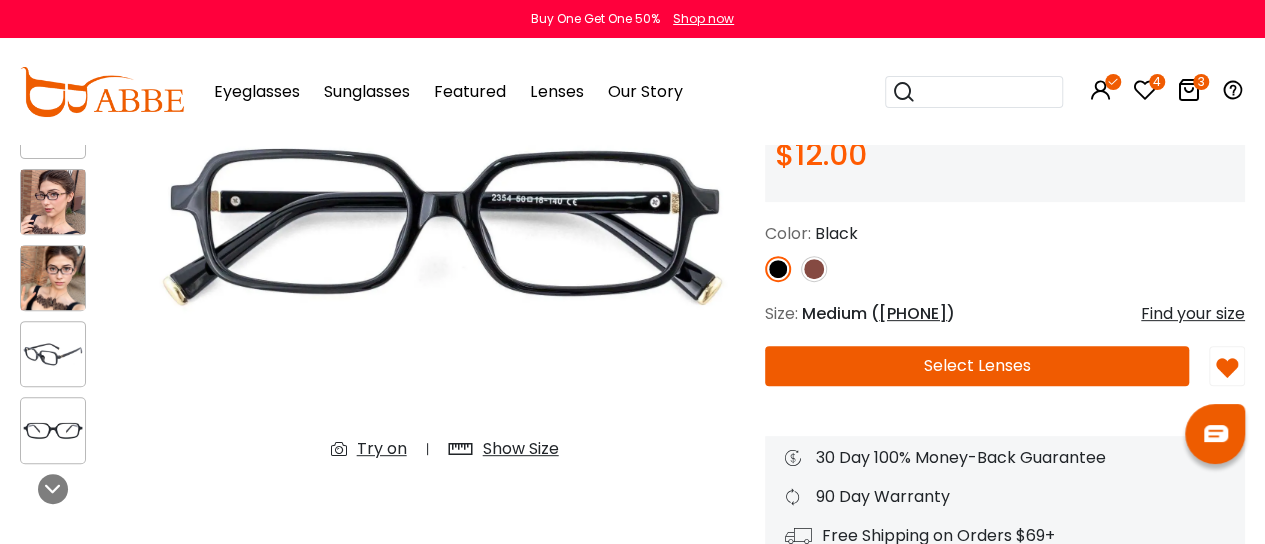 scroll, scrollTop: 187, scrollLeft: 0, axis: vertical 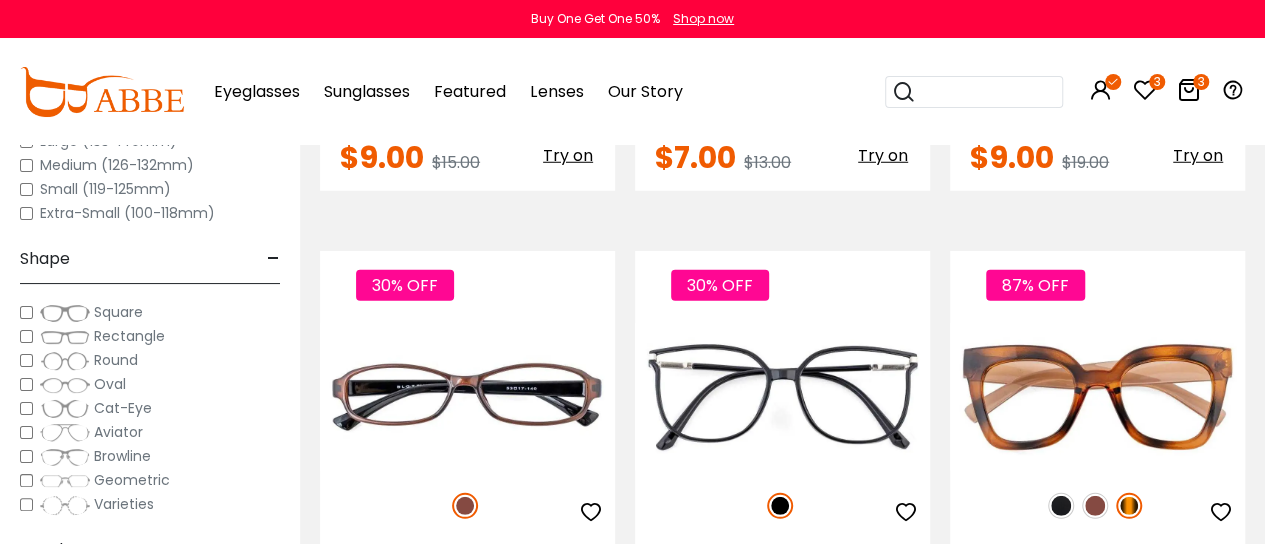 click at bounding box center (1145, 90) 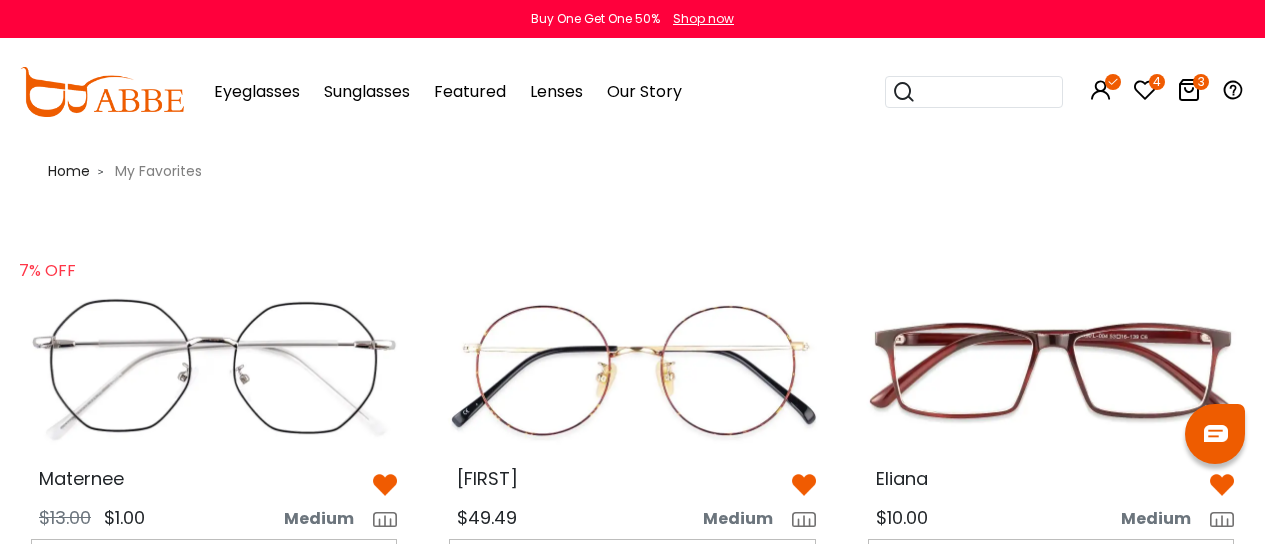 scroll, scrollTop: 0, scrollLeft: 0, axis: both 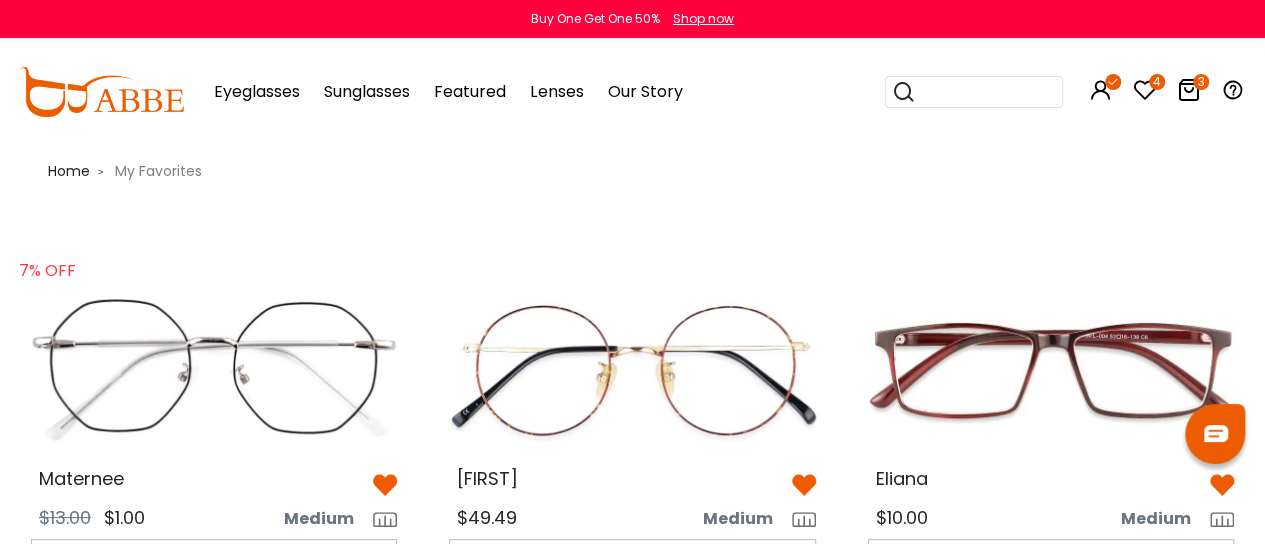 click at bounding box center (1051, 370) 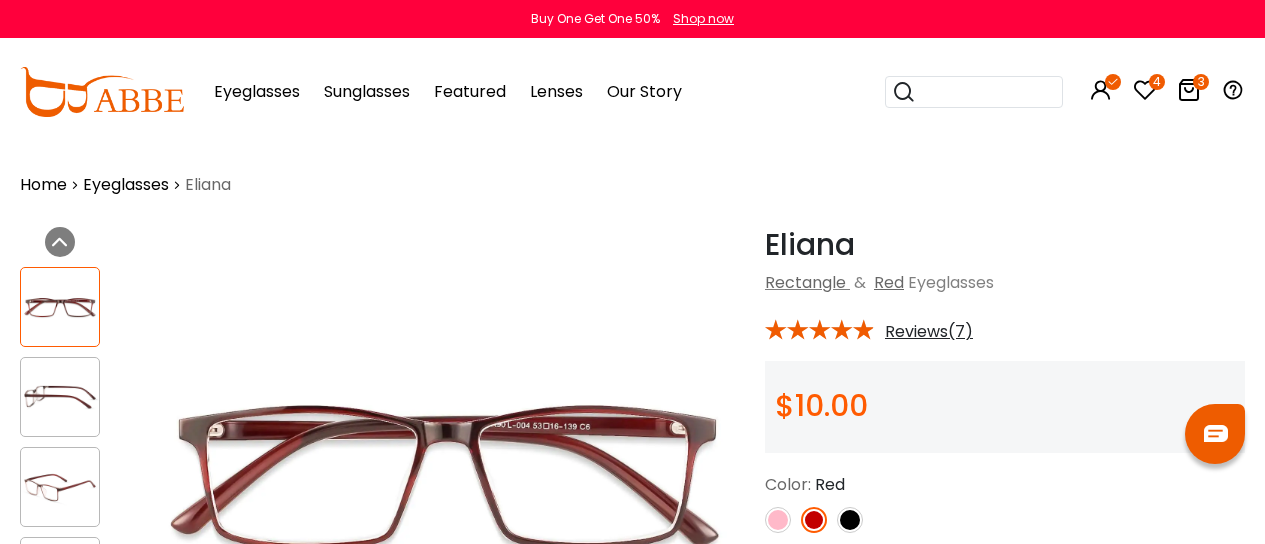 scroll, scrollTop: 0, scrollLeft: 0, axis: both 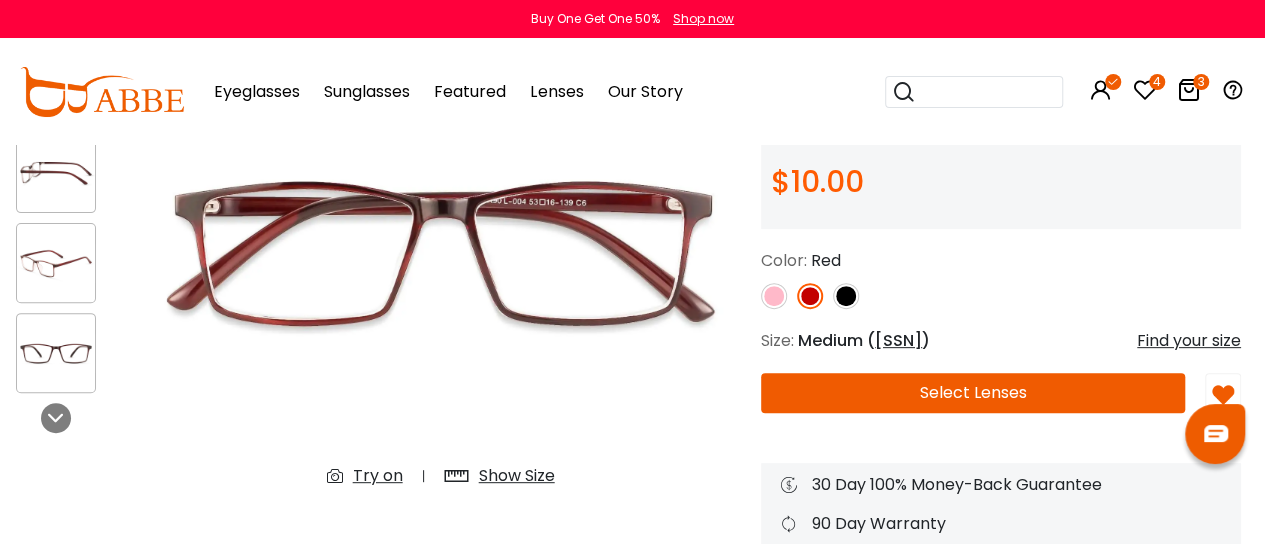 click on "Try on" at bounding box center [378, 476] 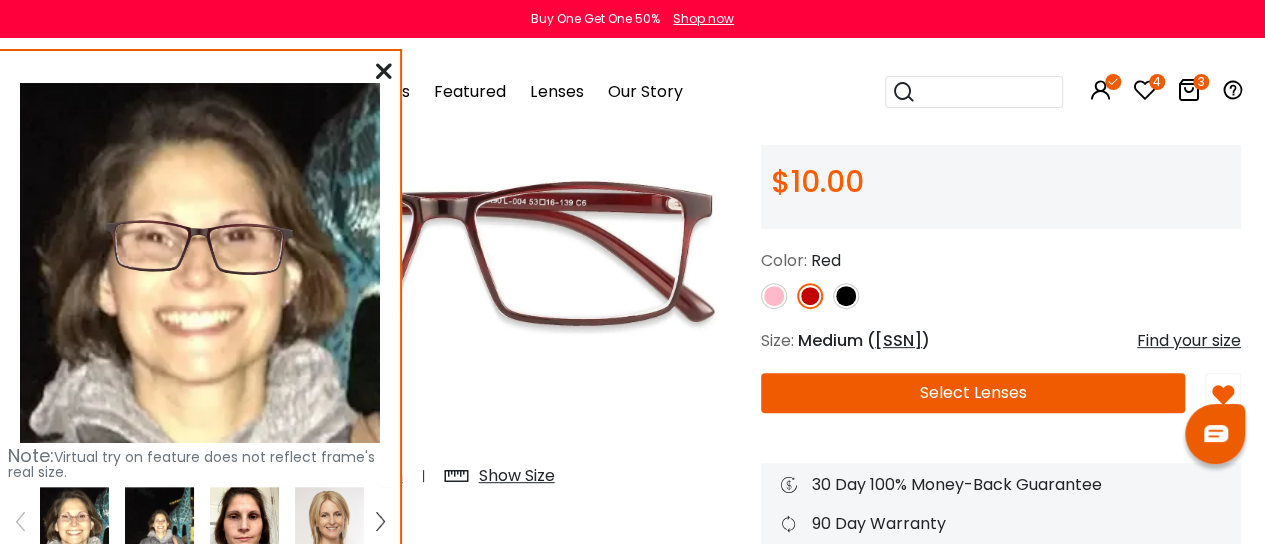 click at bounding box center [244, 521] 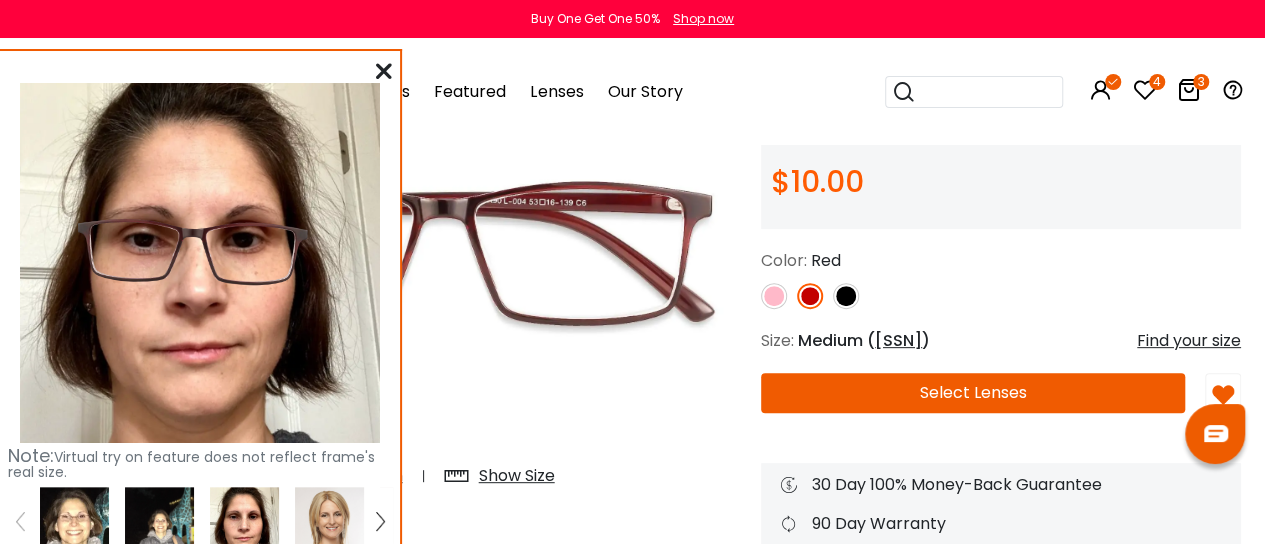 click at bounding box center (74, 521) 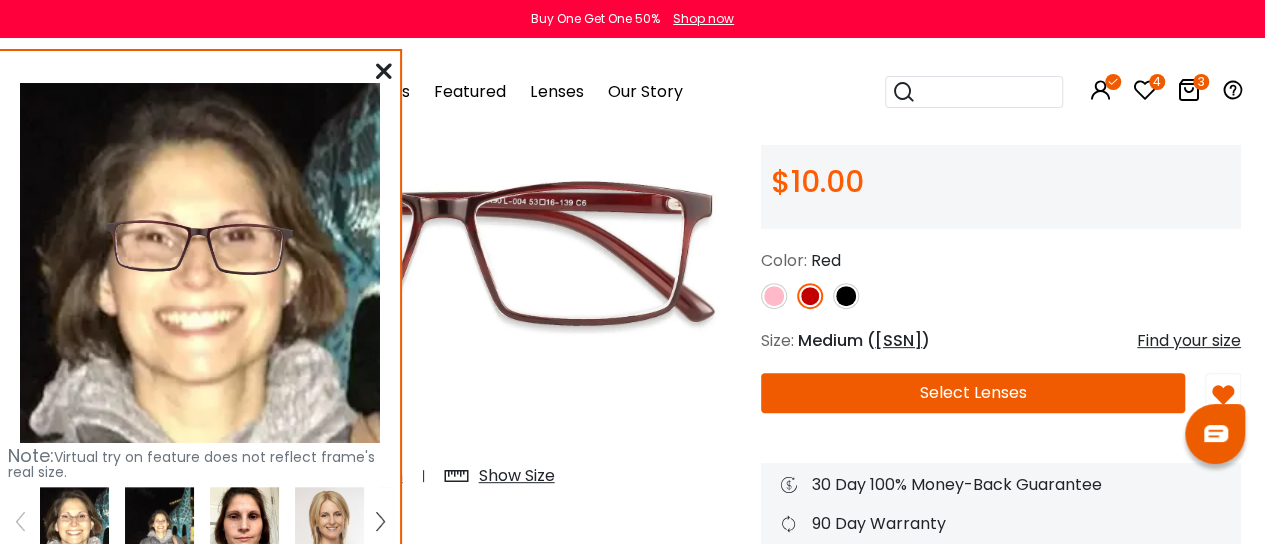 click at bounding box center [384, 71] 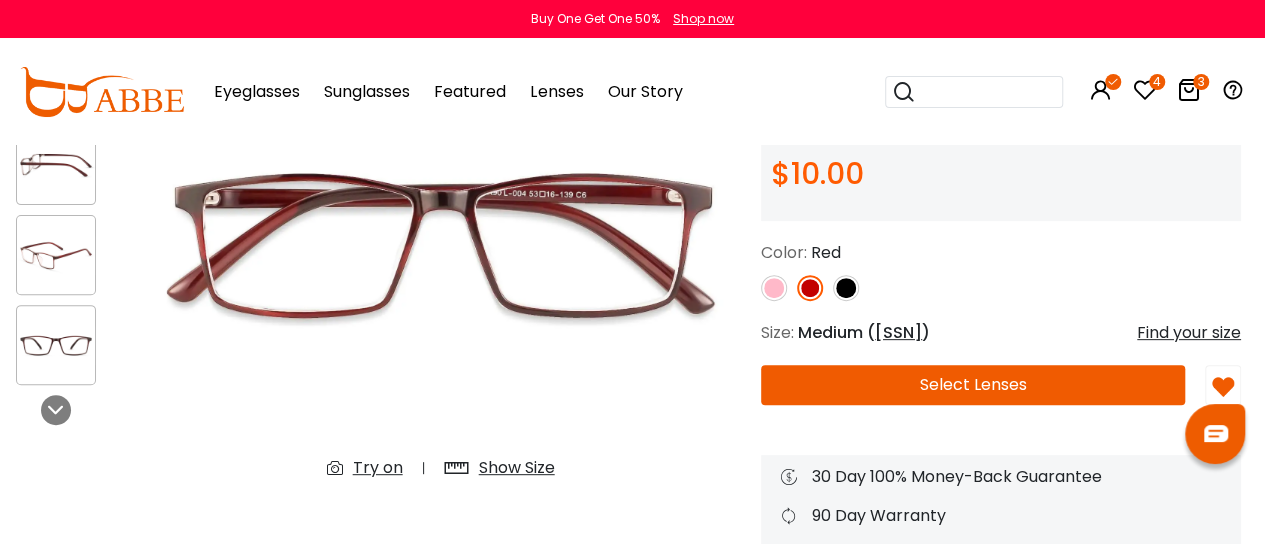 scroll, scrollTop: 216, scrollLeft: 4, axis: both 